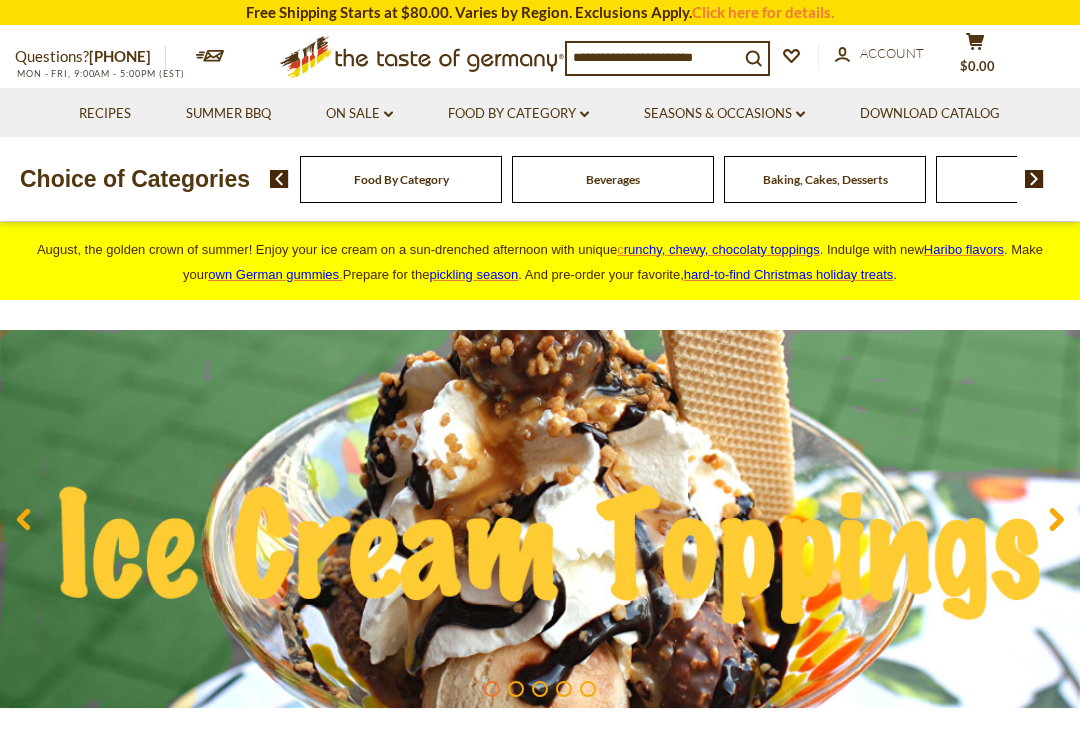scroll, scrollTop: 0, scrollLeft: 0, axis: both 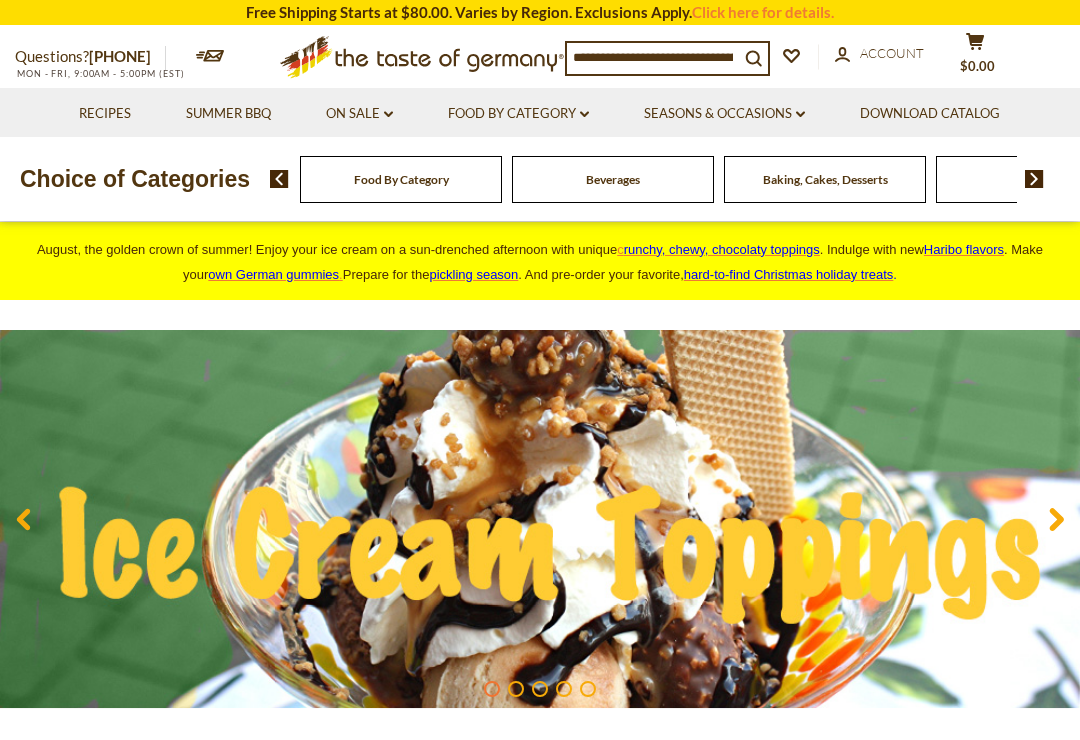 click on "On Sale
dropdown_arrow" at bounding box center (359, 114) 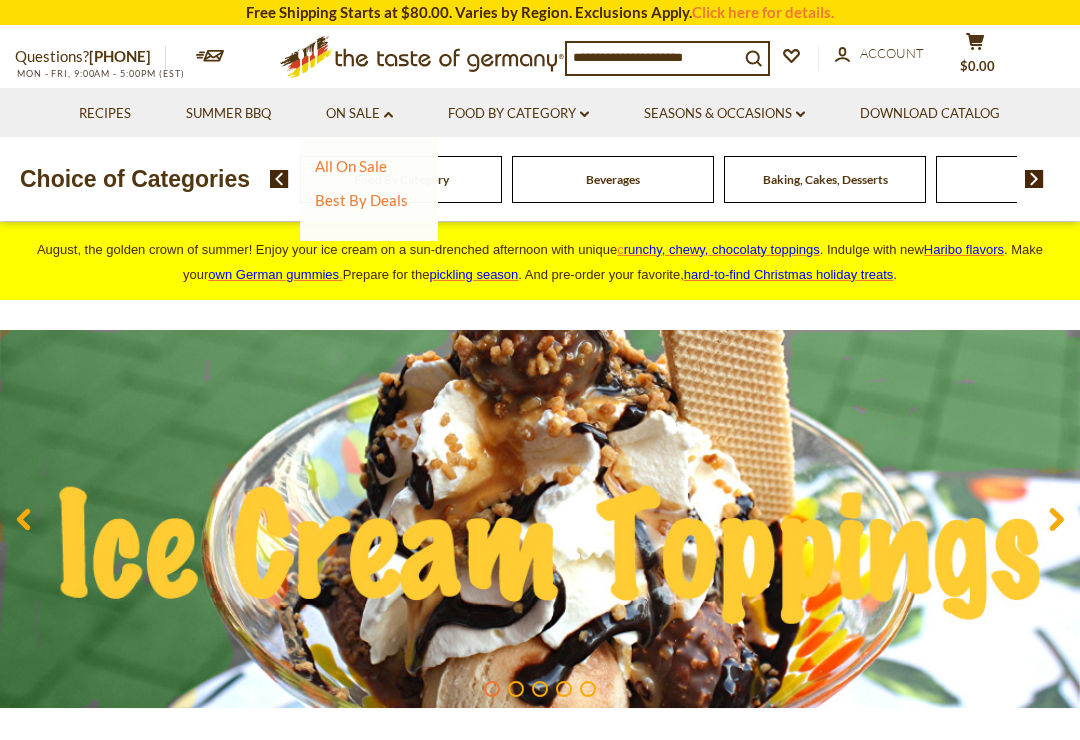 click on "All On Sale" at bounding box center (351, 166) 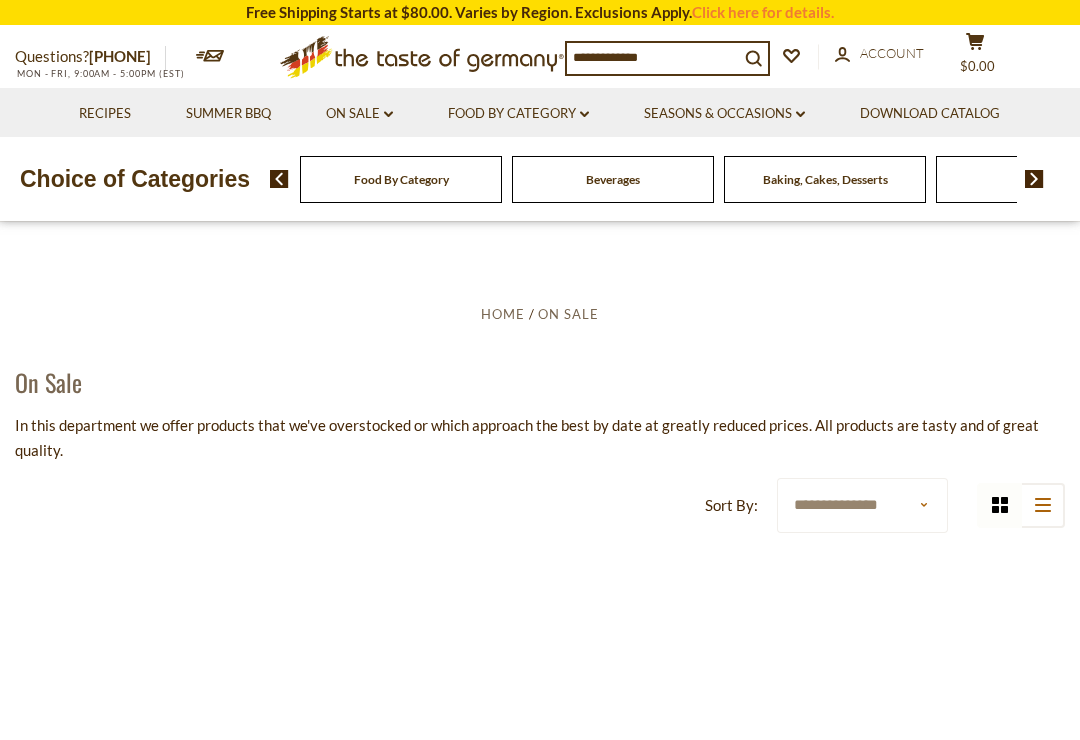 scroll, scrollTop: 0, scrollLeft: 0, axis: both 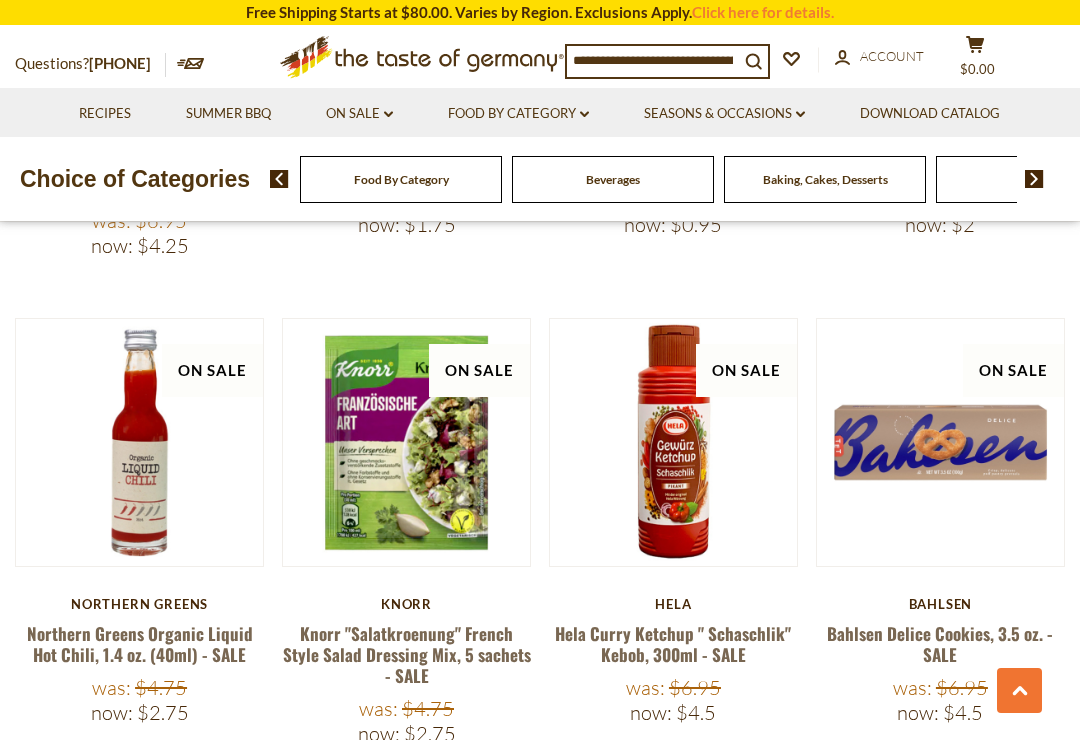 click on "Hela Curry Ketchup " Schaschlik" Kebob,  300ml - SALE" at bounding box center (673, 644) 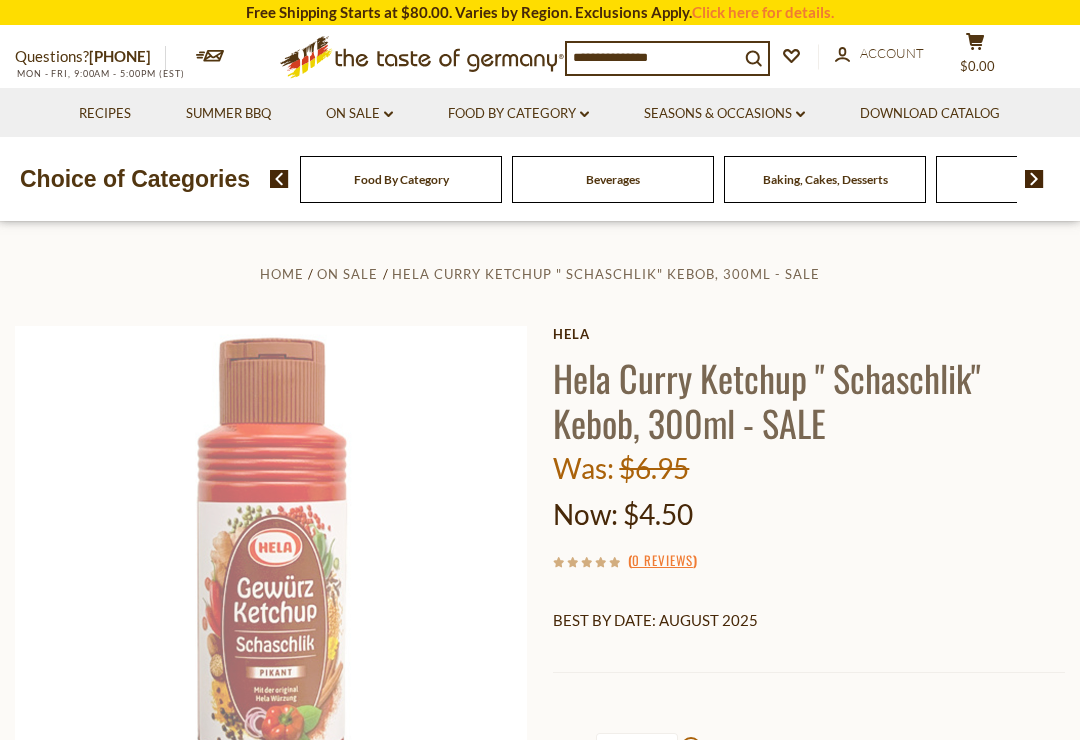 scroll, scrollTop: 0, scrollLeft: 0, axis: both 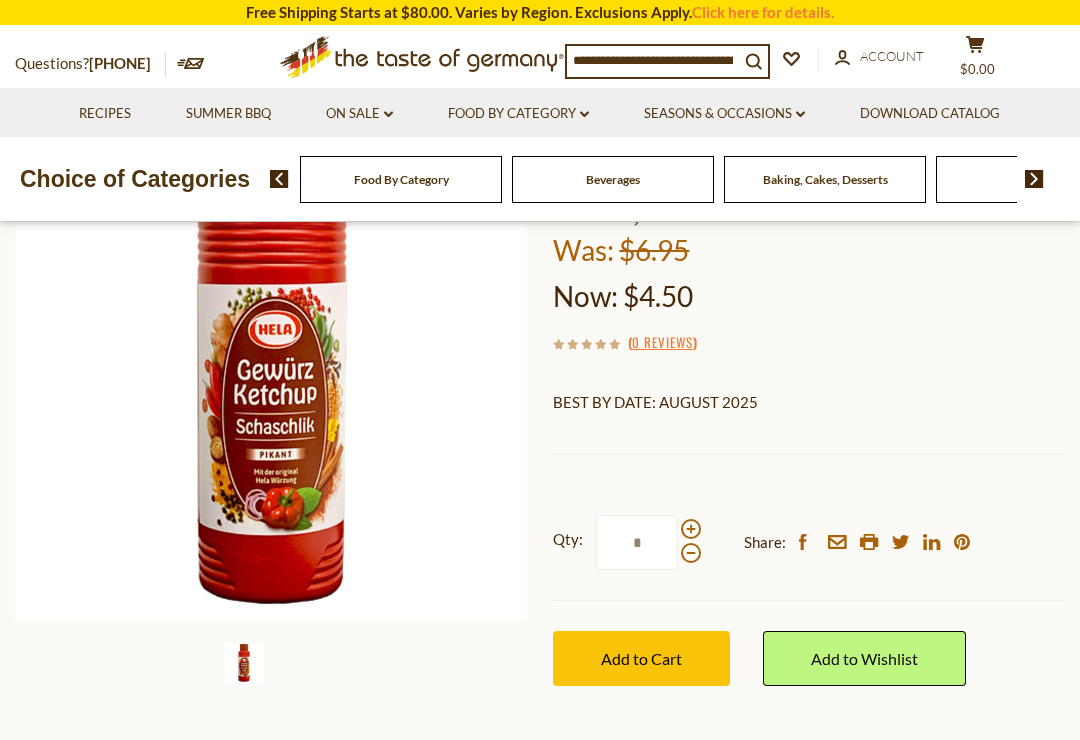 click on "Add to Cart" at bounding box center [641, 658] 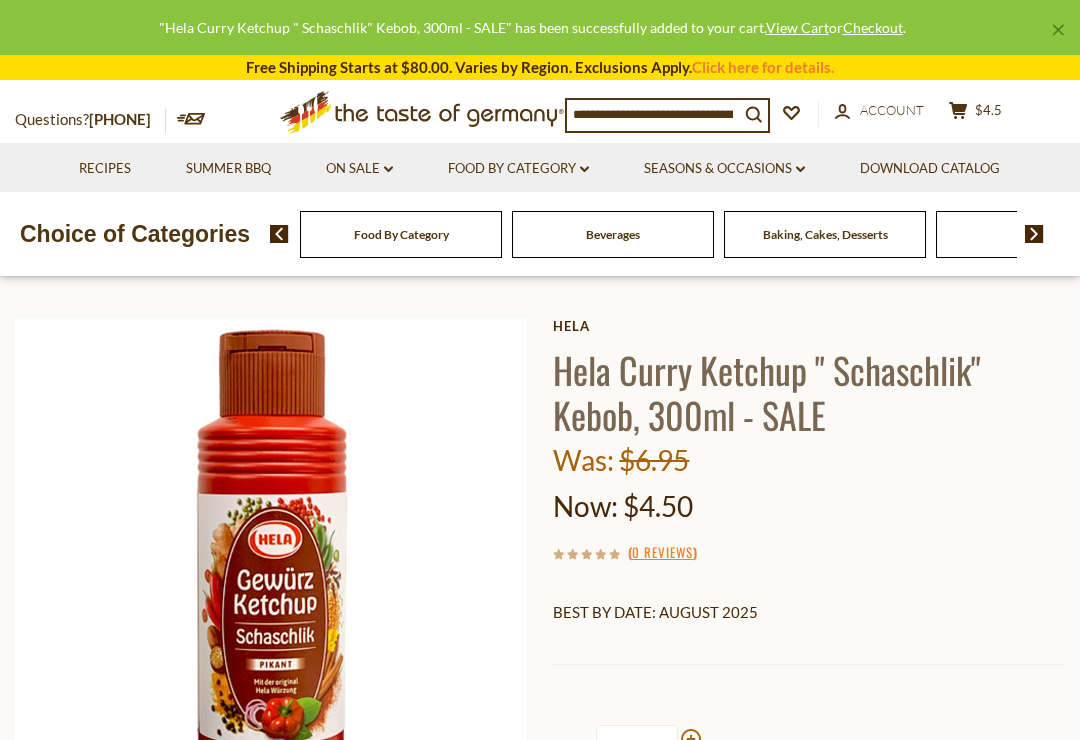 scroll, scrollTop: 0, scrollLeft: 0, axis: both 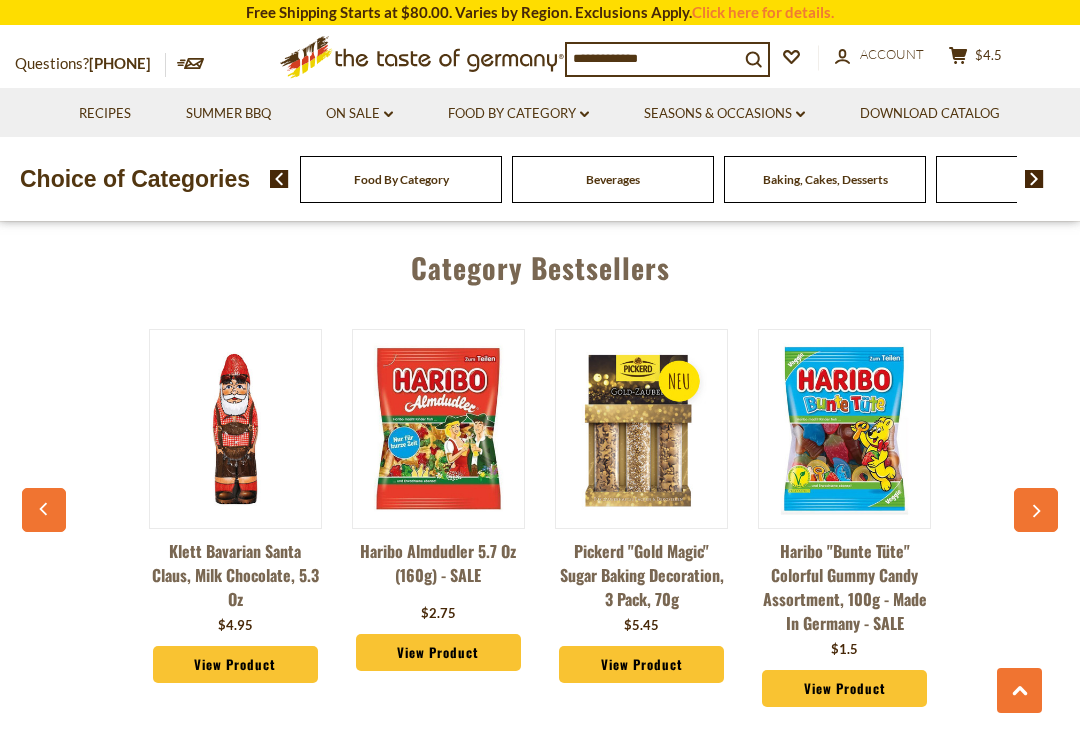 click at bounding box center [1036, 510] 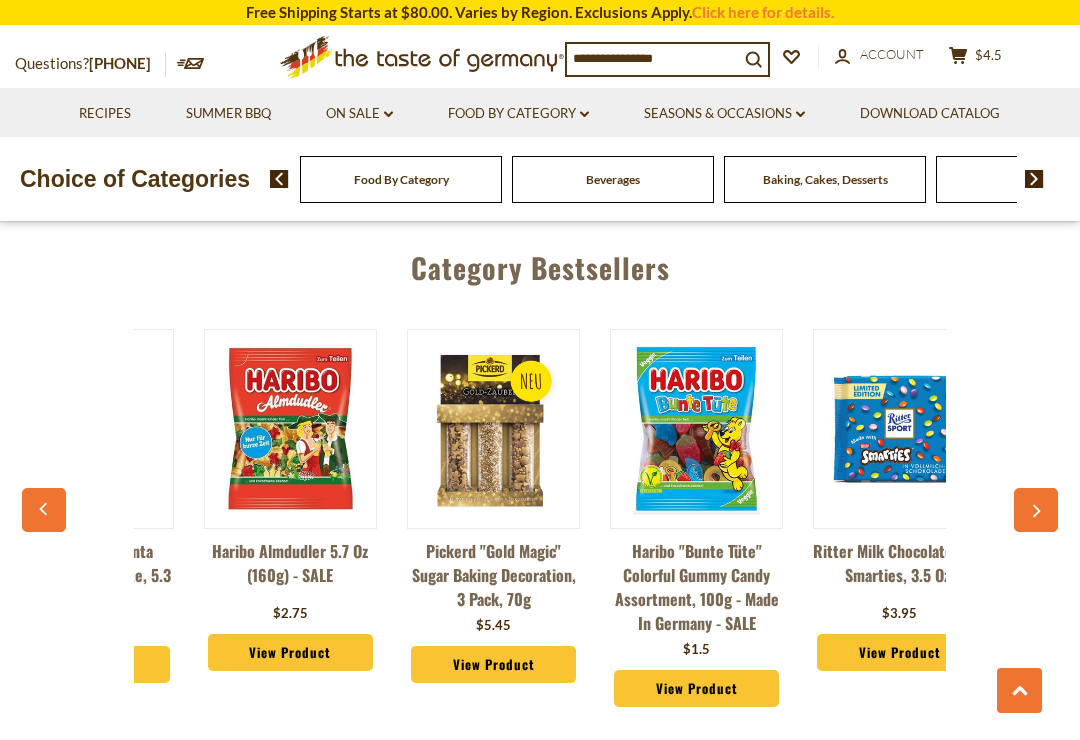 scroll, scrollTop: 0, scrollLeft: 203, axis: horizontal 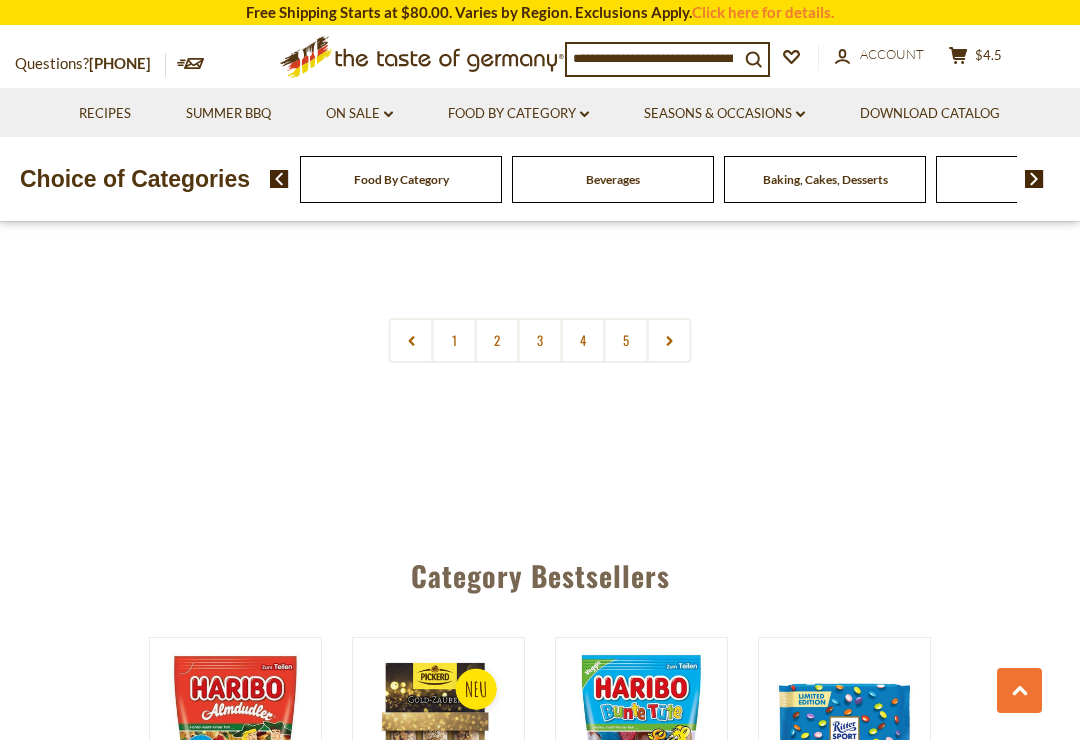 click on "2" at bounding box center [497, 340] 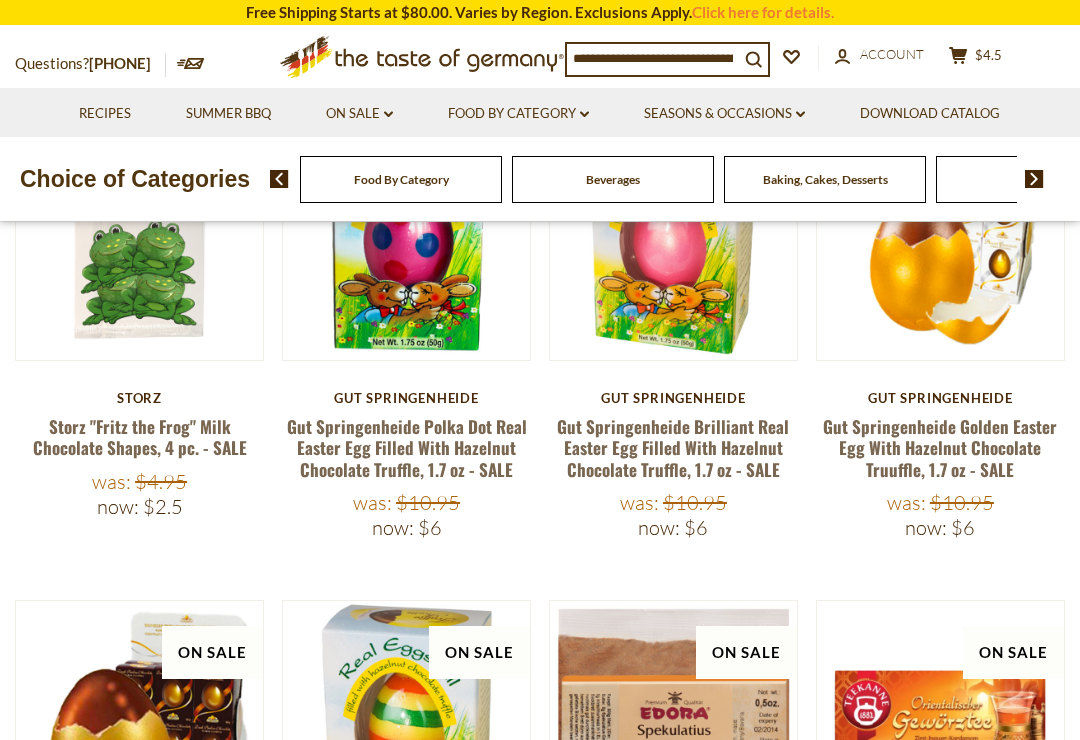scroll, scrollTop: 792, scrollLeft: 0, axis: vertical 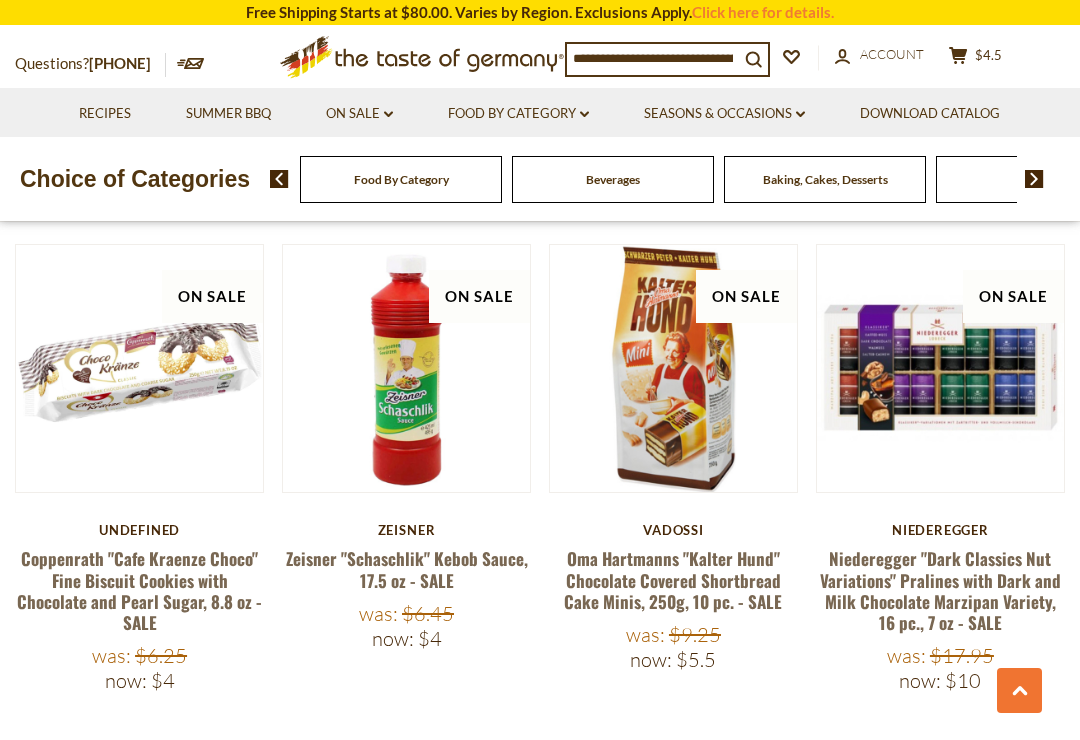 click on "Zeisner "Schaschlik" Kebob Sauce, 17.5 oz - SALE" at bounding box center [407, 569] 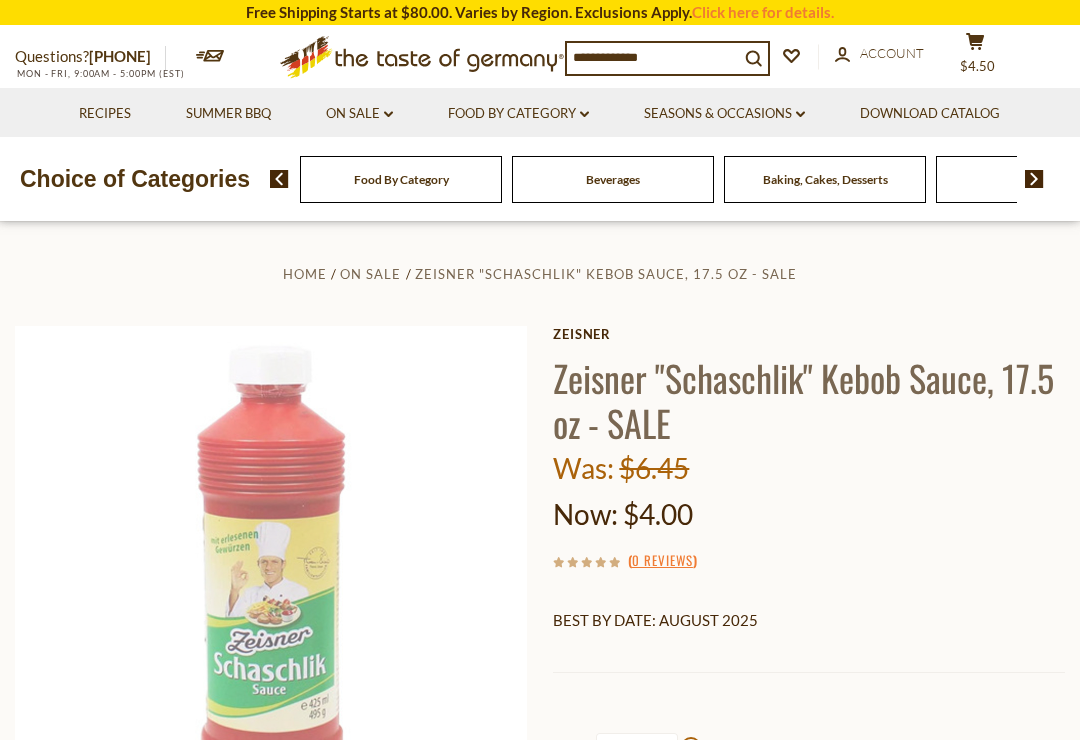 scroll, scrollTop: 0, scrollLeft: 0, axis: both 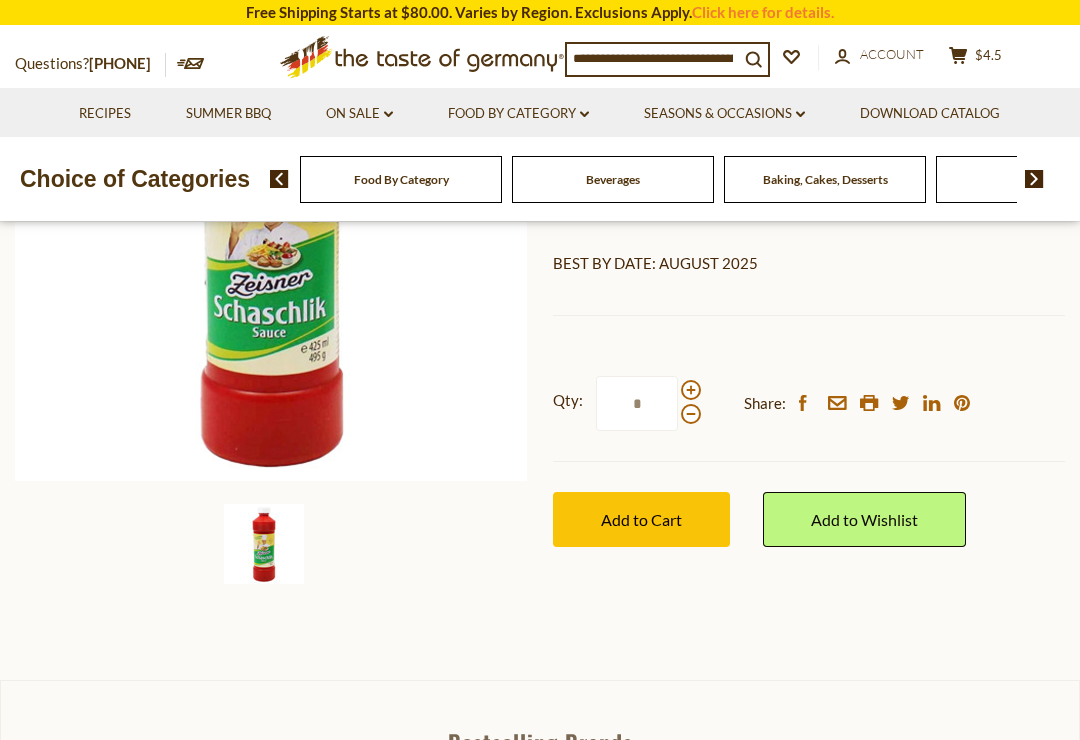 click on "Add to Cart" at bounding box center (641, 519) 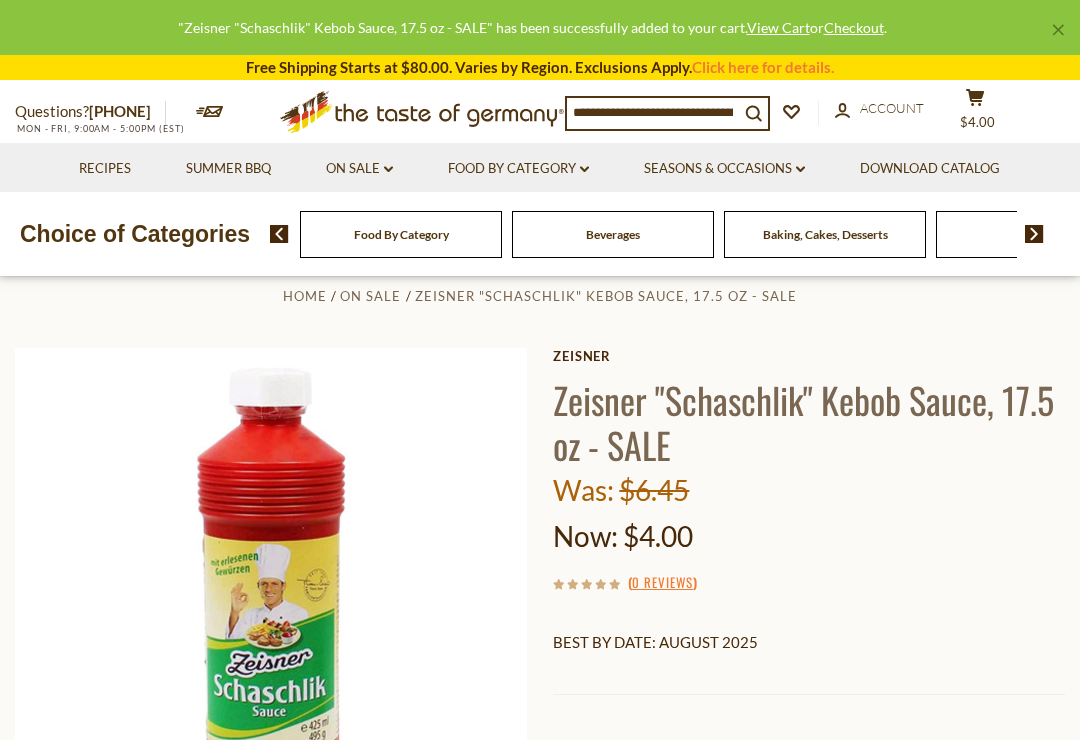 scroll, scrollTop: 0, scrollLeft: 0, axis: both 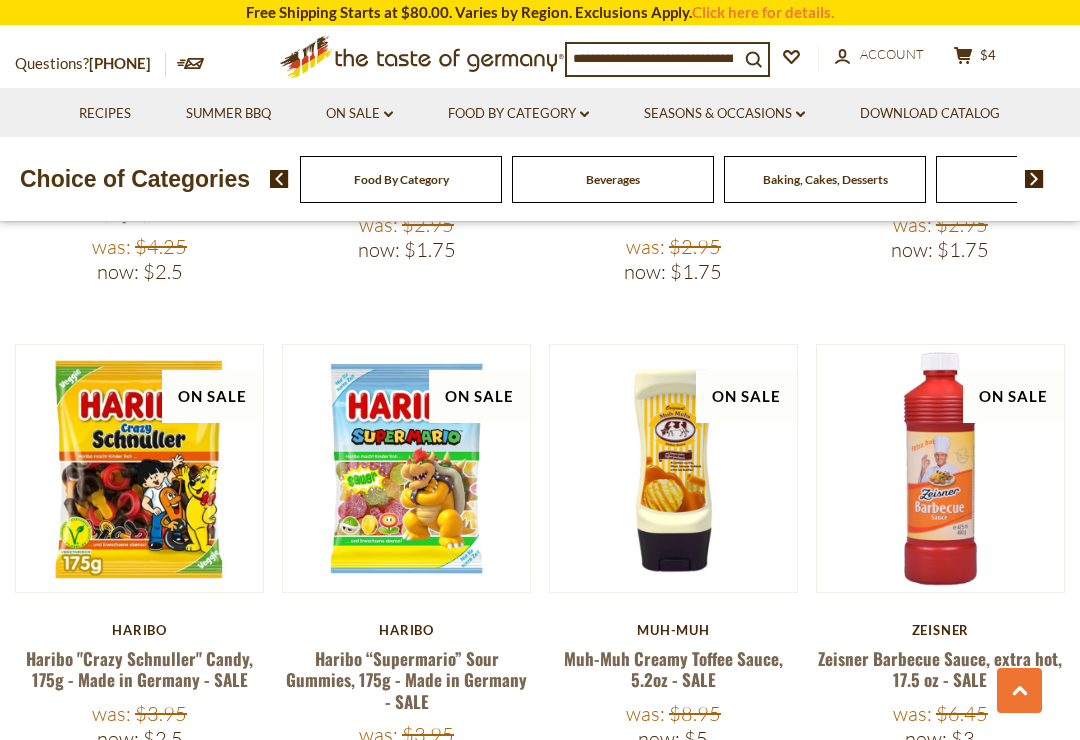 click on "Zeisner Barbecue Sauce, extra hot, 17.5 oz - SALE" at bounding box center [940, 669] 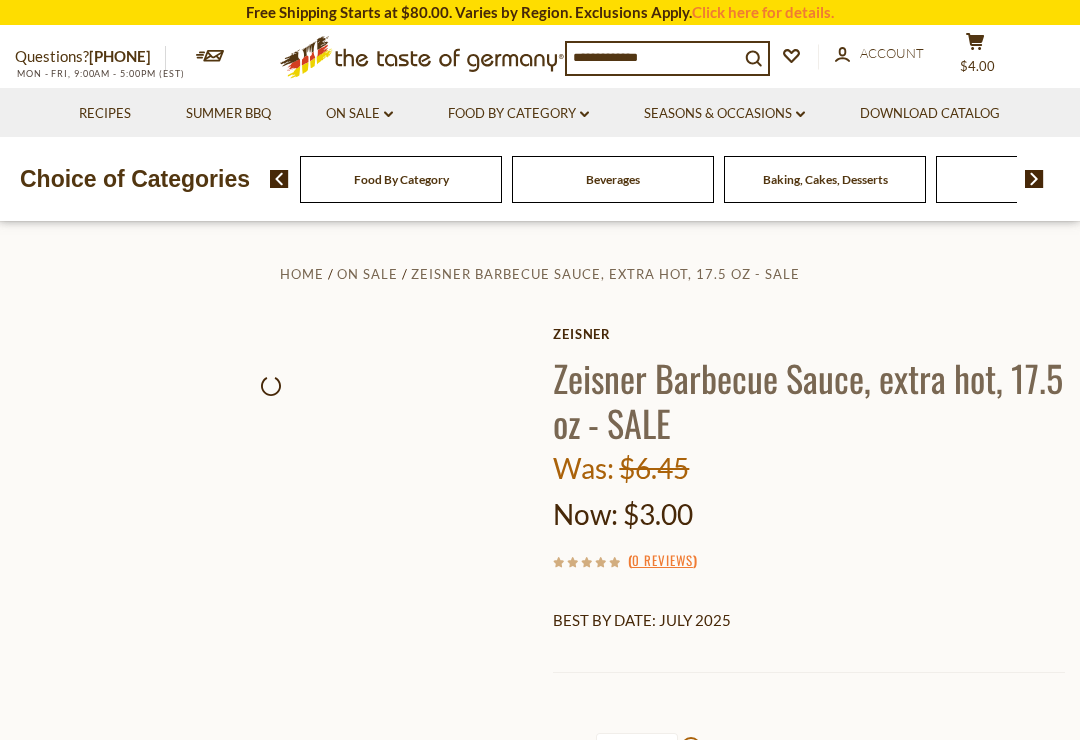 scroll, scrollTop: 0, scrollLeft: 0, axis: both 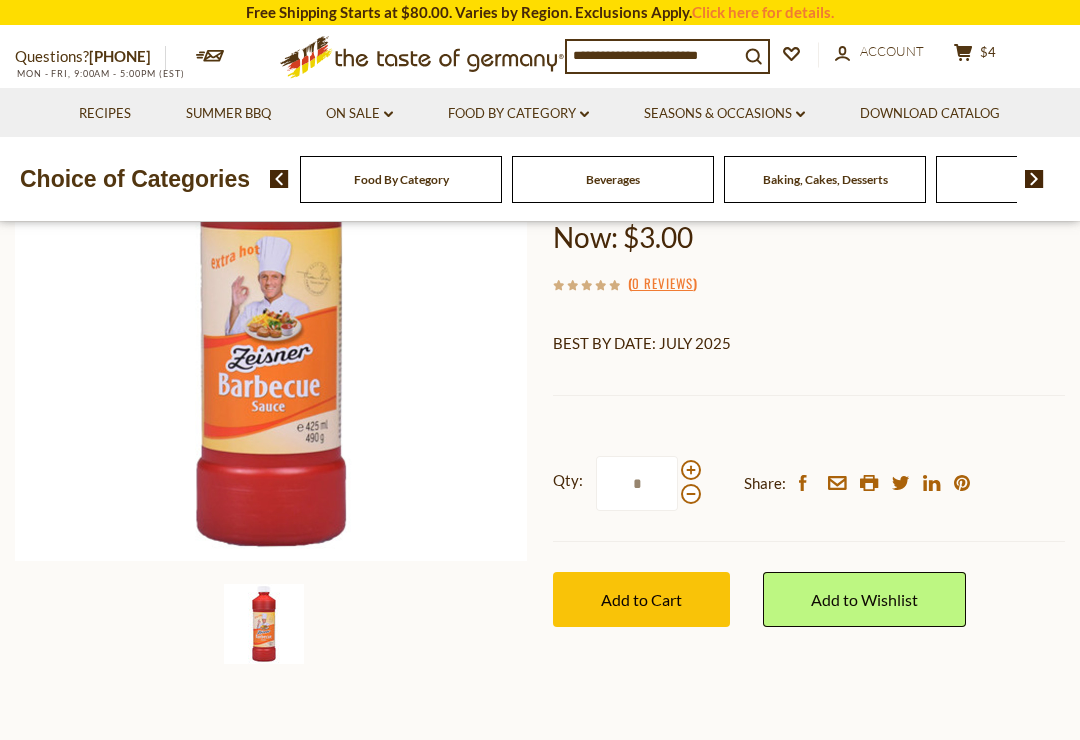 click on "Add to Cart" at bounding box center [641, 599] 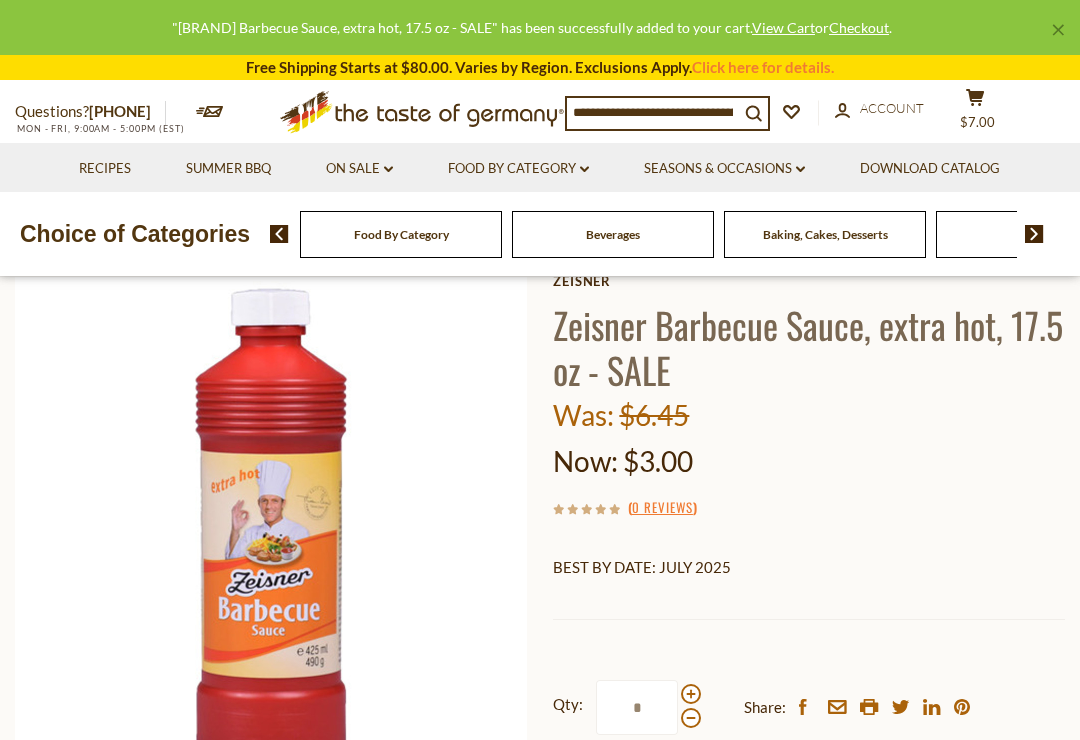 scroll, scrollTop: 0, scrollLeft: 0, axis: both 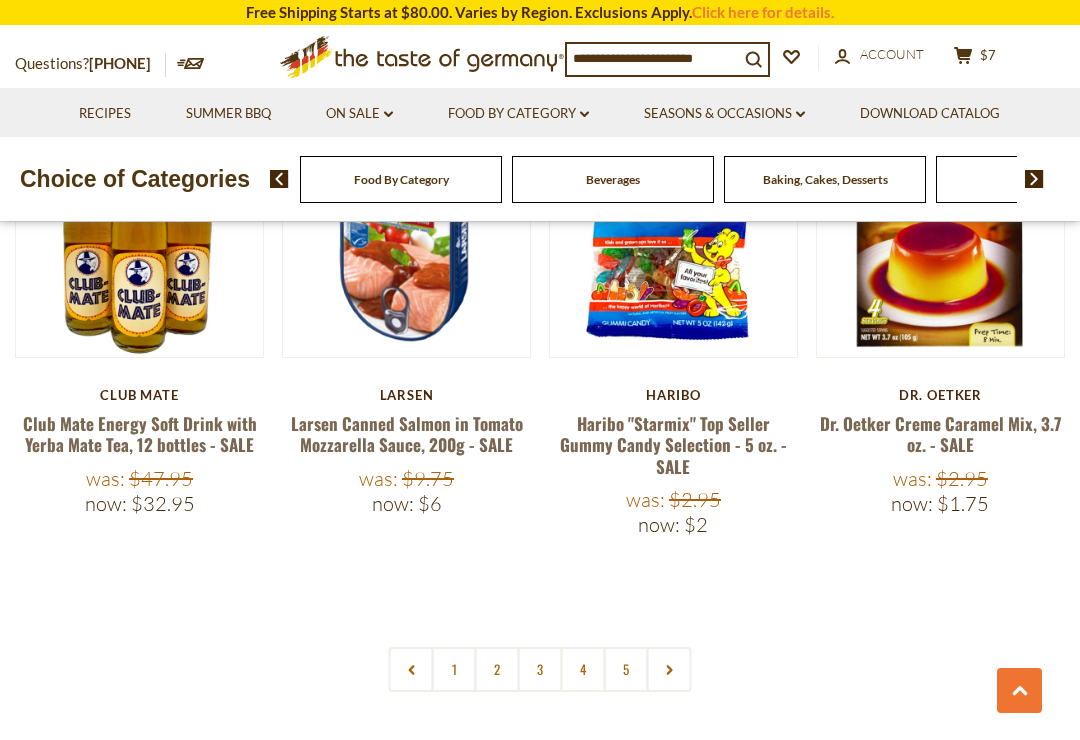 click at bounding box center [669, 669] 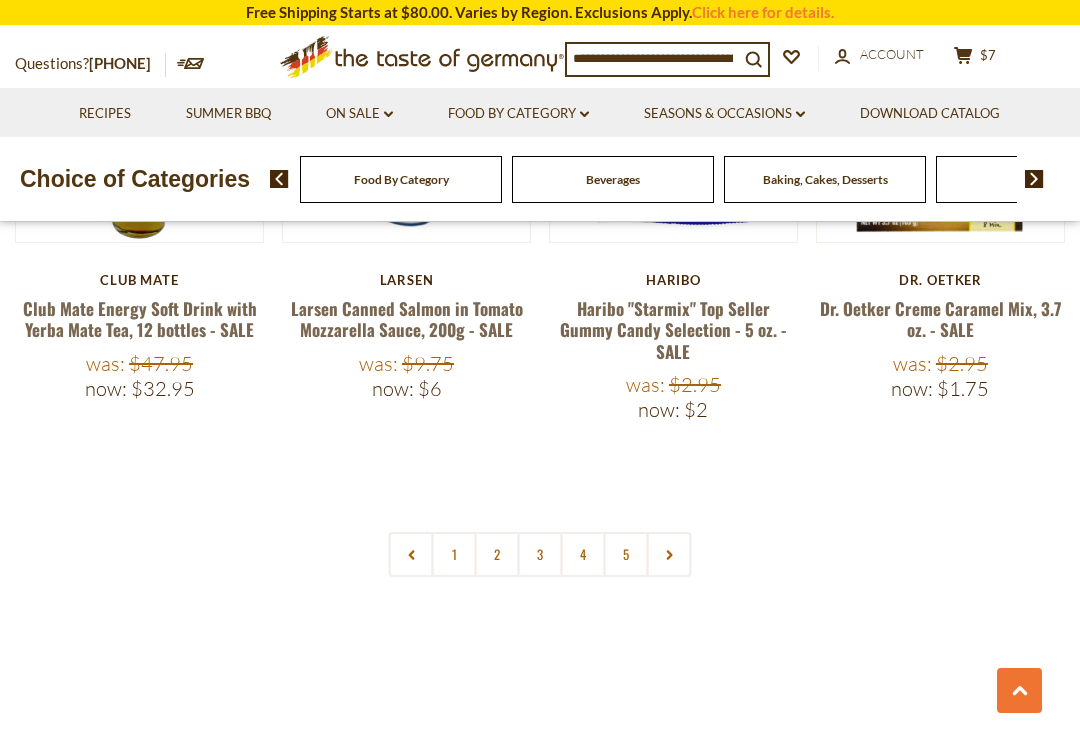 scroll, scrollTop: 4455, scrollLeft: 0, axis: vertical 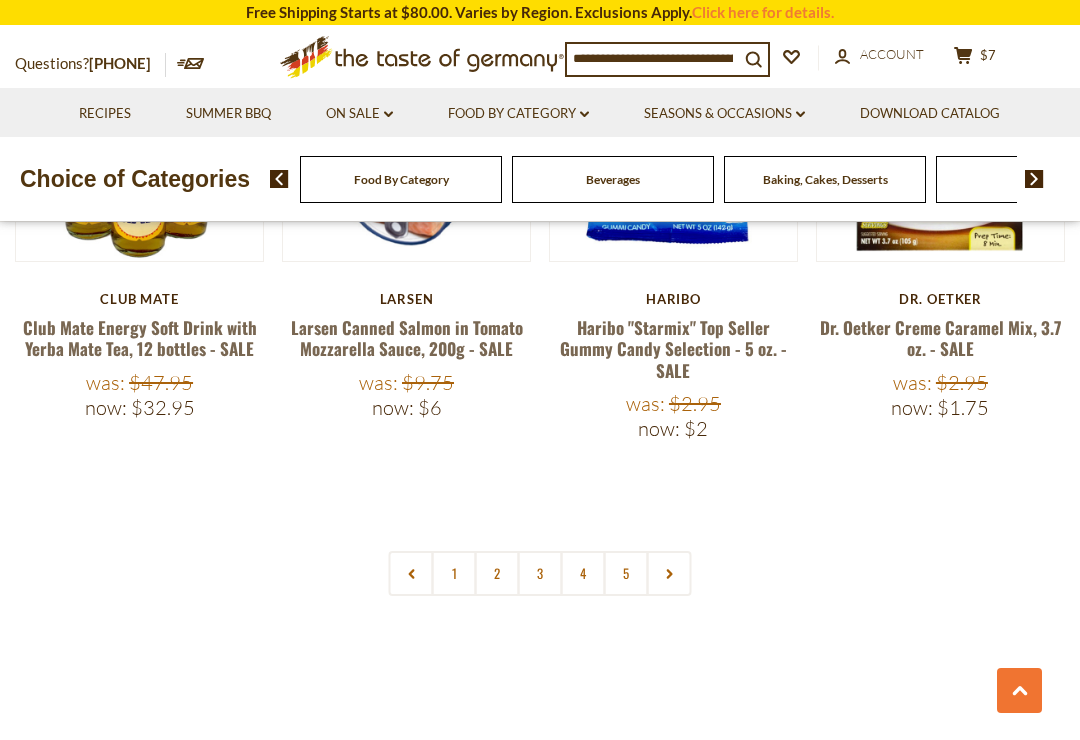 click at bounding box center (669, 573) 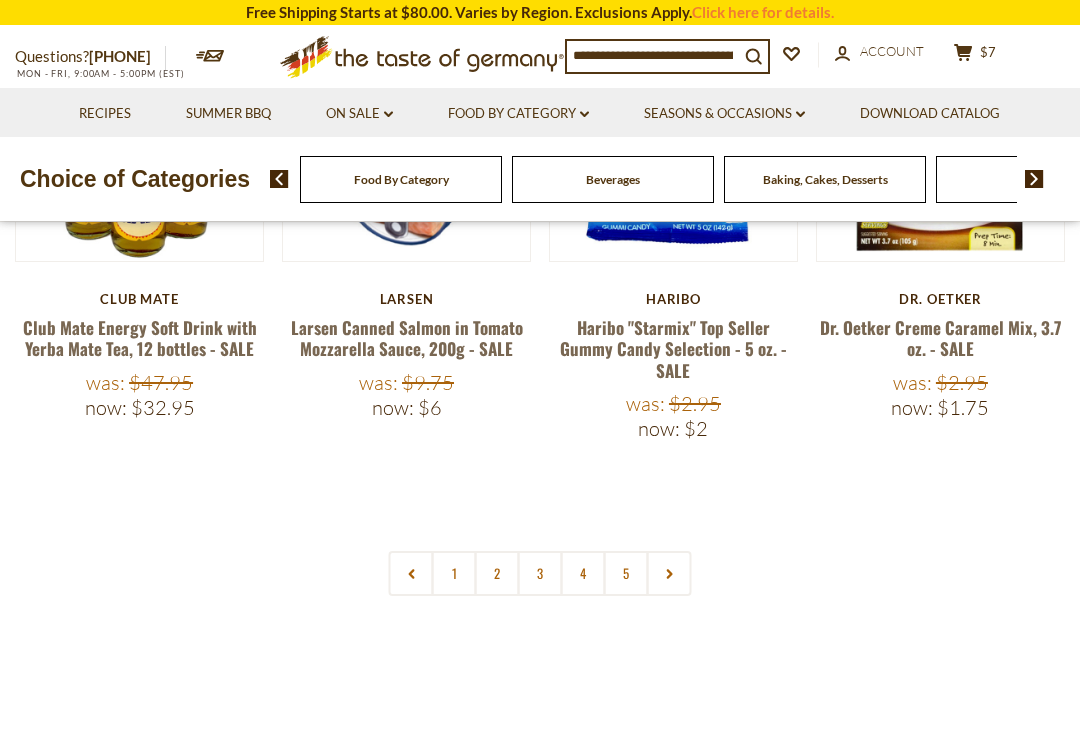 scroll, scrollTop: 0, scrollLeft: 0, axis: both 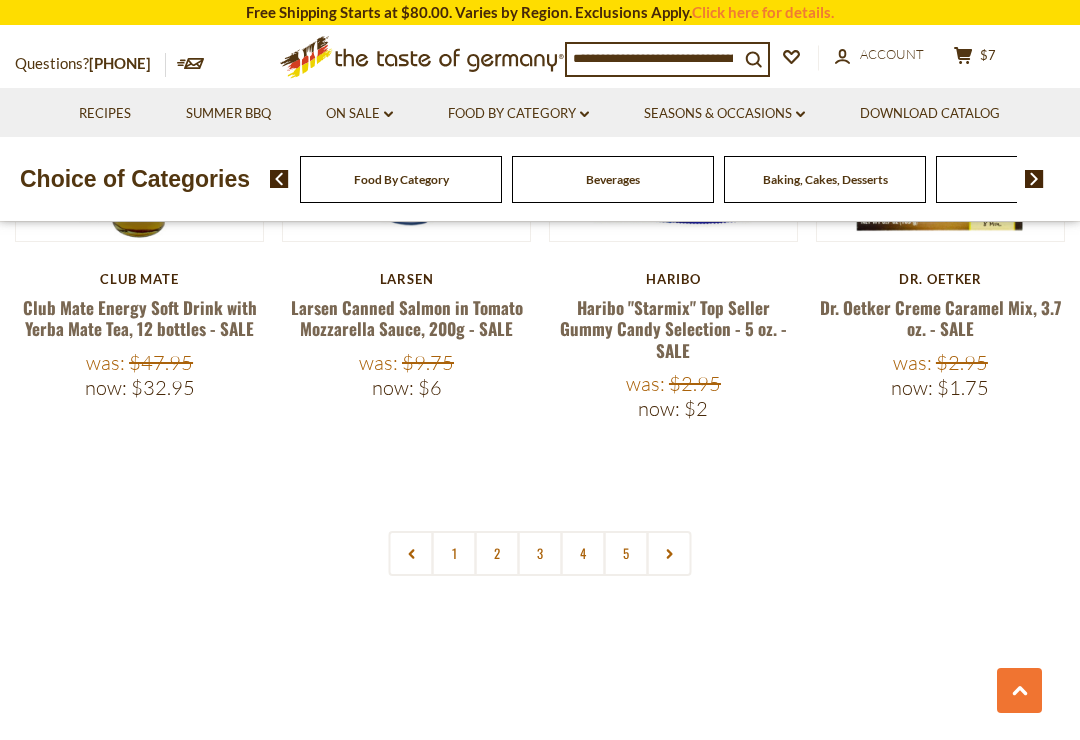 click on "4" at bounding box center [583, 553] 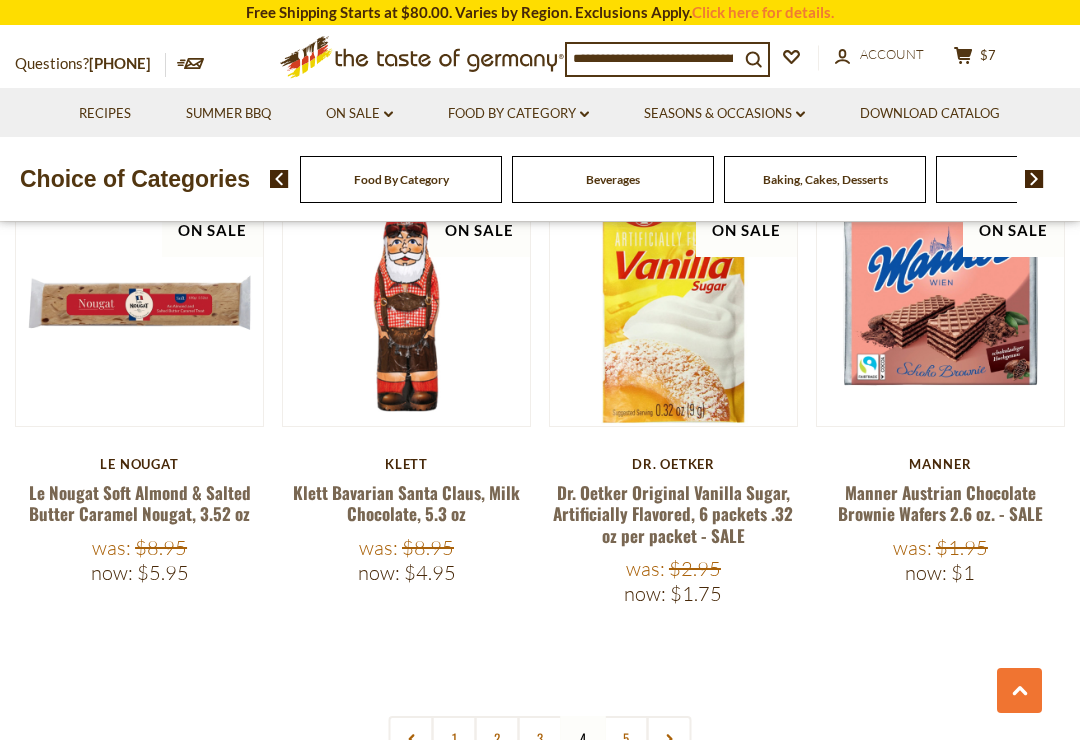 scroll, scrollTop: 4278, scrollLeft: 0, axis: vertical 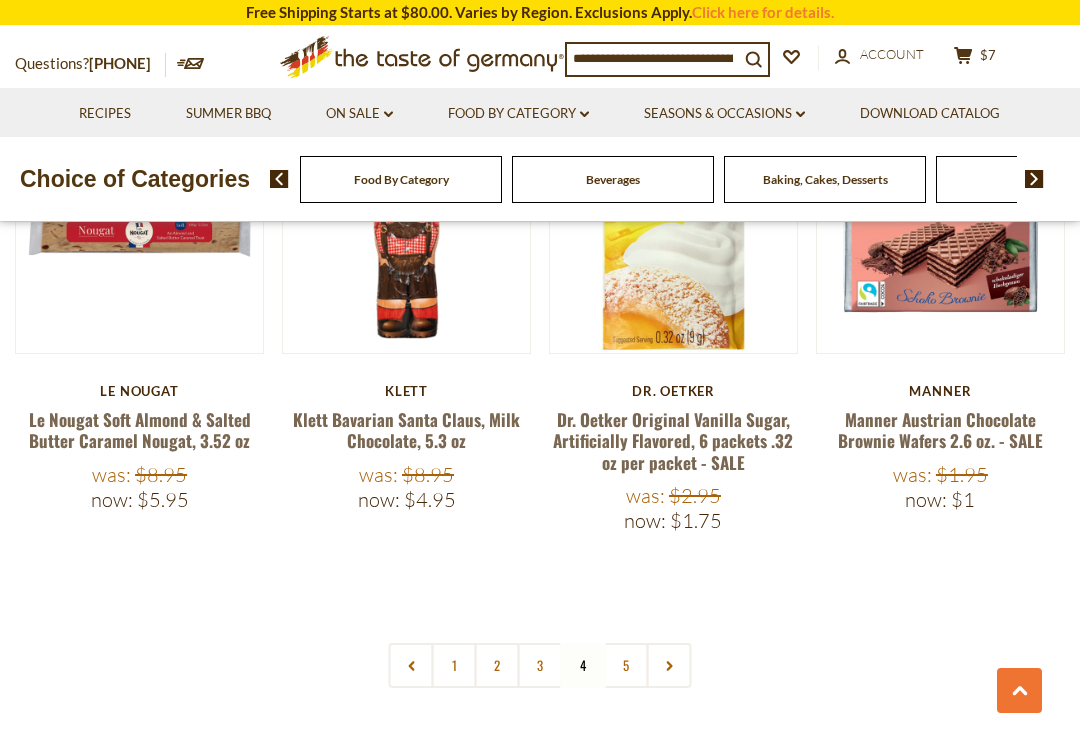 click on "5" at bounding box center (626, 665) 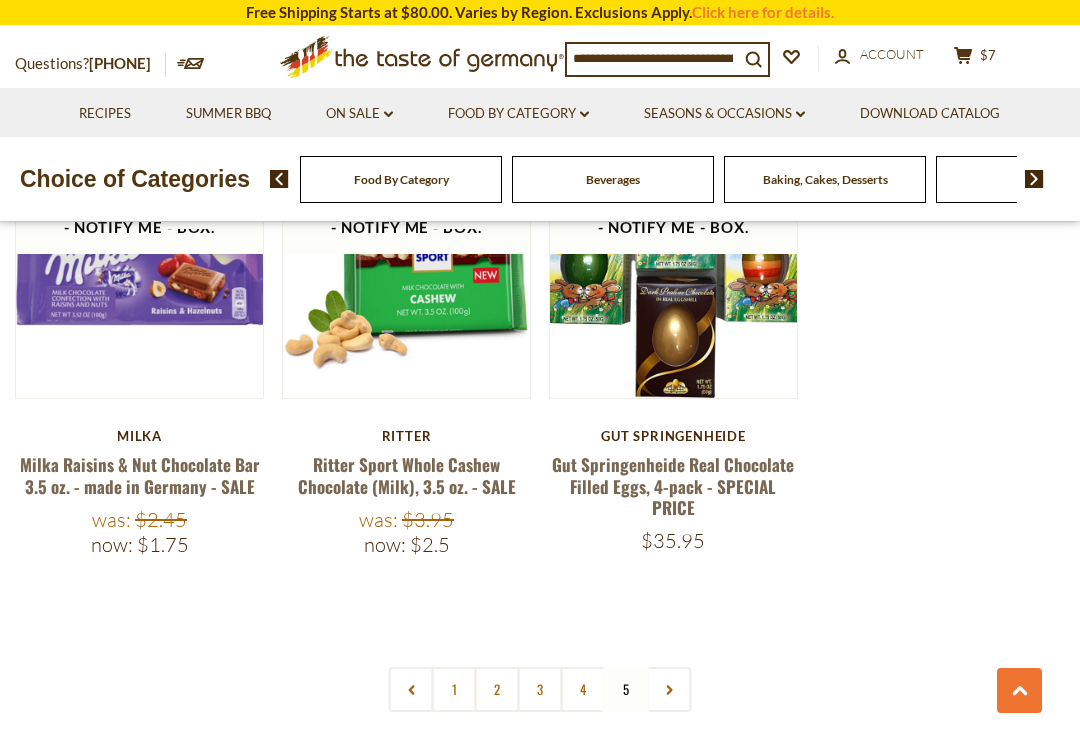 scroll, scrollTop: 2980, scrollLeft: 0, axis: vertical 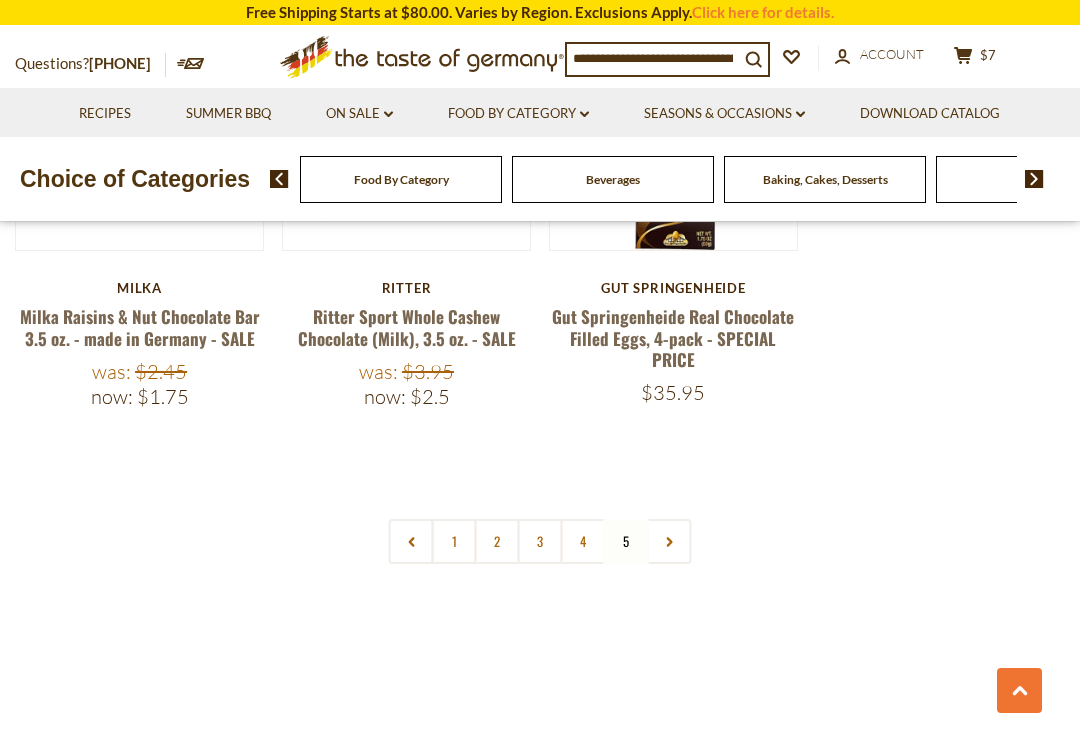 click on "3" at bounding box center (540, 541) 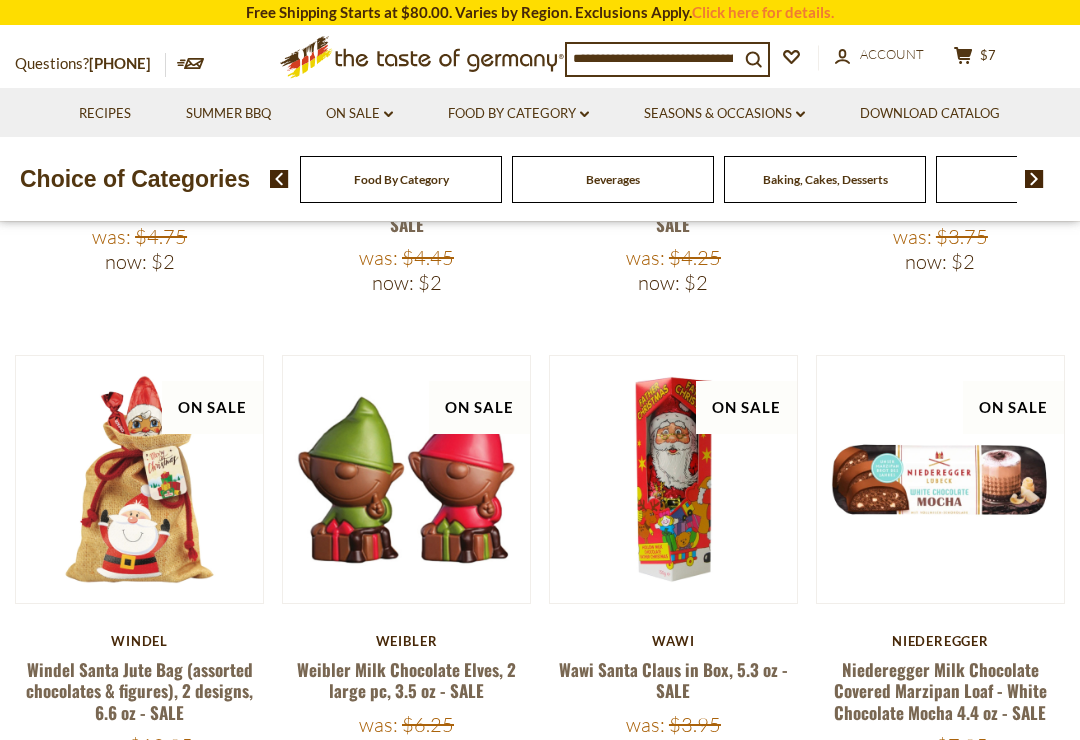 scroll, scrollTop: 349, scrollLeft: 0, axis: vertical 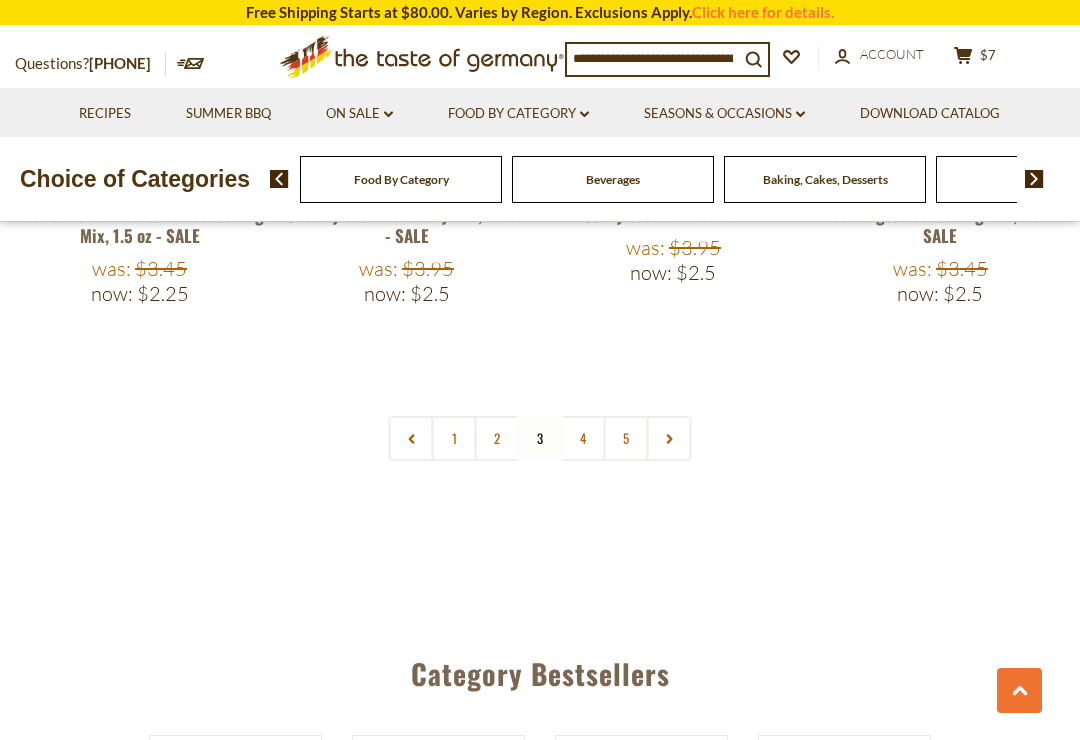 click on "2" at bounding box center [497, 438] 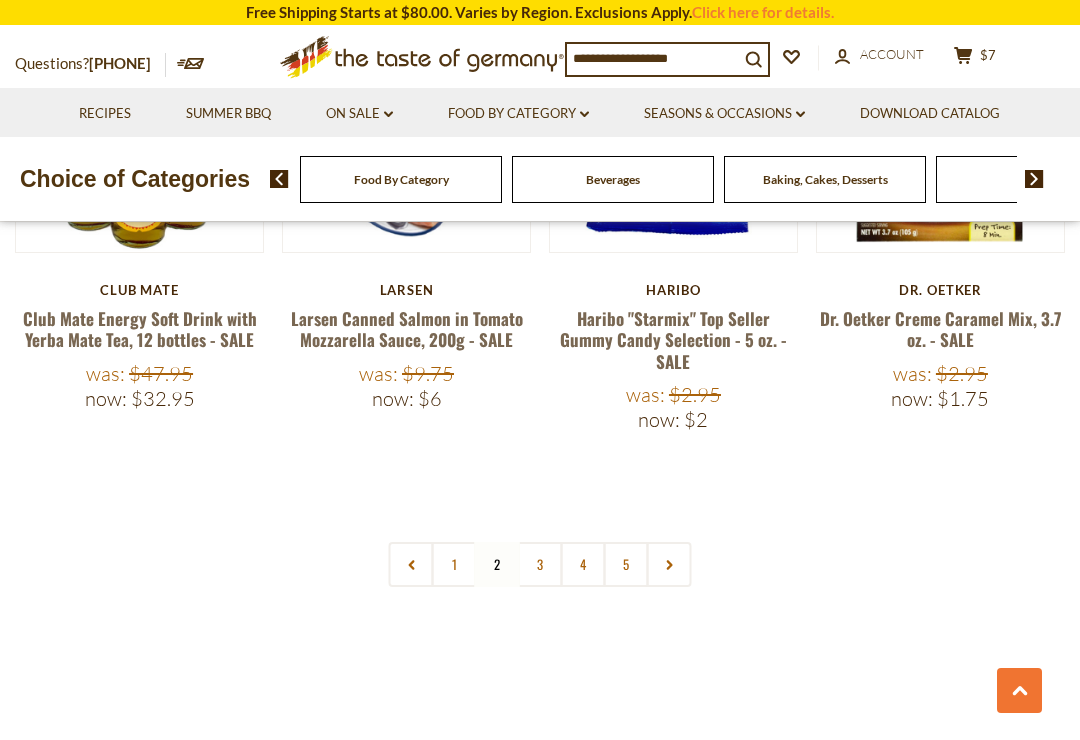 click on "4" at bounding box center (583, 564) 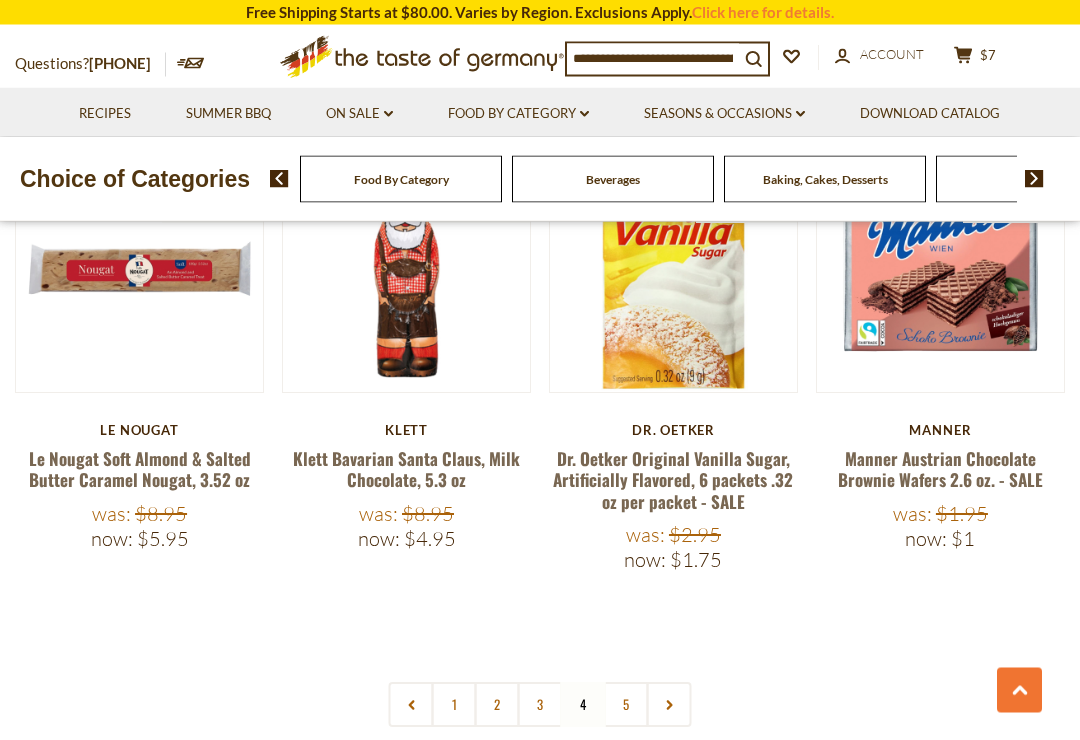 scroll, scrollTop: 4230, scrollLeft: 0, axis: vertical 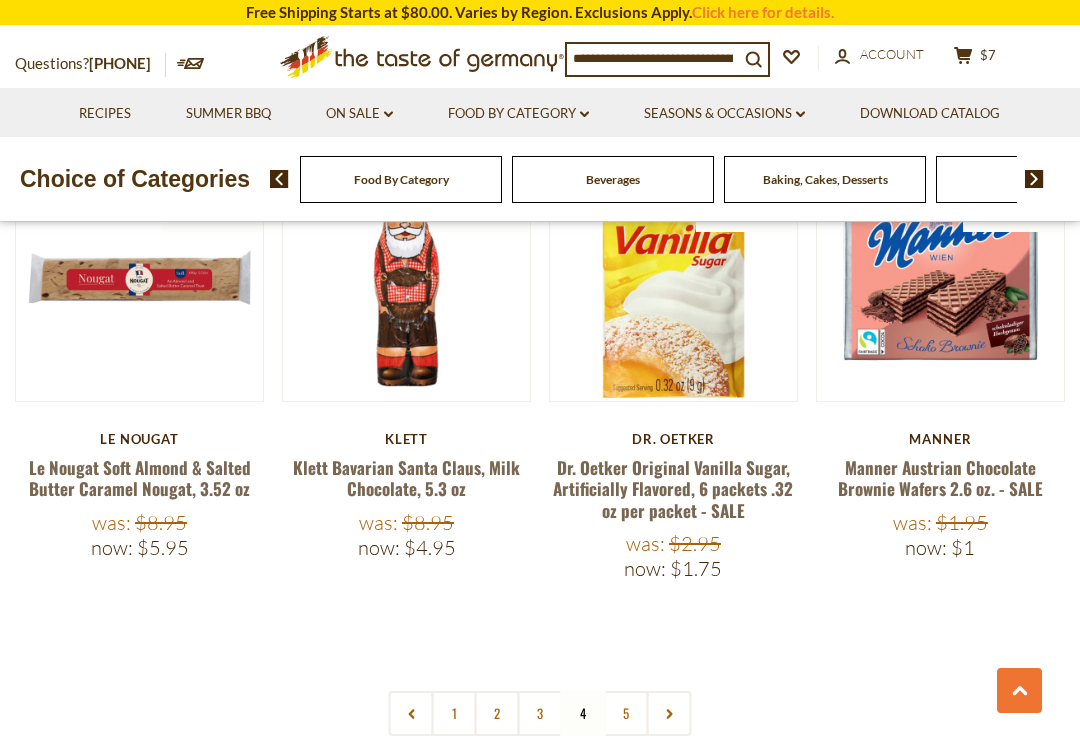 click on "Manner Austrian Chocolate Brownie Wafers 2.6 oz. - SALE" at bounding box center (940, 478) 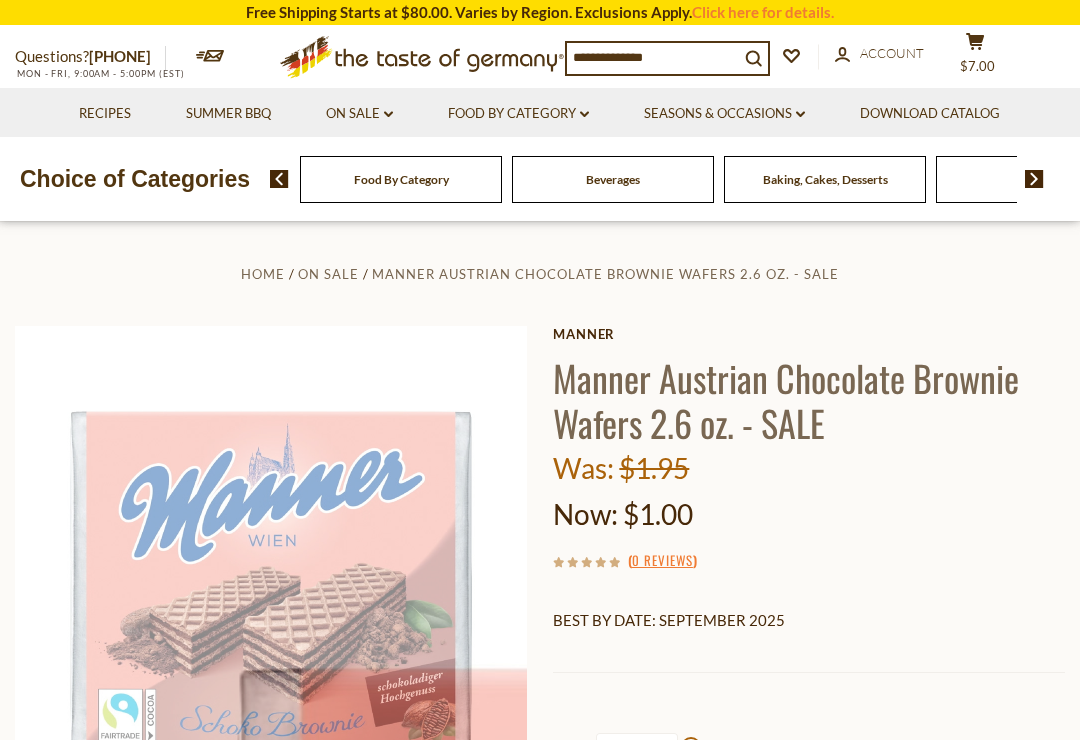 scroll, scrollTop: 0, scrollLeft: 0, axis: both 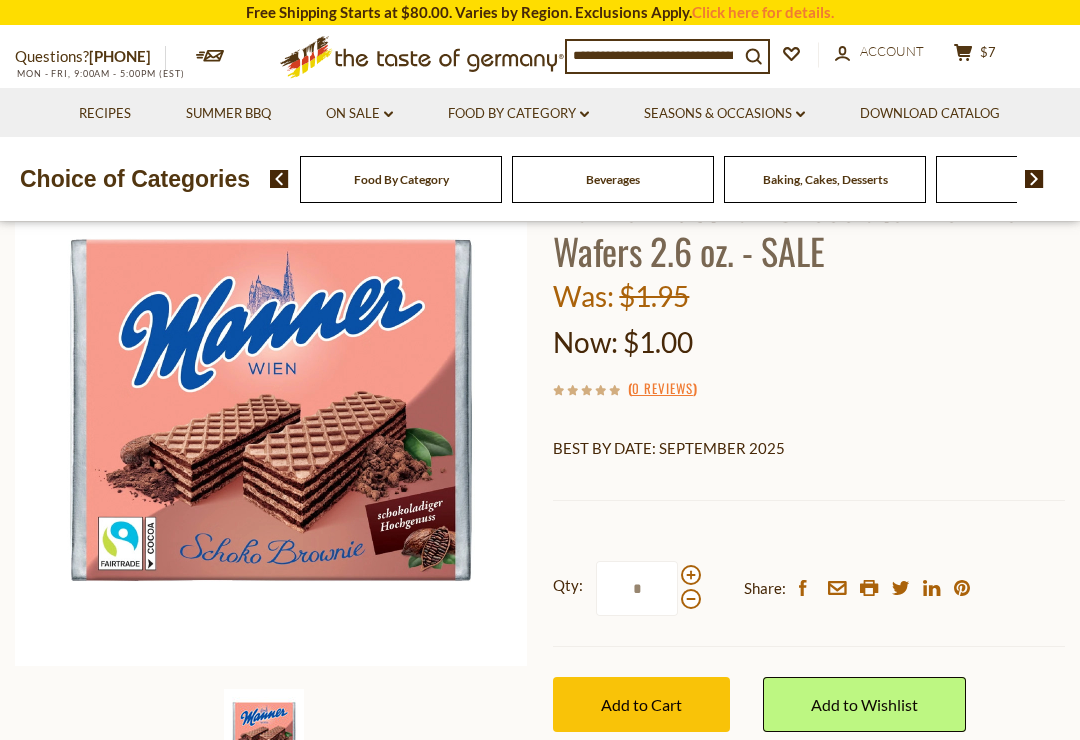 click on "Add to Cart" at bounding box center [641, 704] 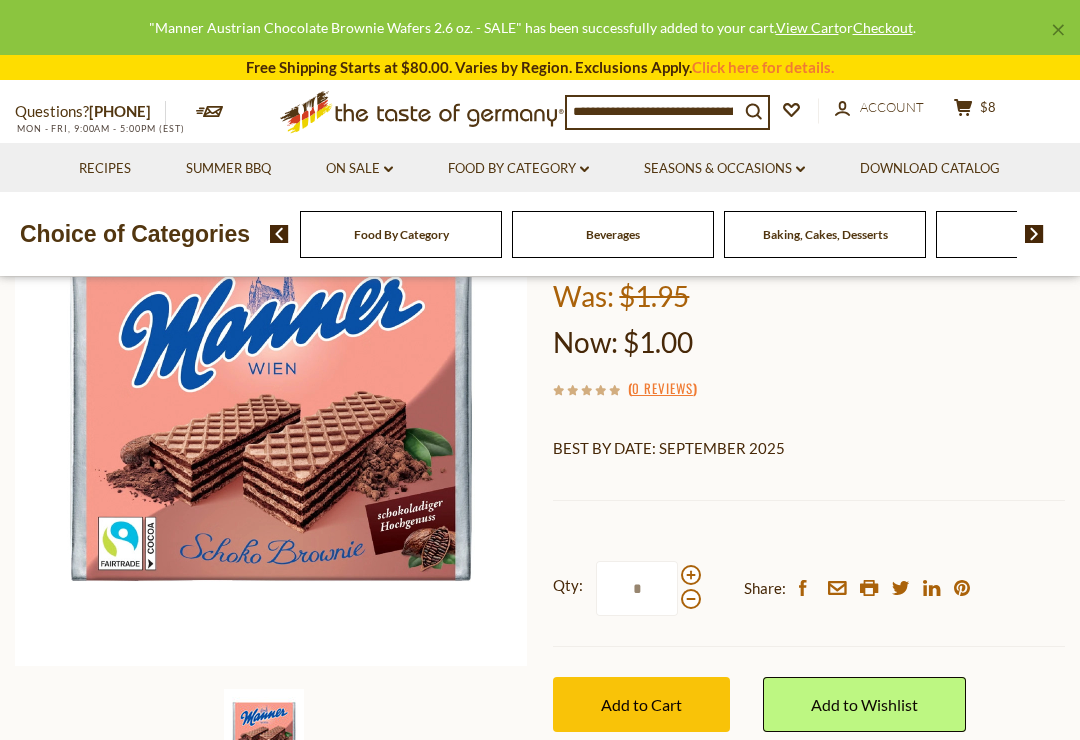 click on "cart
$8" at bounding box center [975, 110] 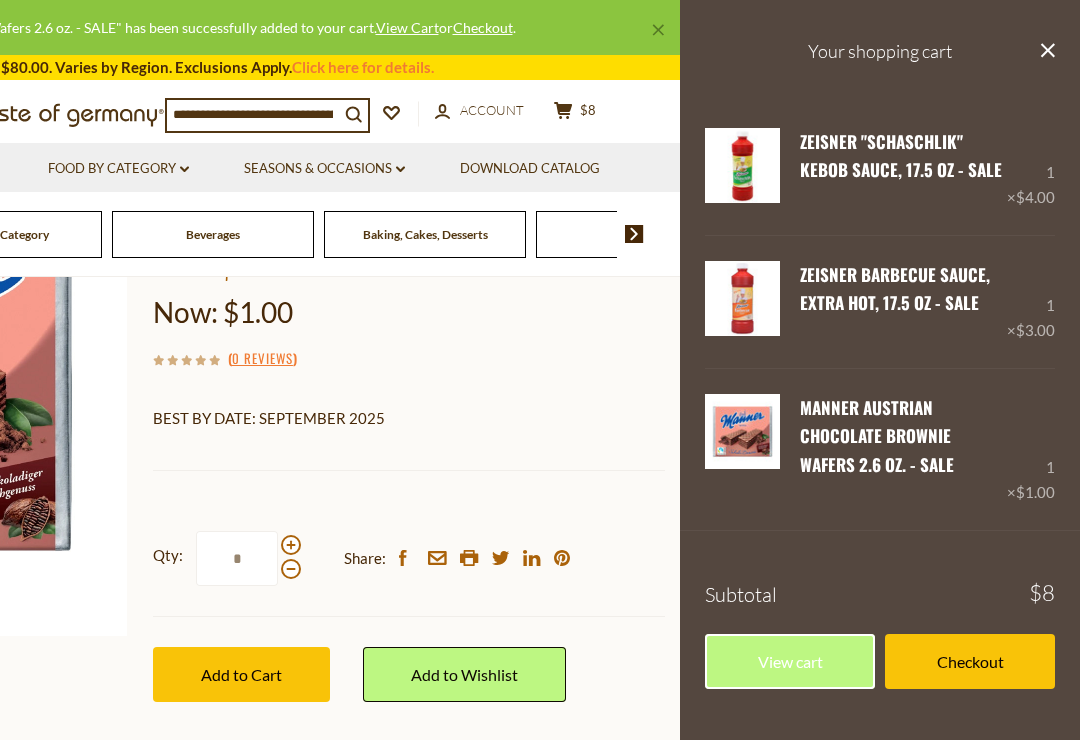 scroll, scrollTop: 200, scrollLeft: 0, axis: vertical 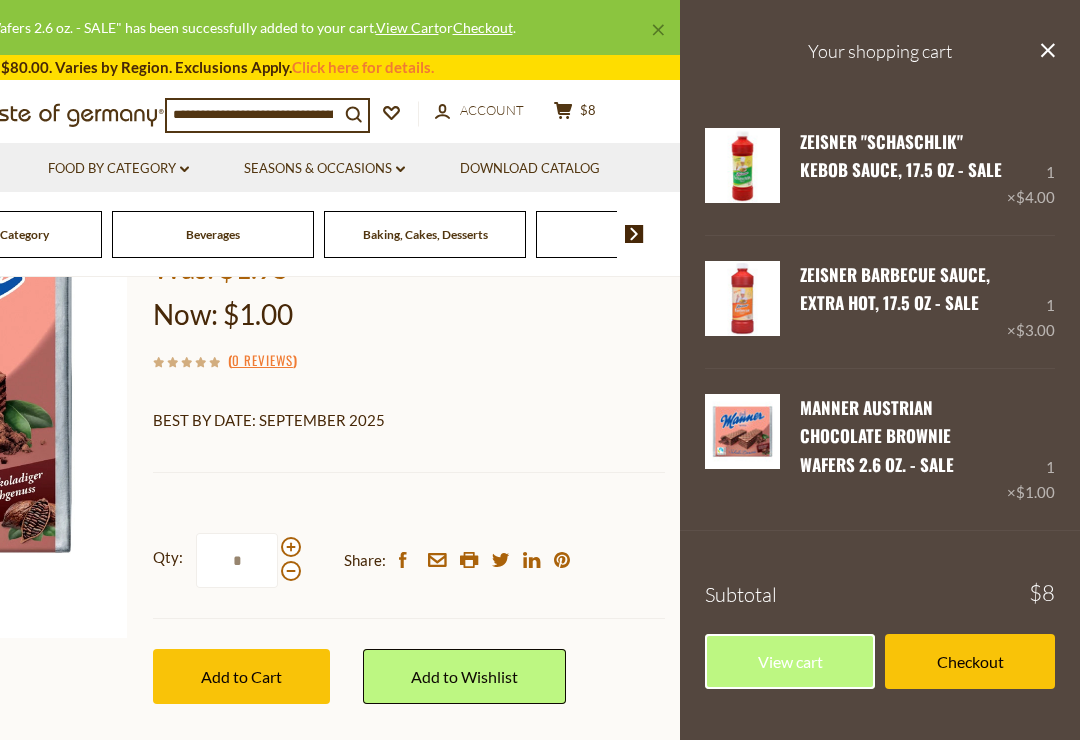 click on "close" 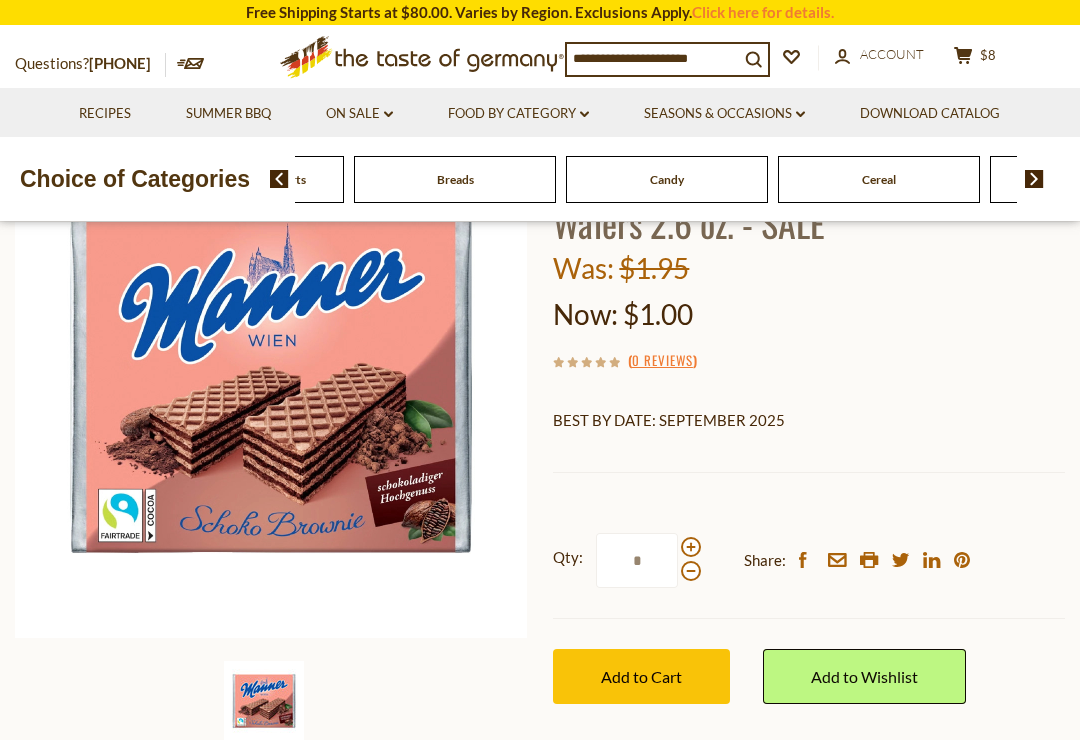 click on "Baking, Cakes, Desserts" at bounding box center [243, 179] 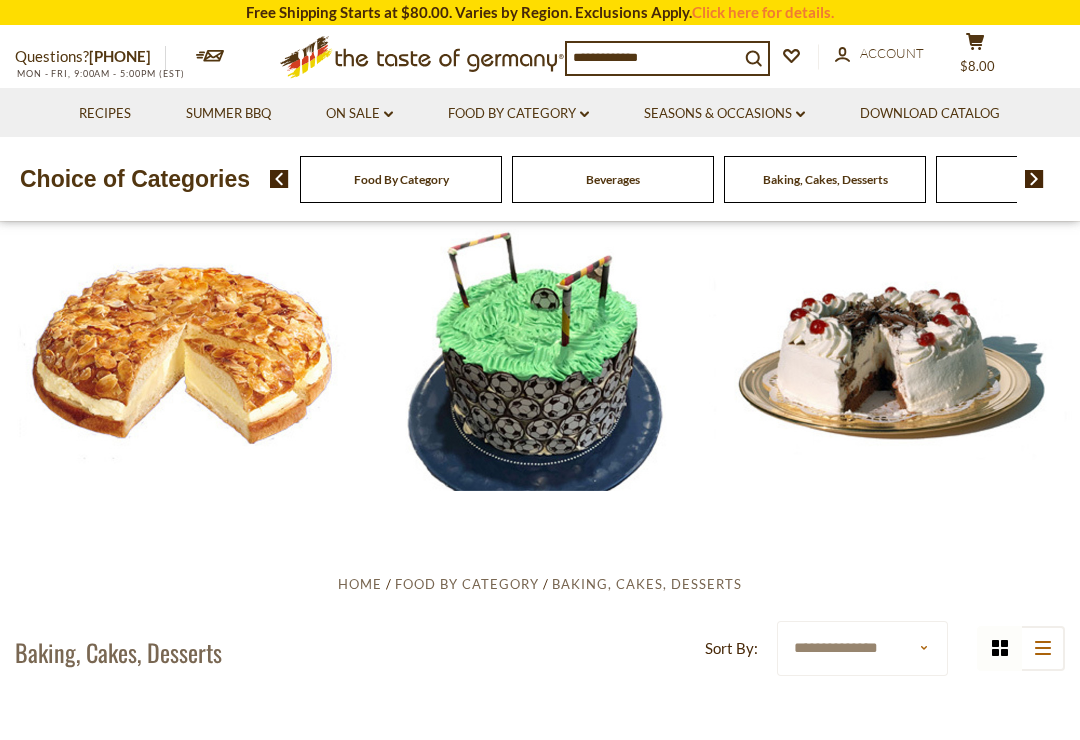 scroll, scrollTop: 0, scrollLeft: 0, axis: both 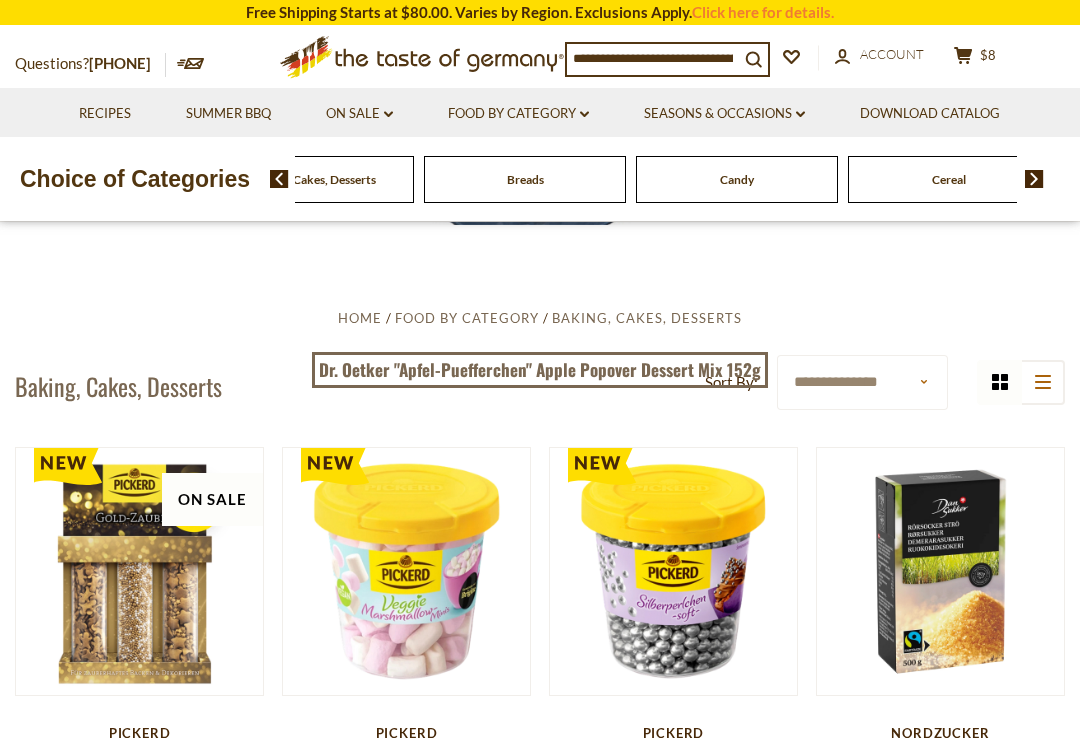 click on "Baking, Cakes, Desserts" at bounding box center [-111, 179] 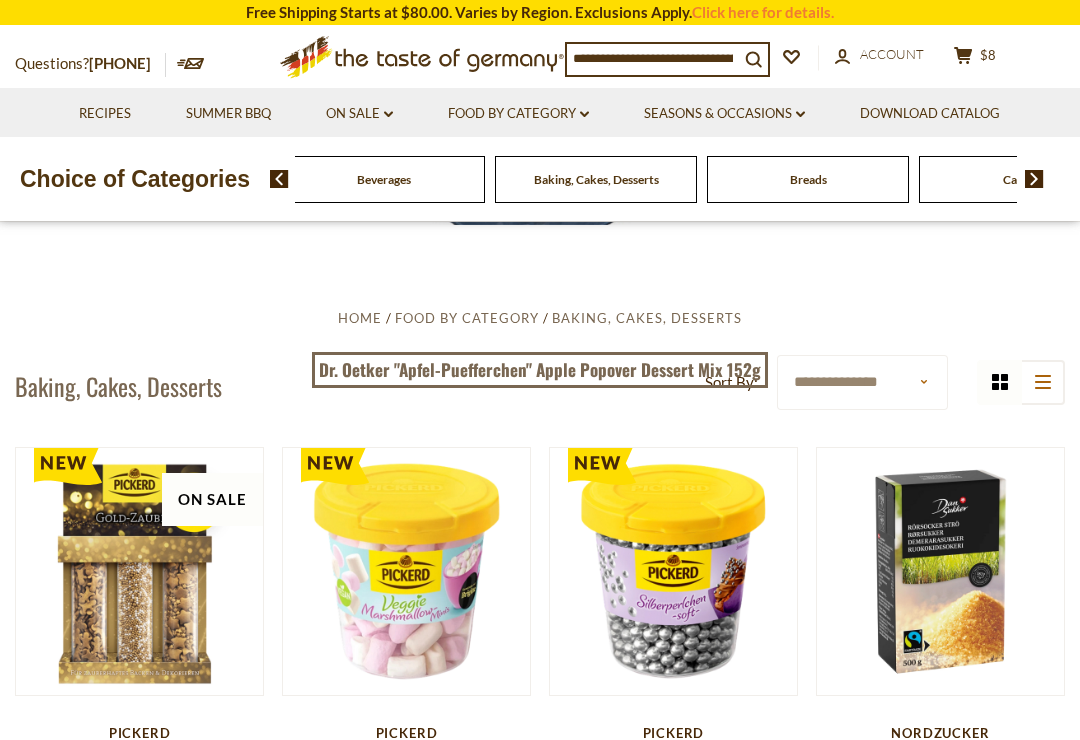 click on "Baking, Cakes, Desserts" at bounding box center [172, 179] 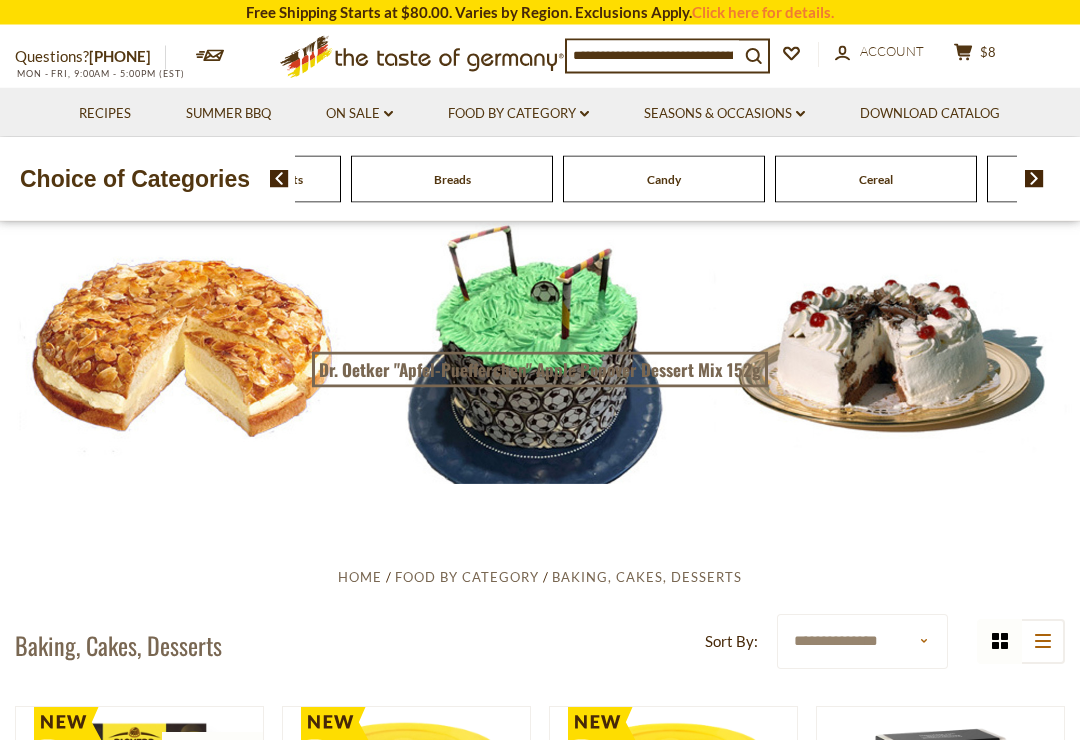 scroll, scrollTop: 0, scrollLeft: 0, axis: both 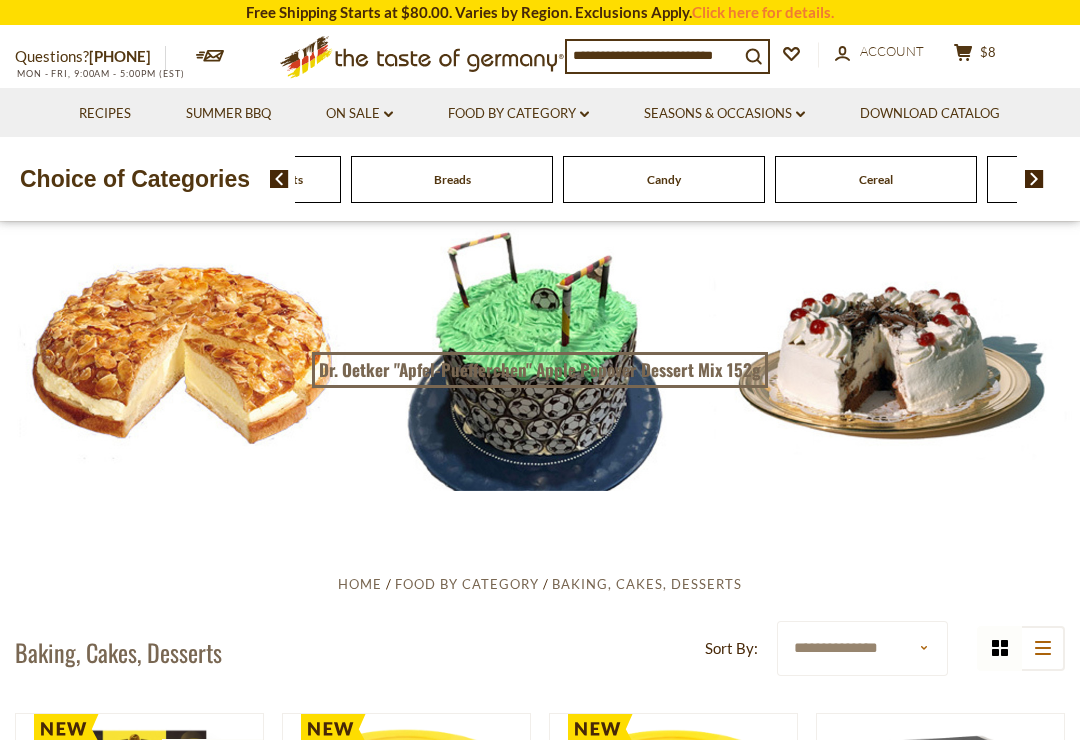click on "Food By Category
dropdown_arrow" at bounding box center (518, 114) 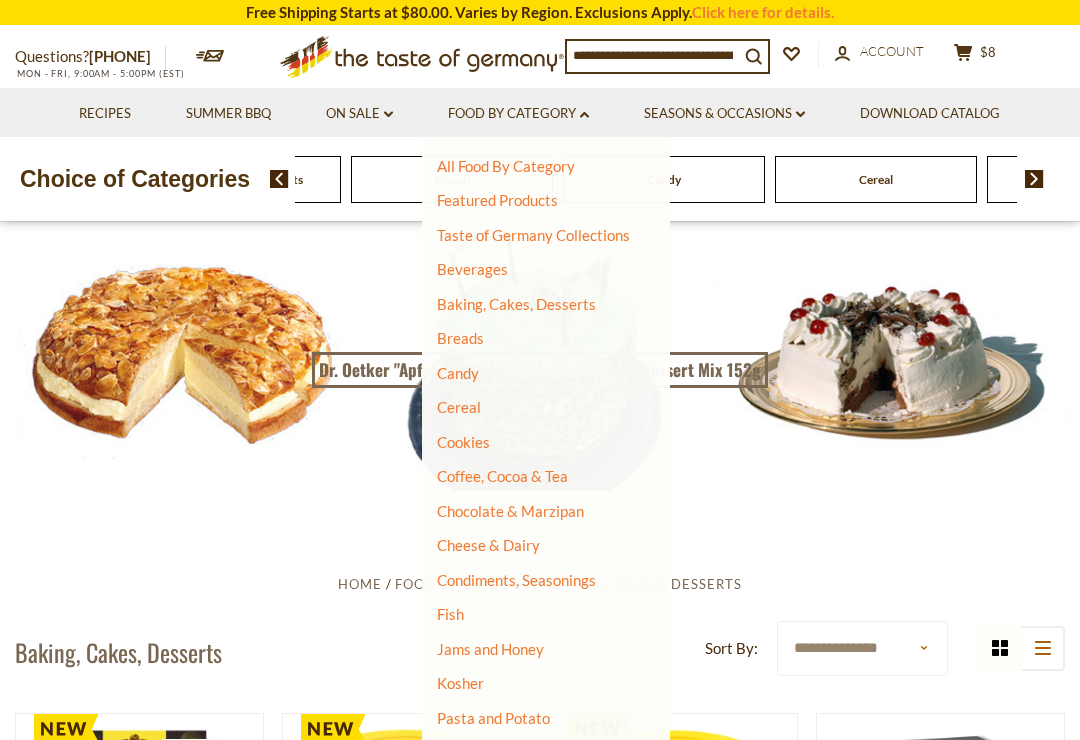 click on "Beverages" at bounding box center [472, 269] 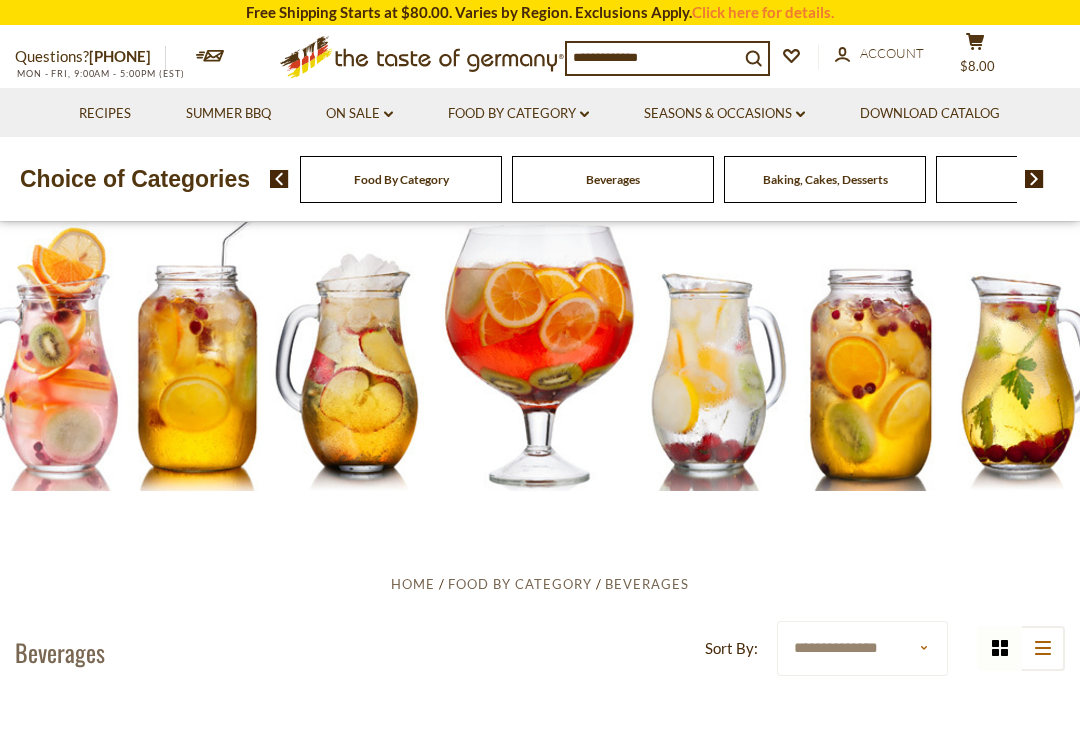 scroll, scrollTop: 0, scrollLeft: 0, axis: both 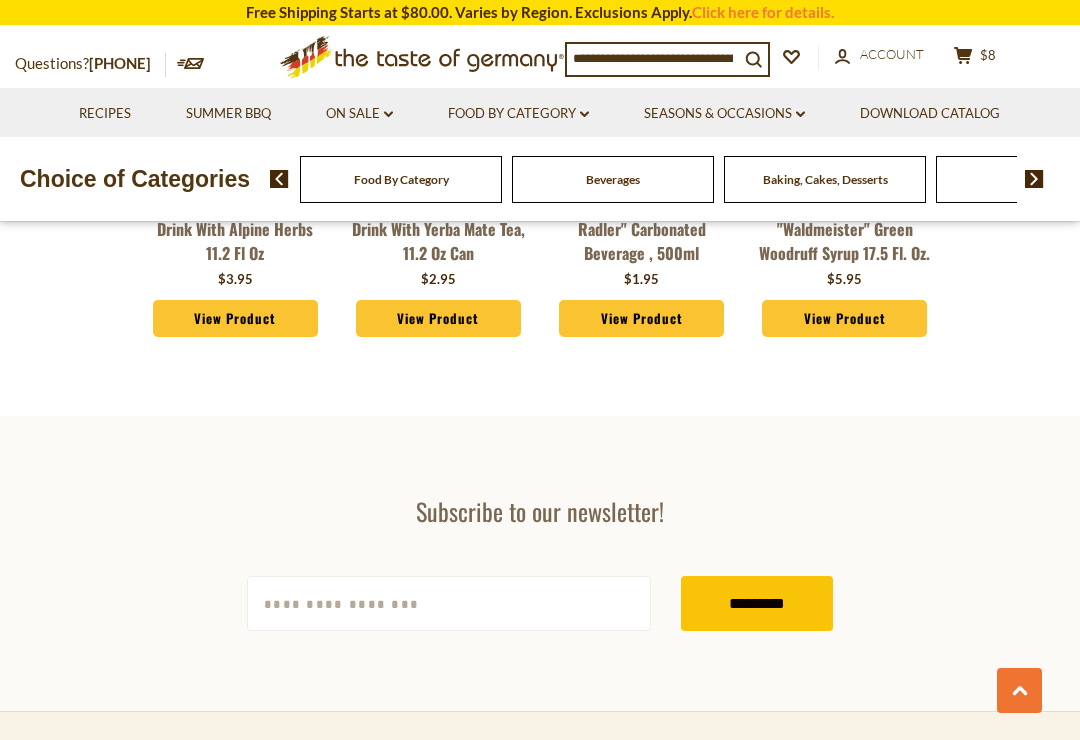 click on "Food By Category
dropdown_arrow" at bounding box center [518, 114] 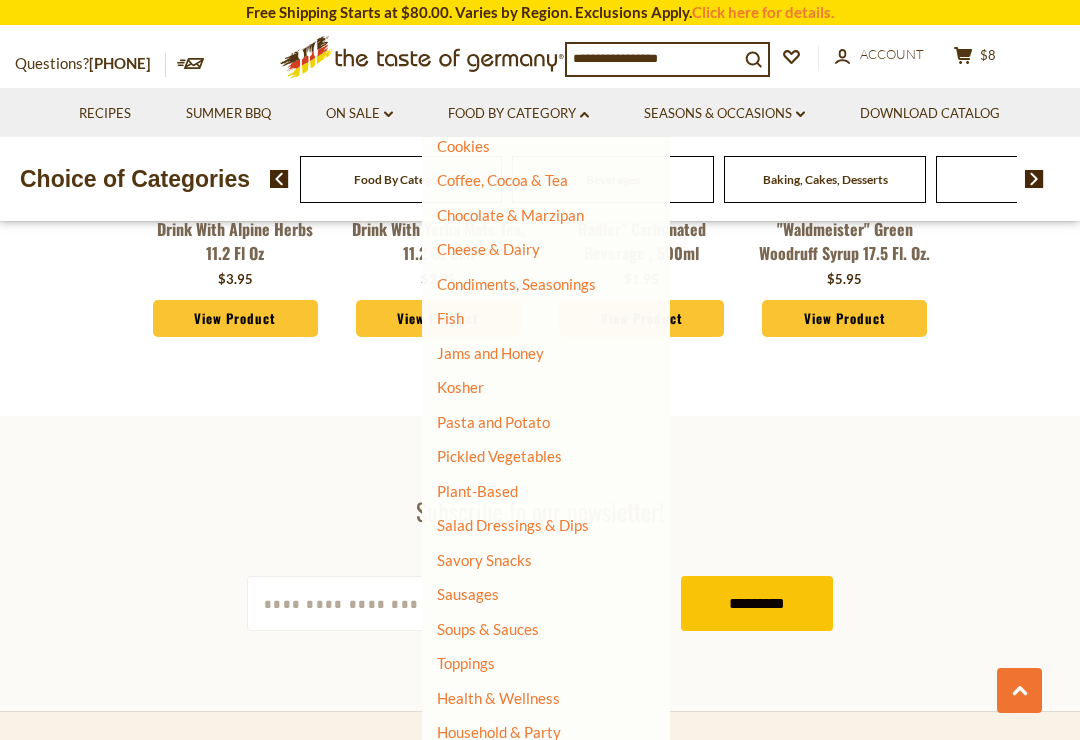 scroll, scrollTop: 294, scrollLeft: 0, axis: vertical 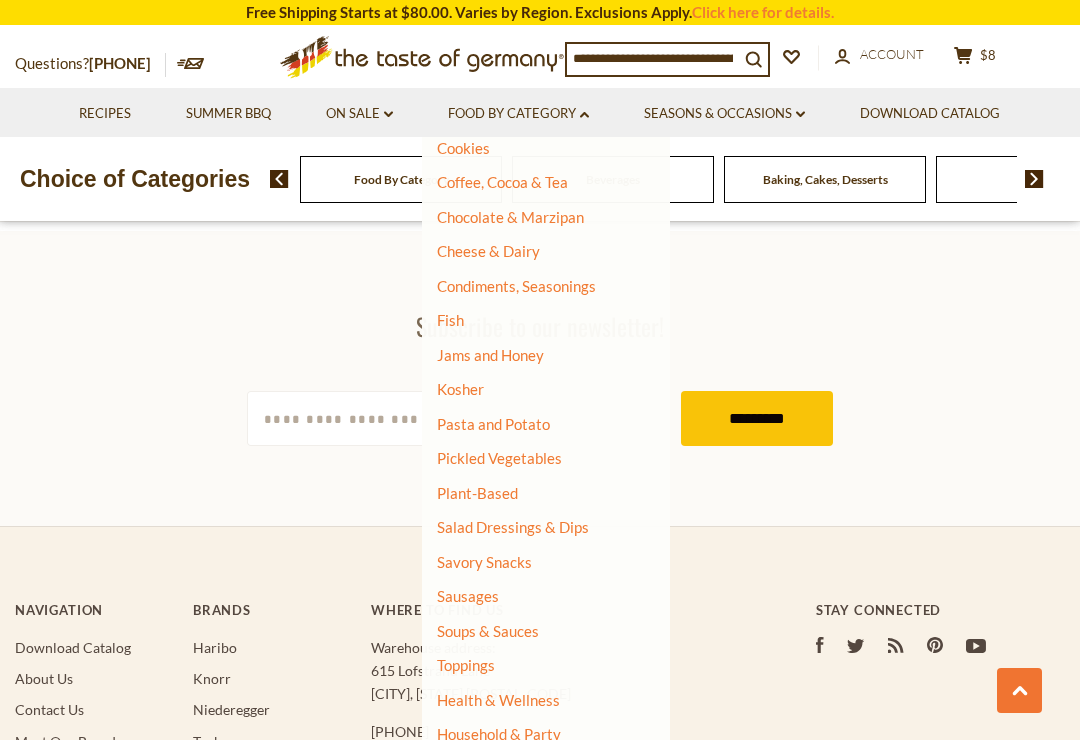 click on "Wholesale & Restaurants" at bounding box center [521, 769] 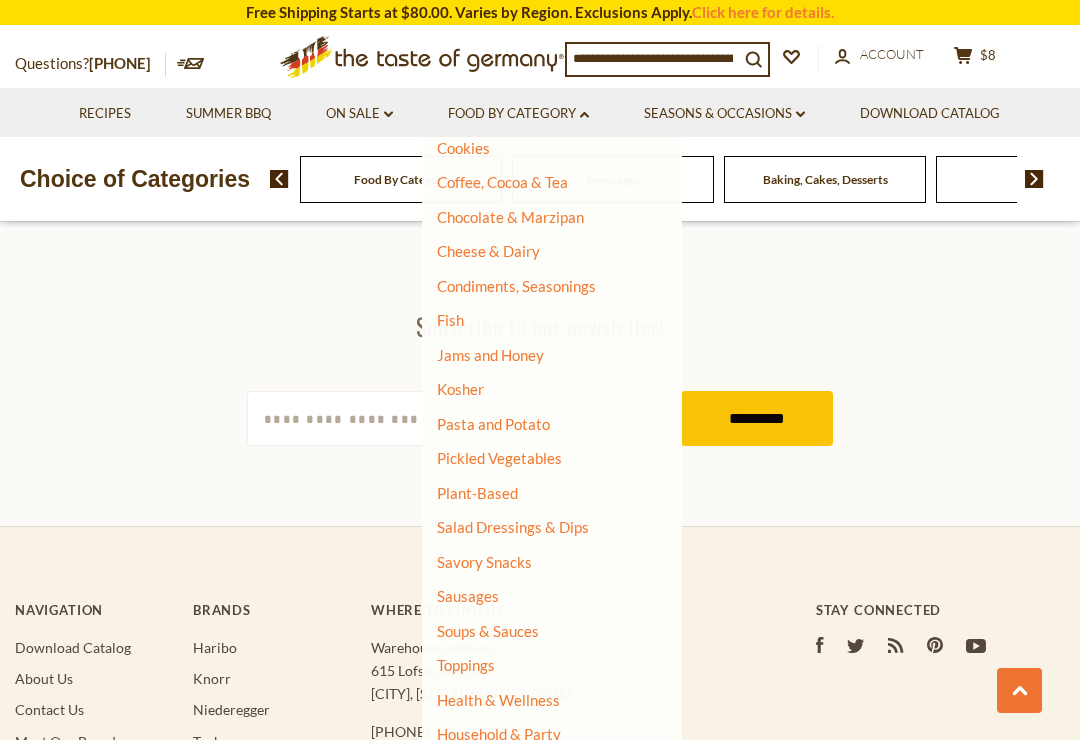 click on "Wholesale & Restaurants" at bounding box center [521, 769] 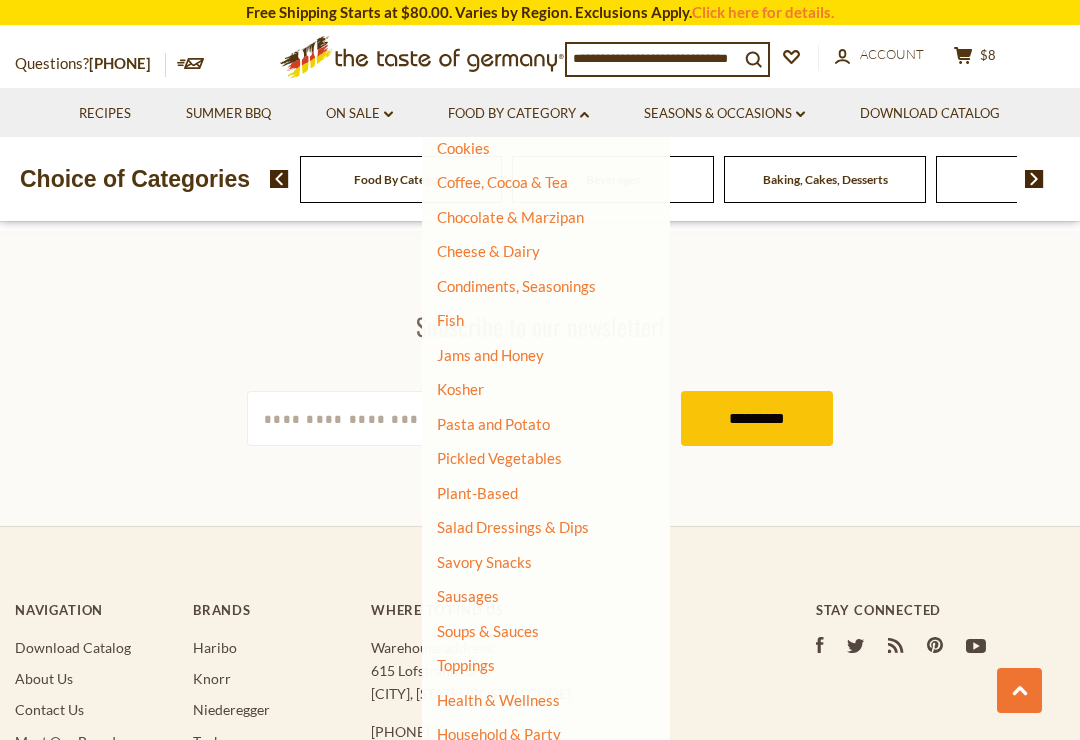 click on "Wholesale & Restaurants" at bounding box center [521, 769] 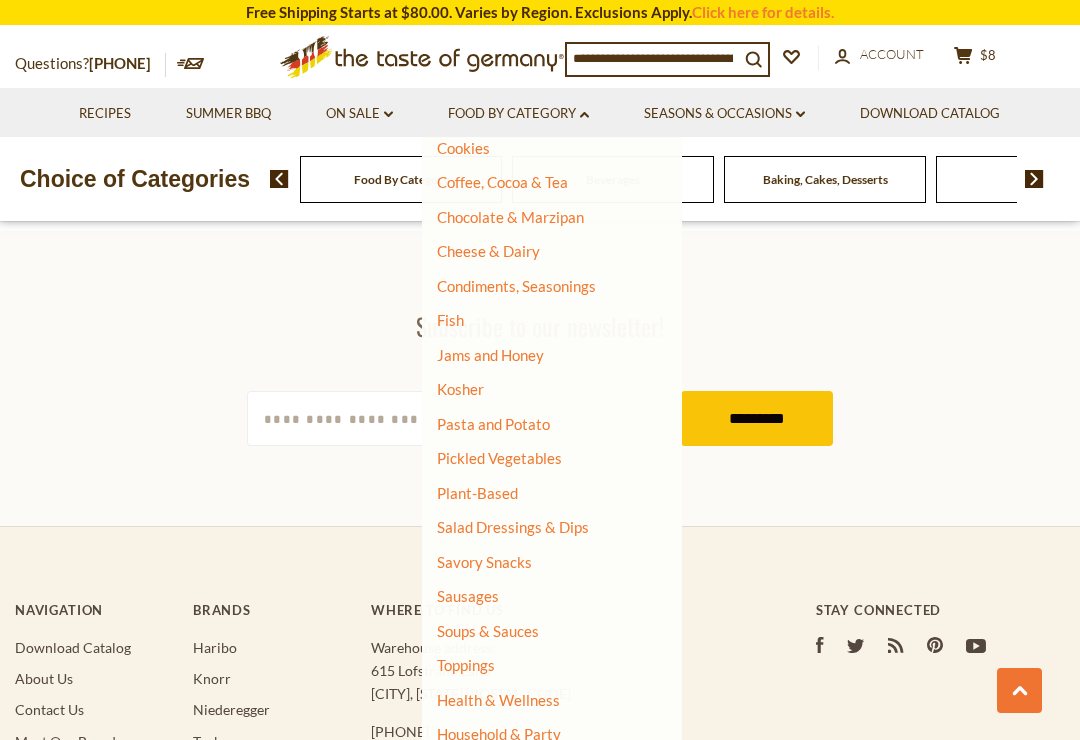 click on "Wholesale & Restaurants" at bounding box center [521, 769] 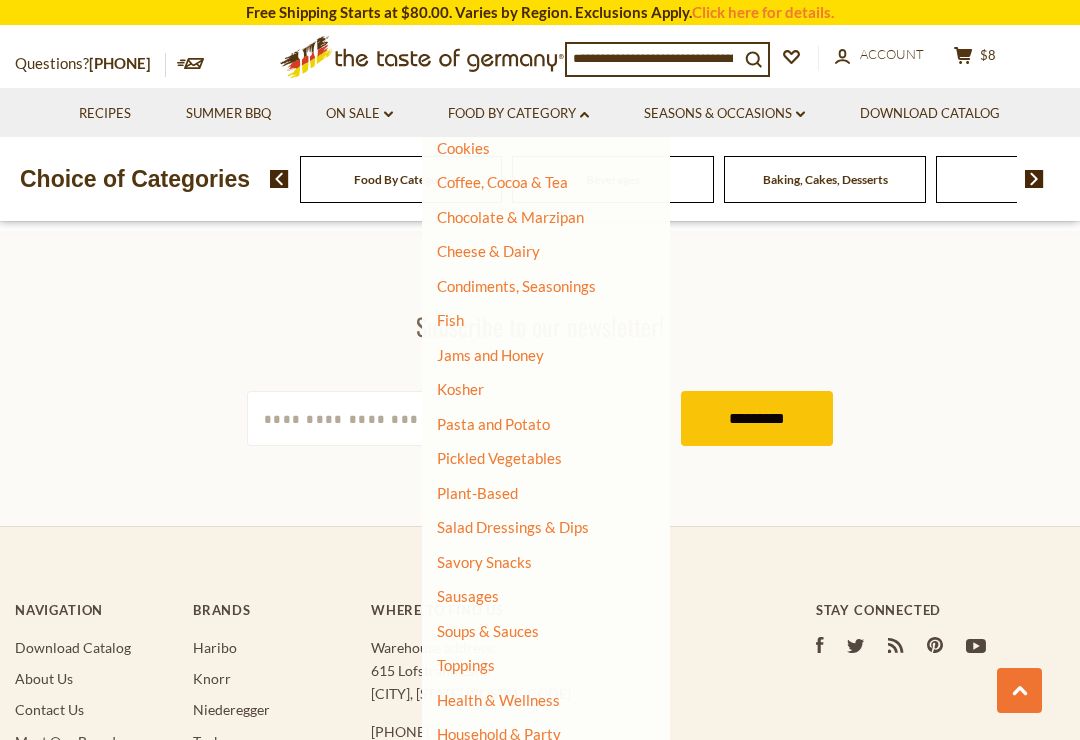 click on "Seasons & Occasions
dropdown_arrow" at bounding box center (724, 114) 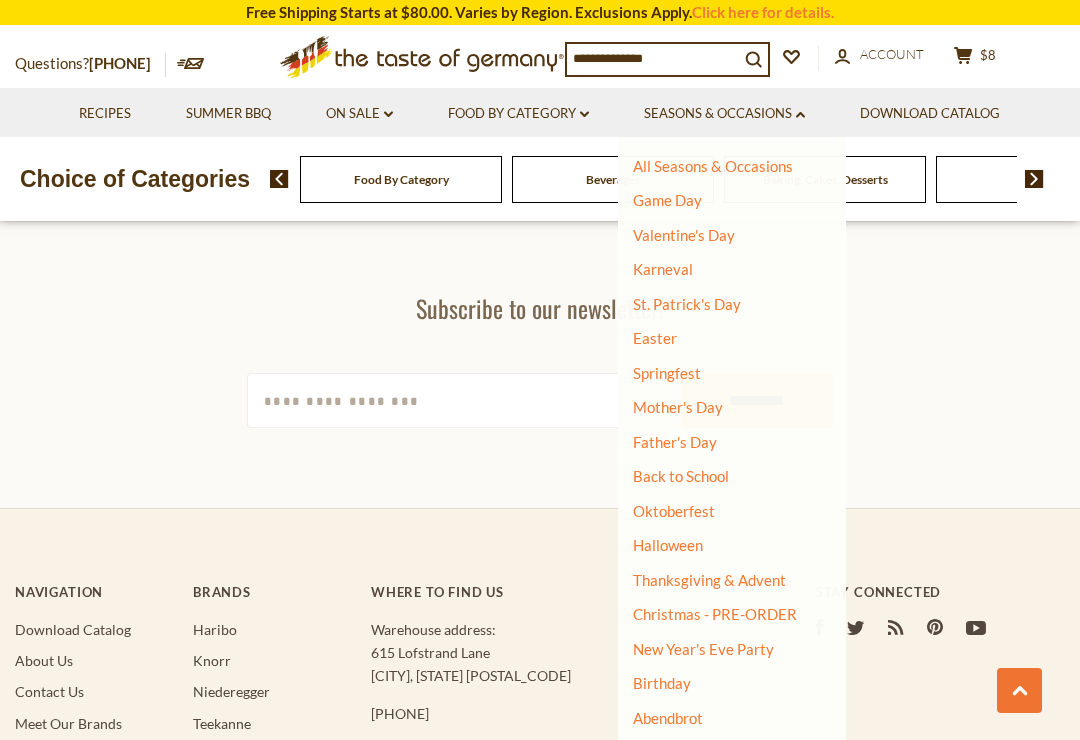 scroll, scrollTop: 5163, scrollLeft: 0, axis: vertical 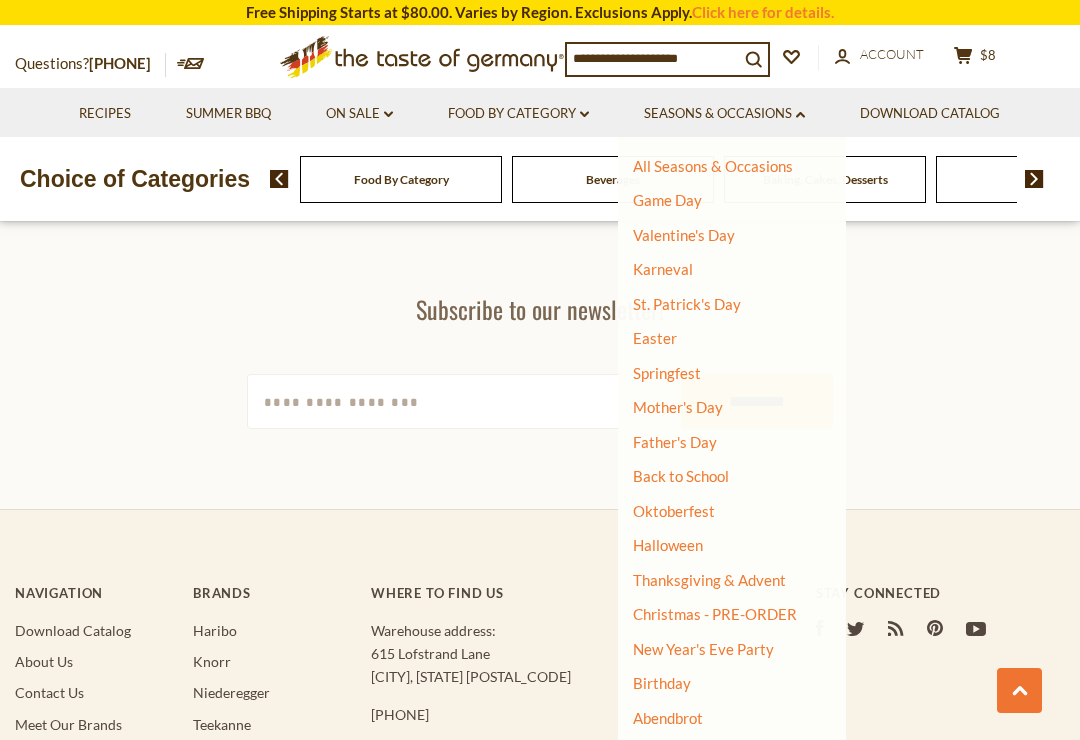 click on "Food By Category
dropdown_arrow" at bounding box center [518, 114] 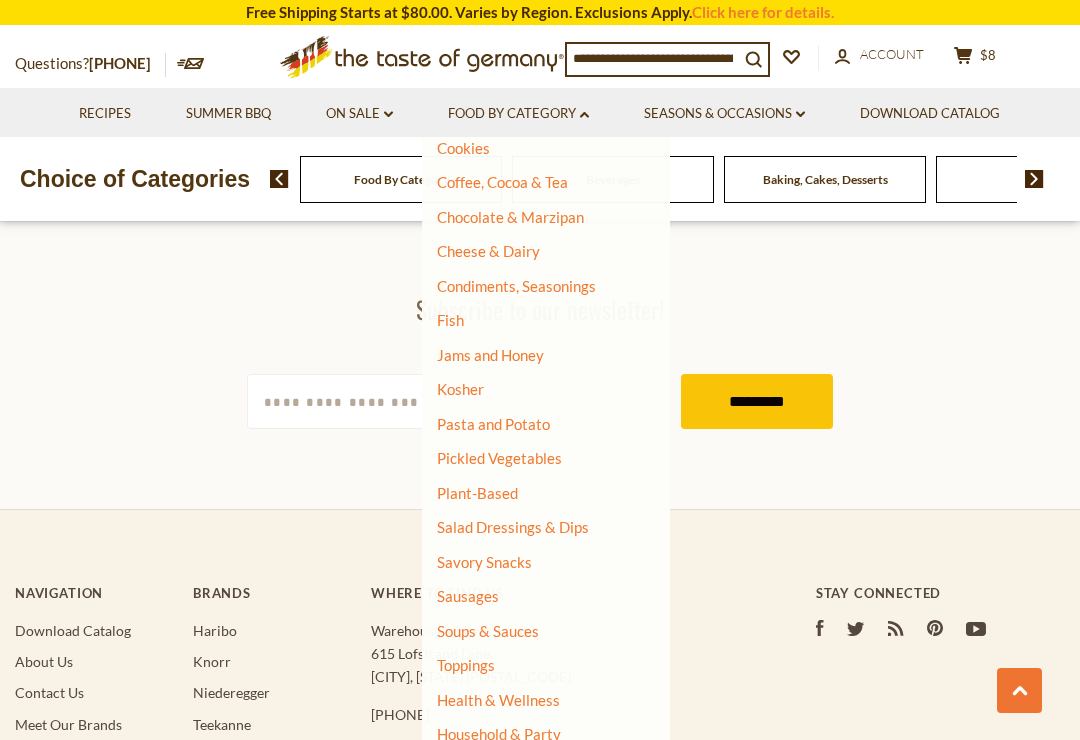 click on "Wholesale & Restaurants" at bounding box center (521, 769) 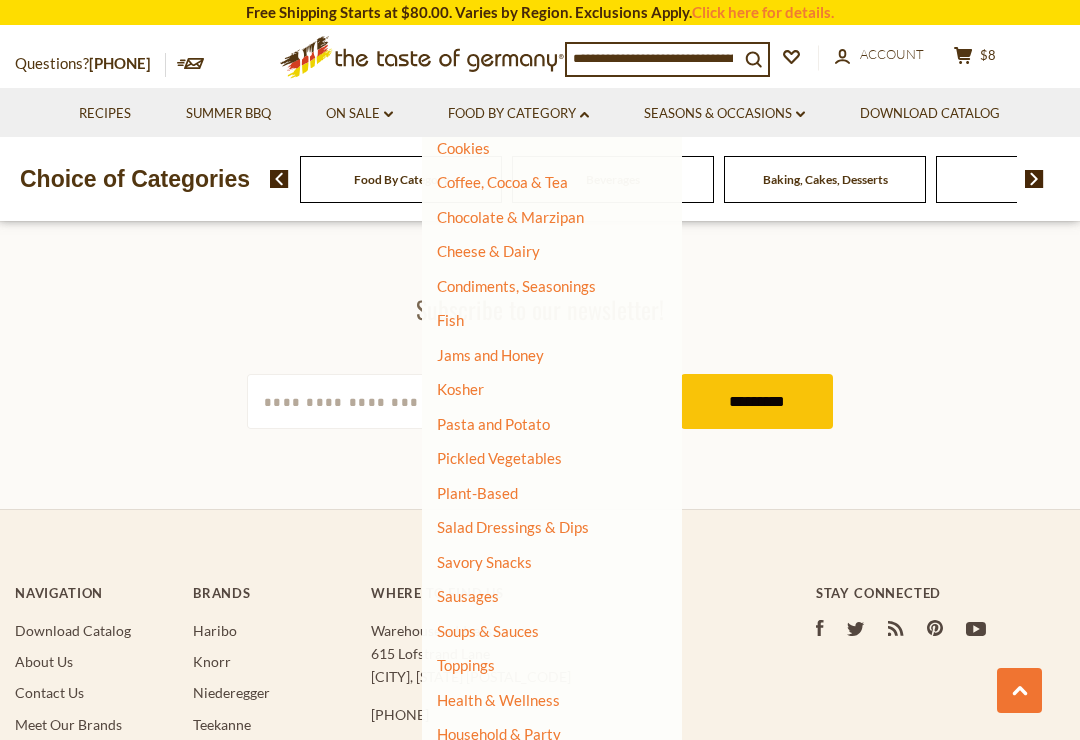click on "Wholesale & Restaurants" at bounding box center (521, 769) 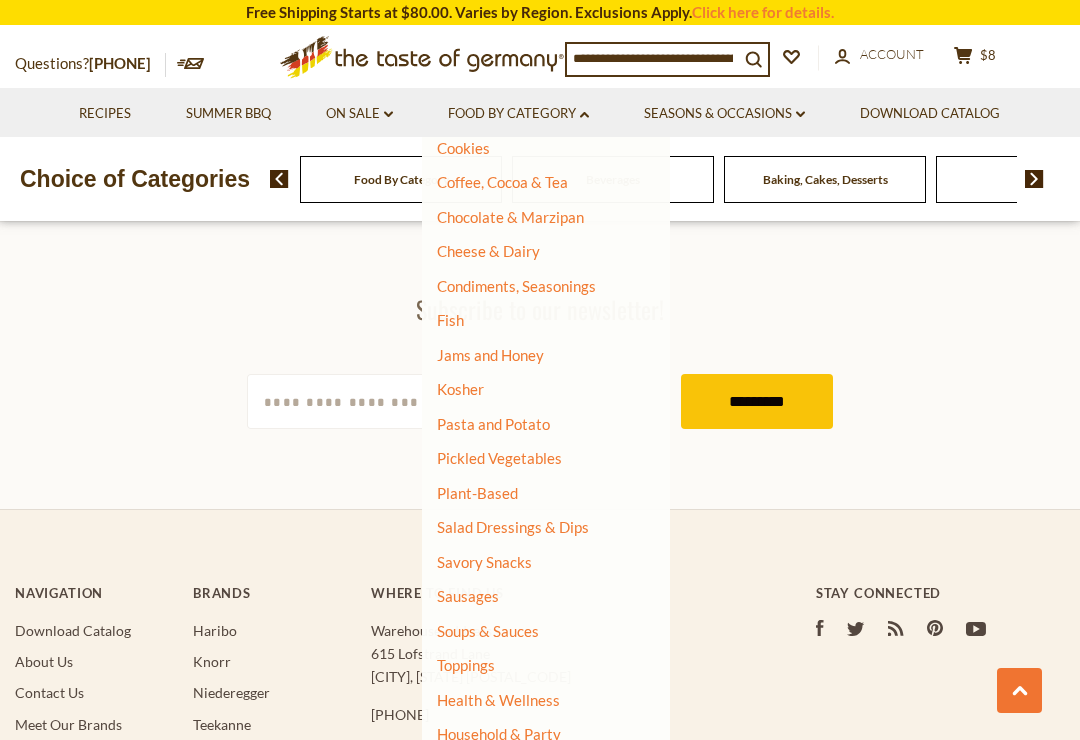 click on "Wholesale & Restaurants" at bounding box center (521, 769) 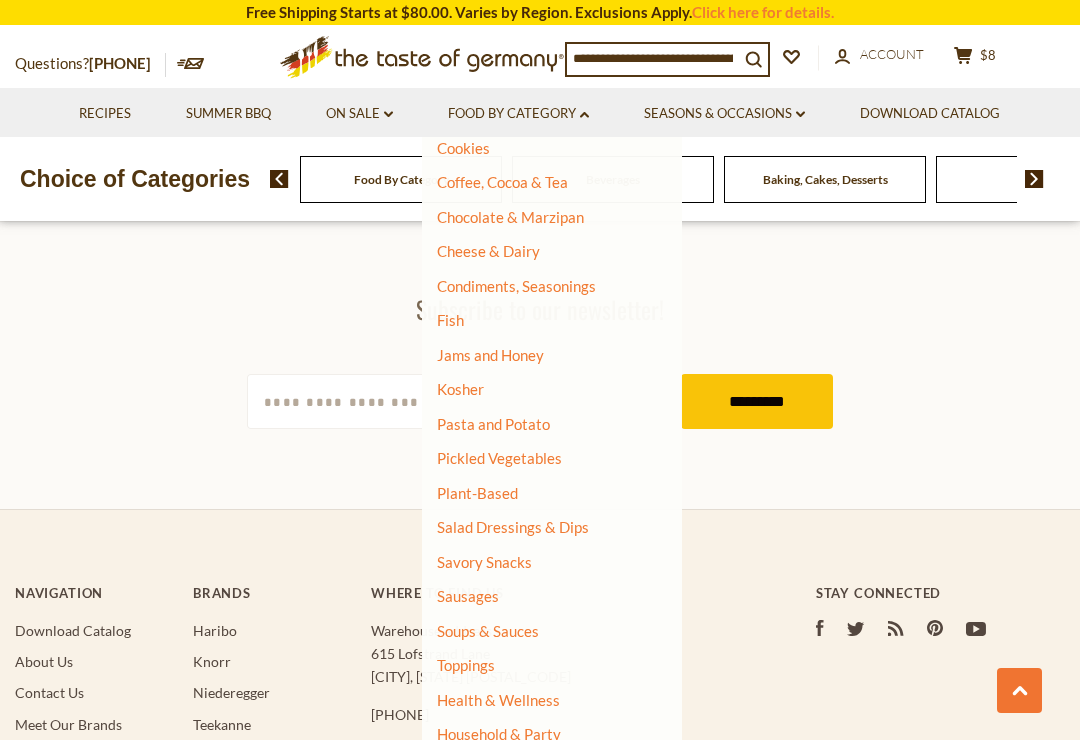 click on "Wholesale & Restaurants" at bounding box center [521, 769] 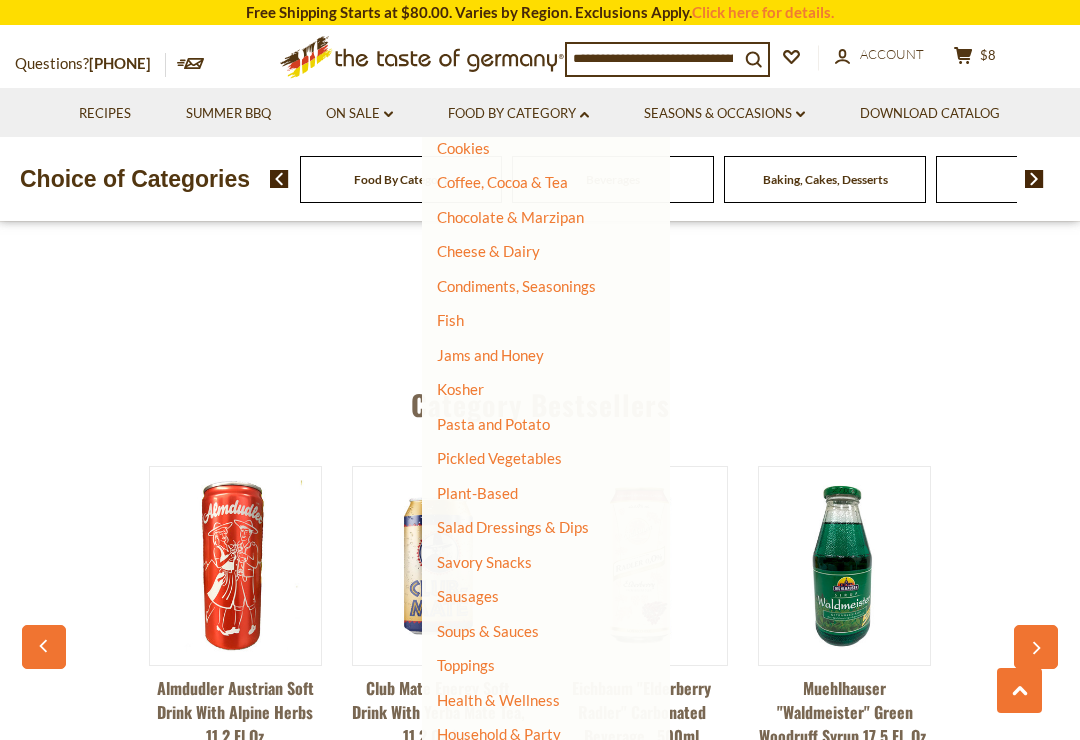 scroll, scrollTop: 4486, scrollLeft: 0, axis: vertical 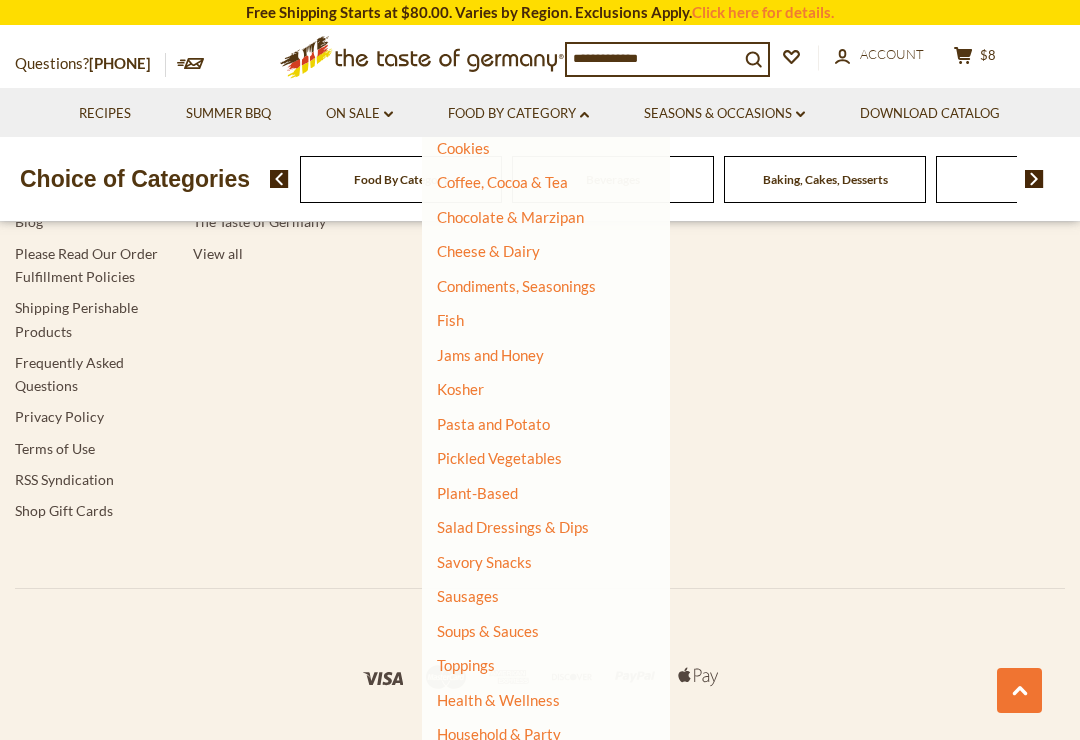 click on "Toppings" at bounding box center [466, 665] 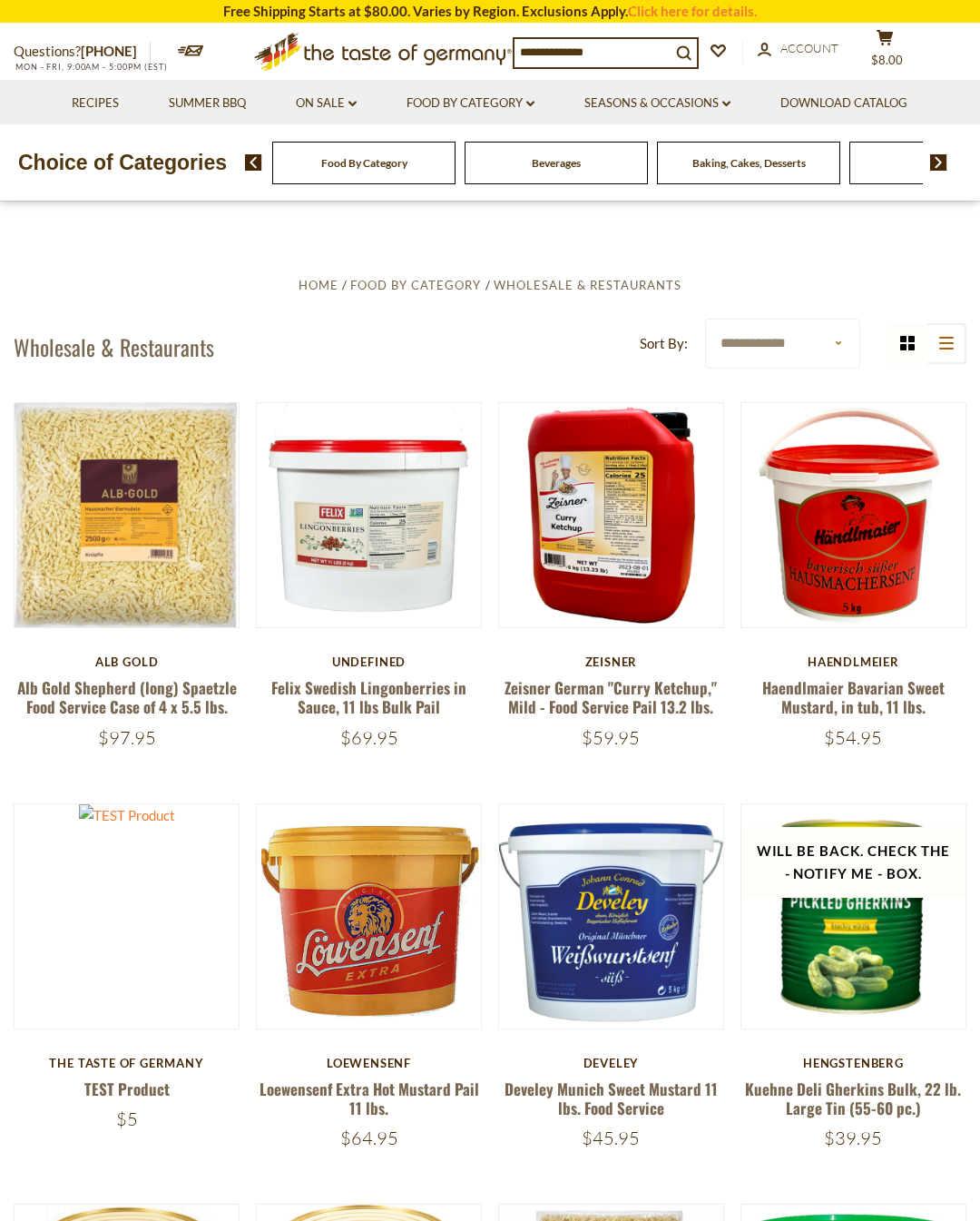 scroll, scrollTop: 0, scrollLeft: 0, axis: both 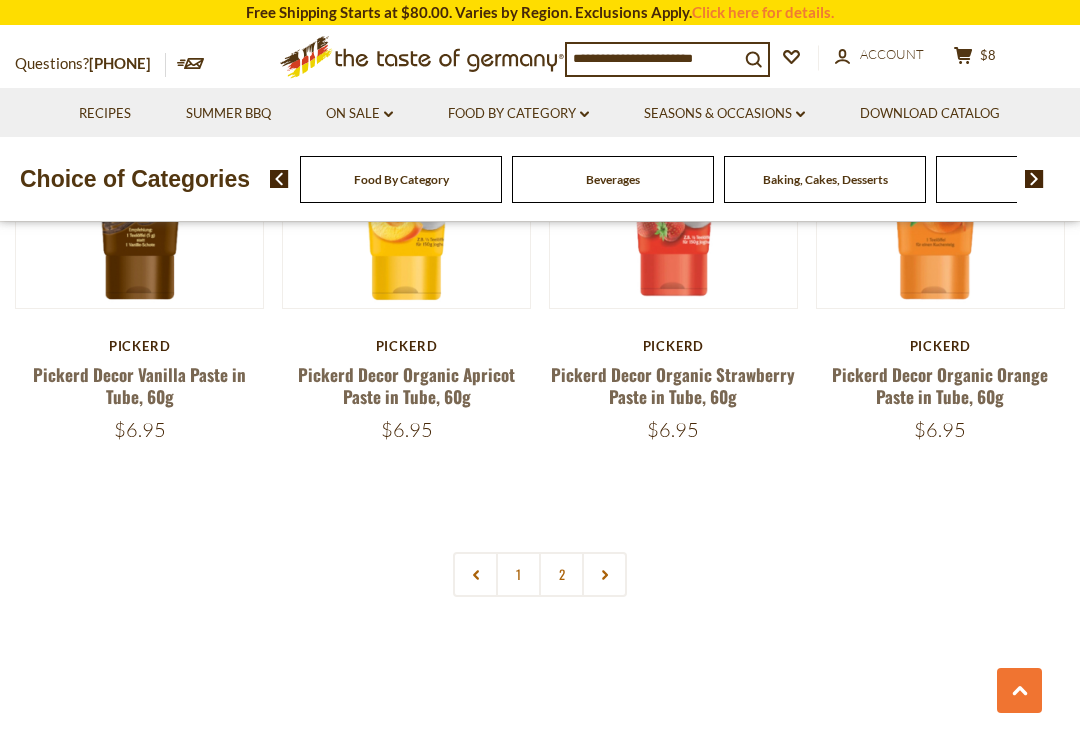 click on "2" at bounding box center [561, 574] 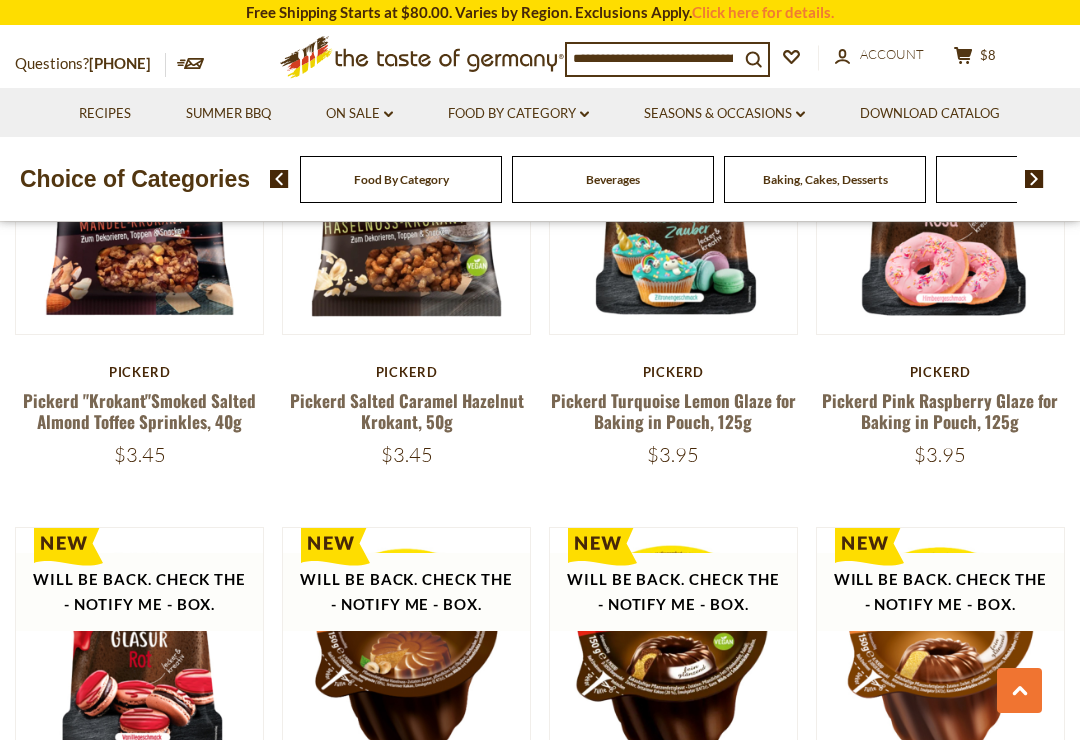 scroll, scrollTop: 1654, scrollLeft: 0, axis: vertical 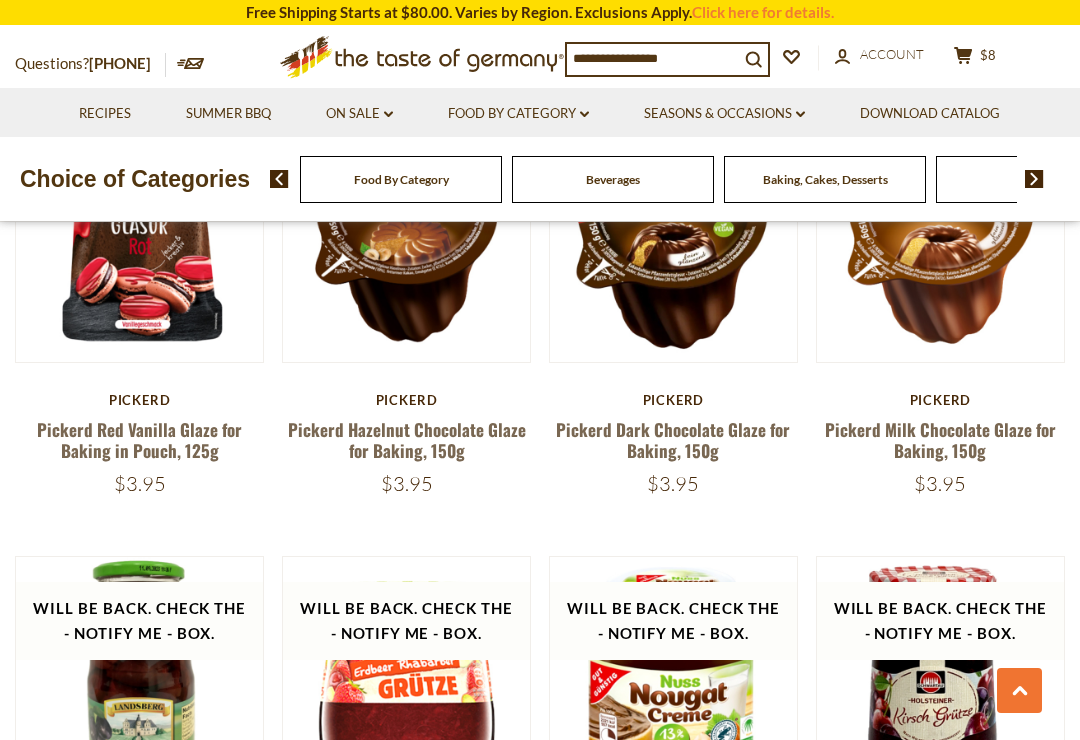 click on "Food By Category
dropdown_arrow" at bounding box center (518, 114) 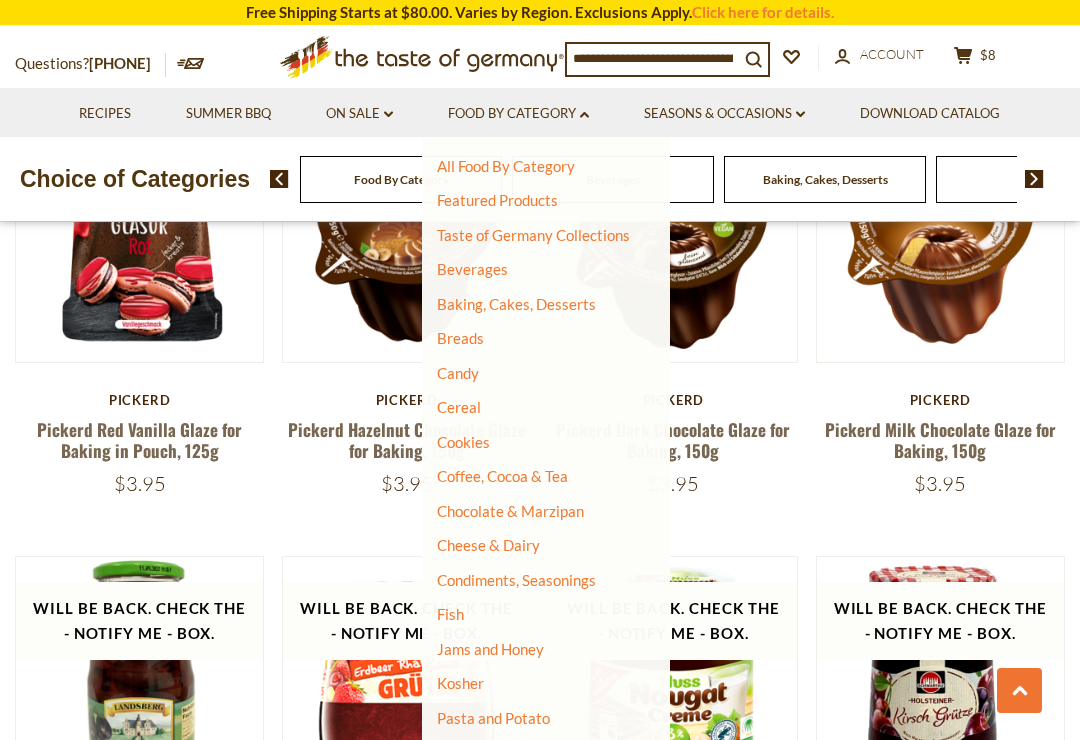 click on "Breads" at bounding box center [460, 338] 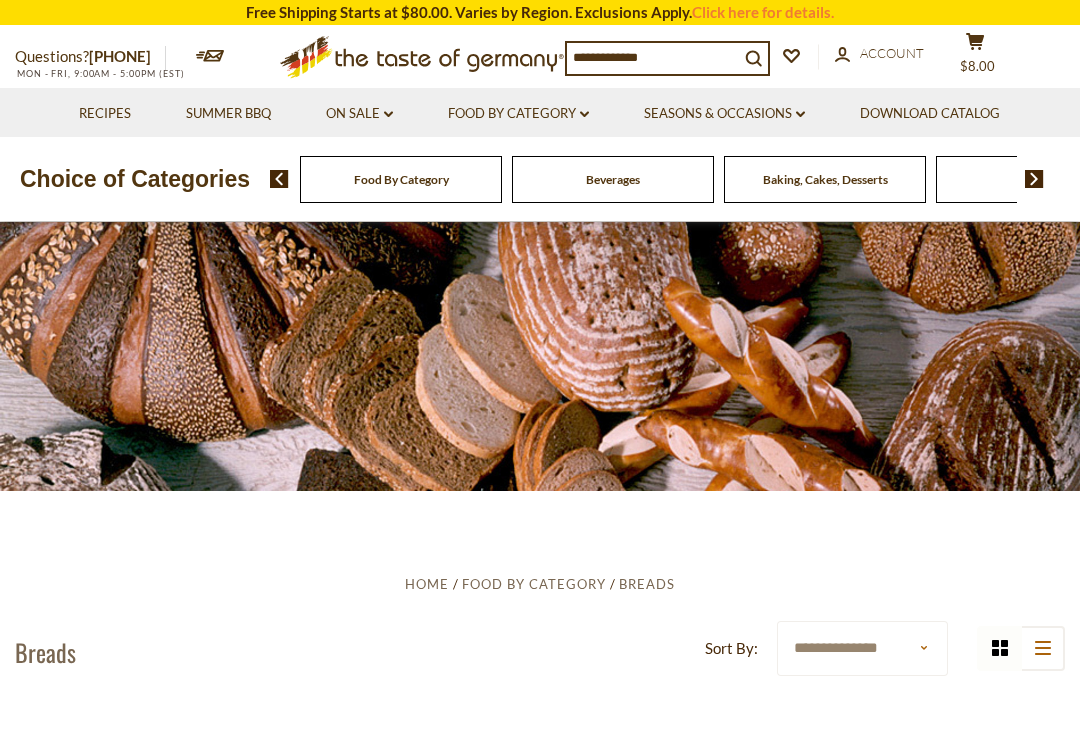scroll, scrollTop: 0, scrollLeft: 0, axis: both 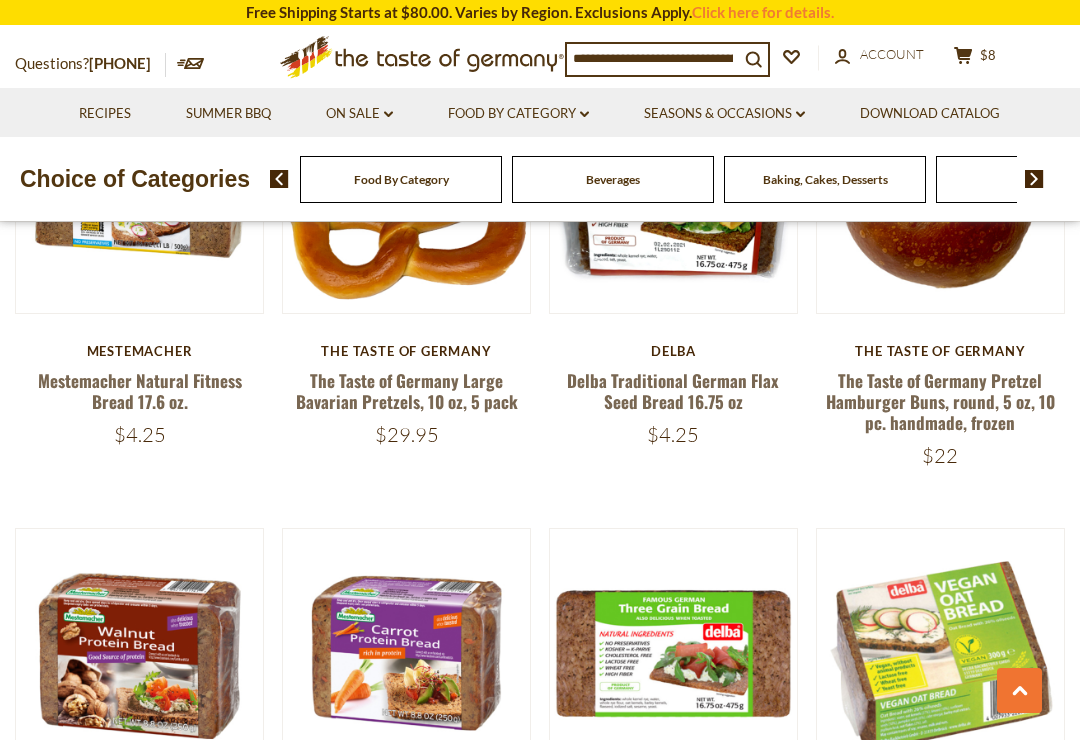 click on "The Taste of Germany Pretzel Hamburger Buns, round, 5 oz, 10 pc. handmade, frozen" at bounding box center [940, 402] 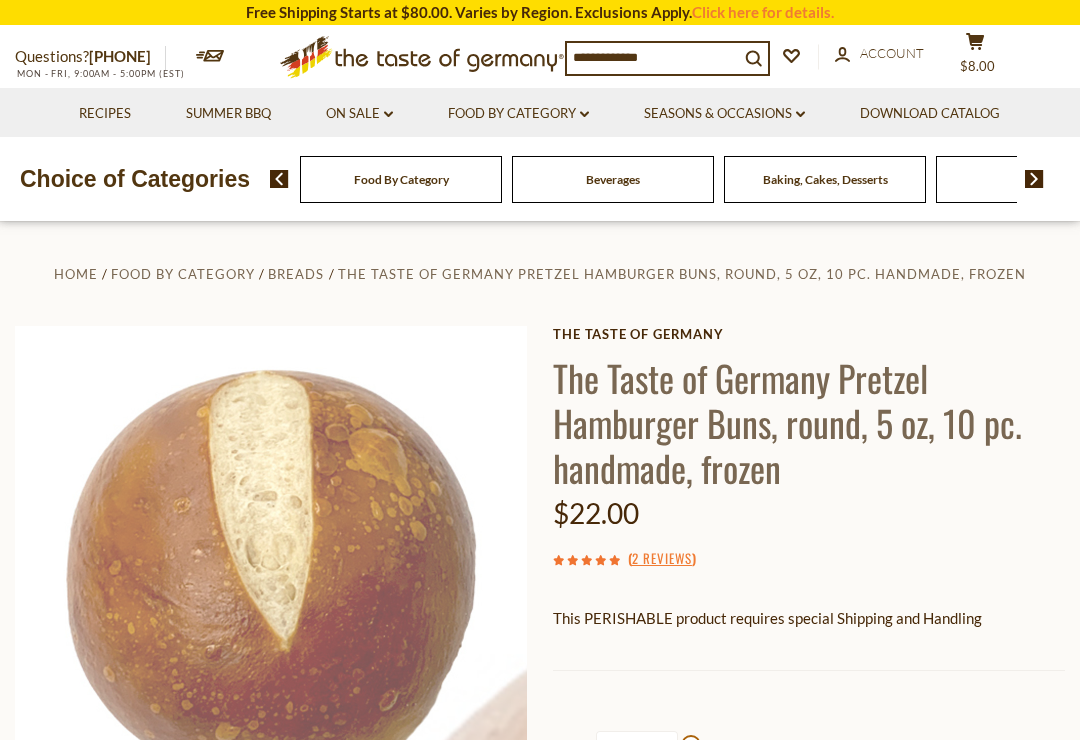 scroll, scrollTop: 0, scrollLeft: 0, axis: both 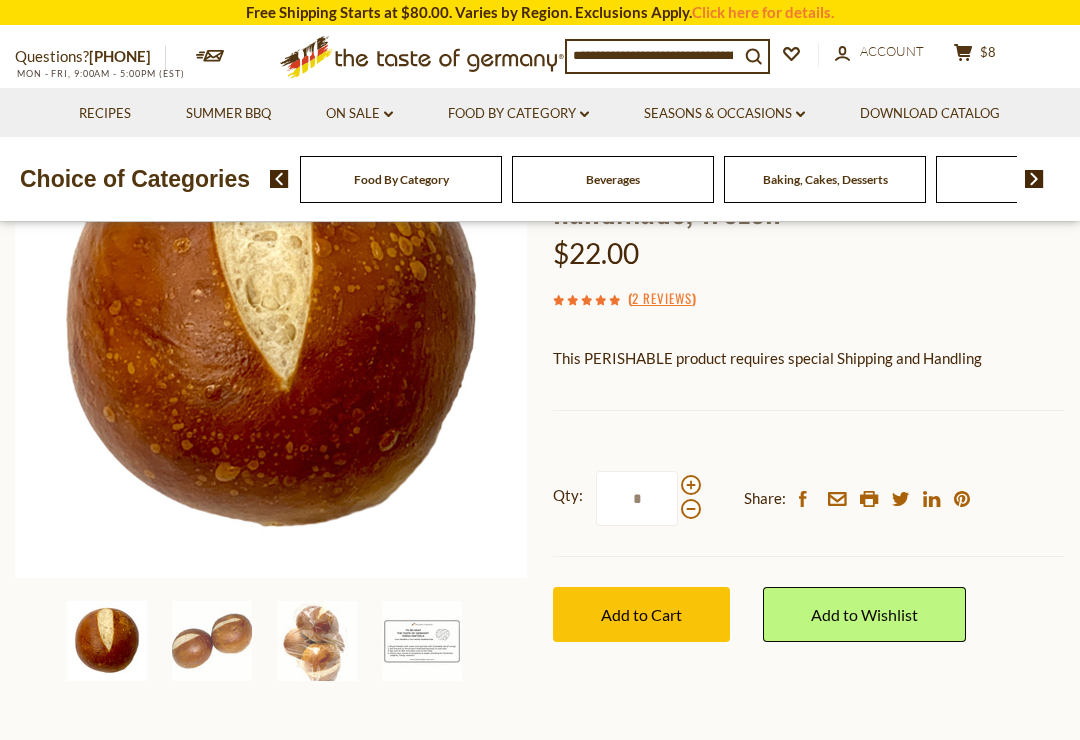 click at bounding box center [317, 641] 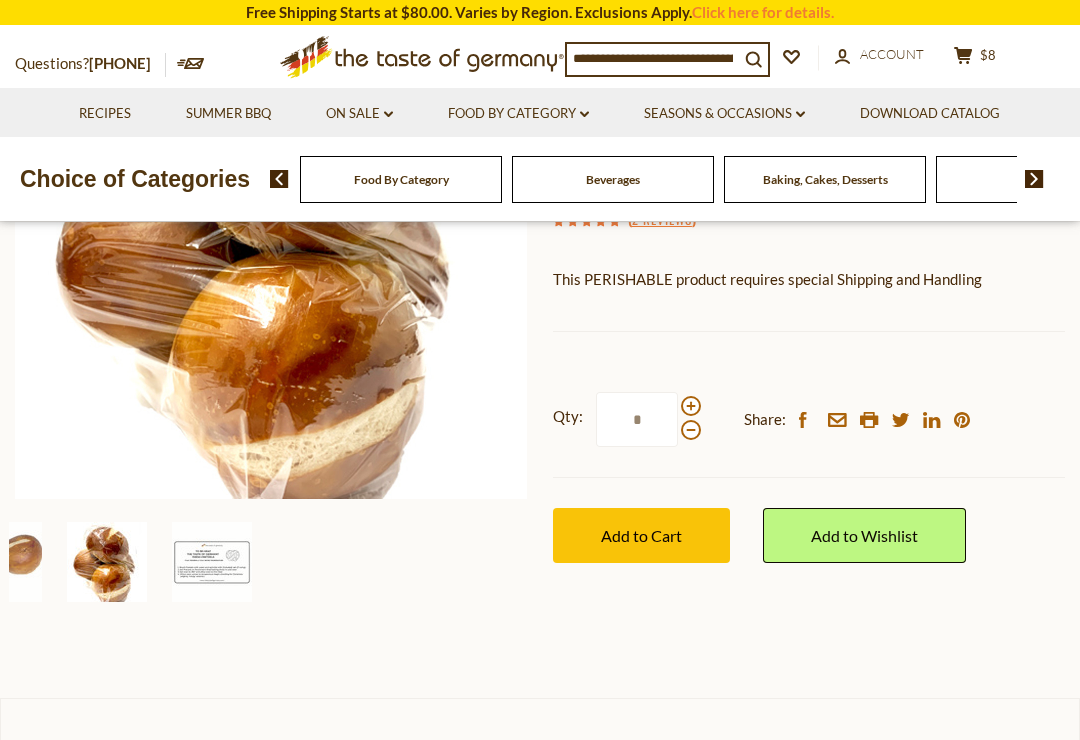 scroll, scrollTop: 335, scrollLeft: 0, axis: vertical 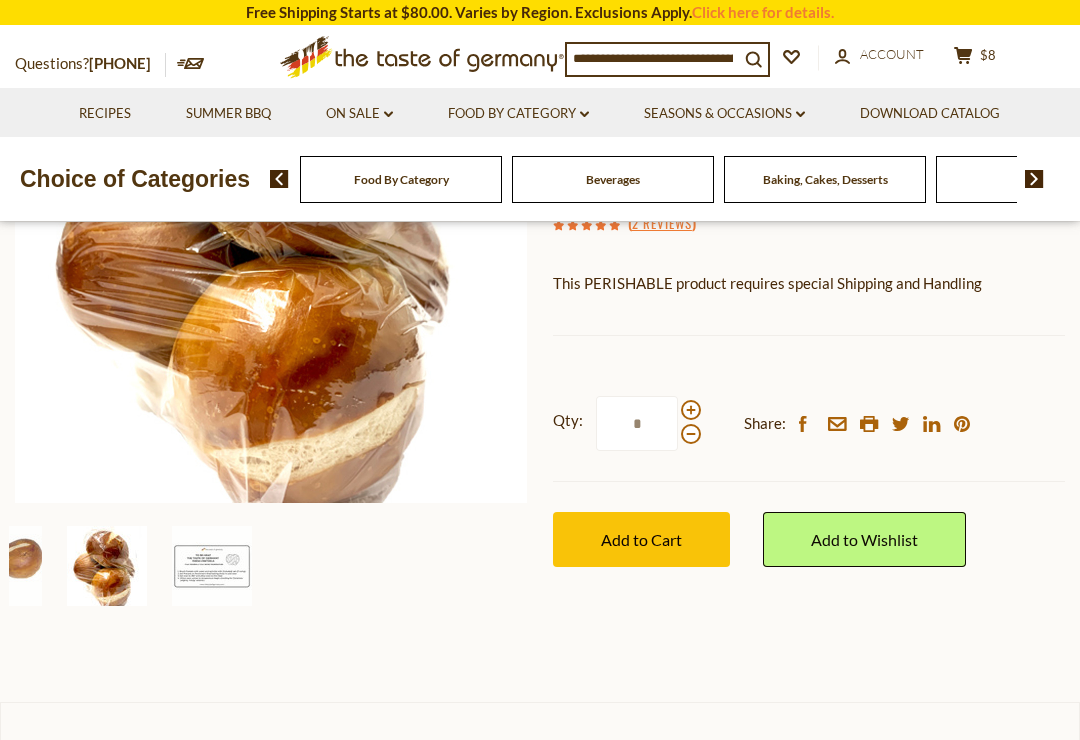 click on "Add to Cart" at bounding box center (641, 539) 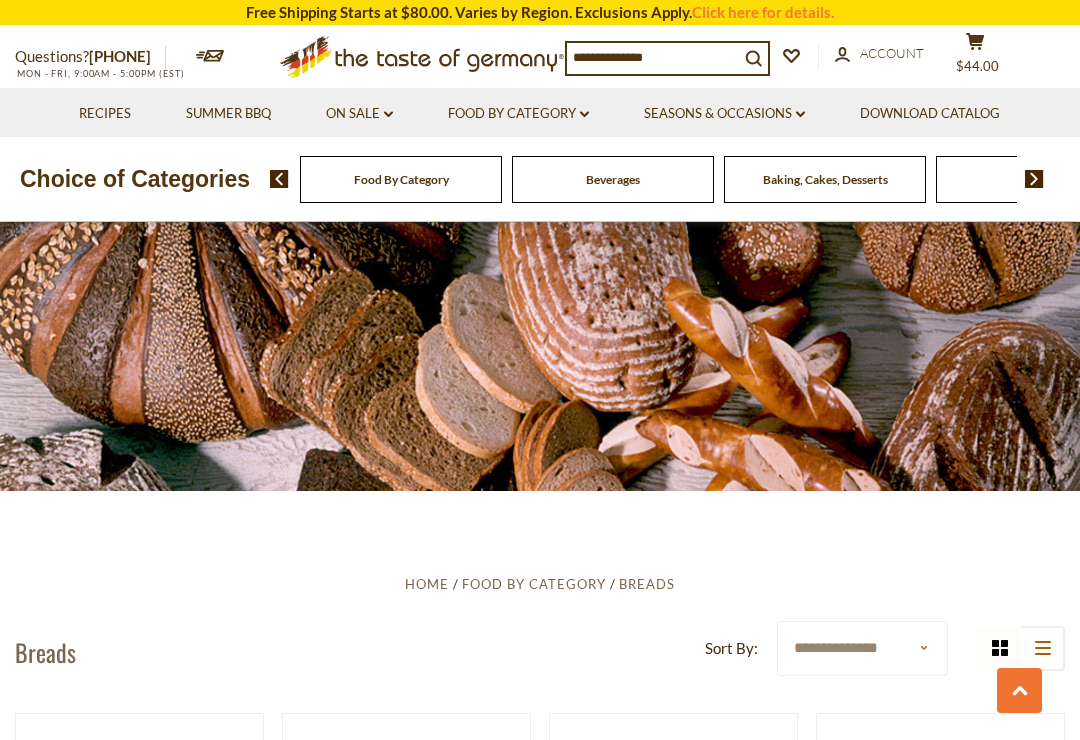 scroll, scrollTop: 2415, scrollLeft: 0, axis: vertical 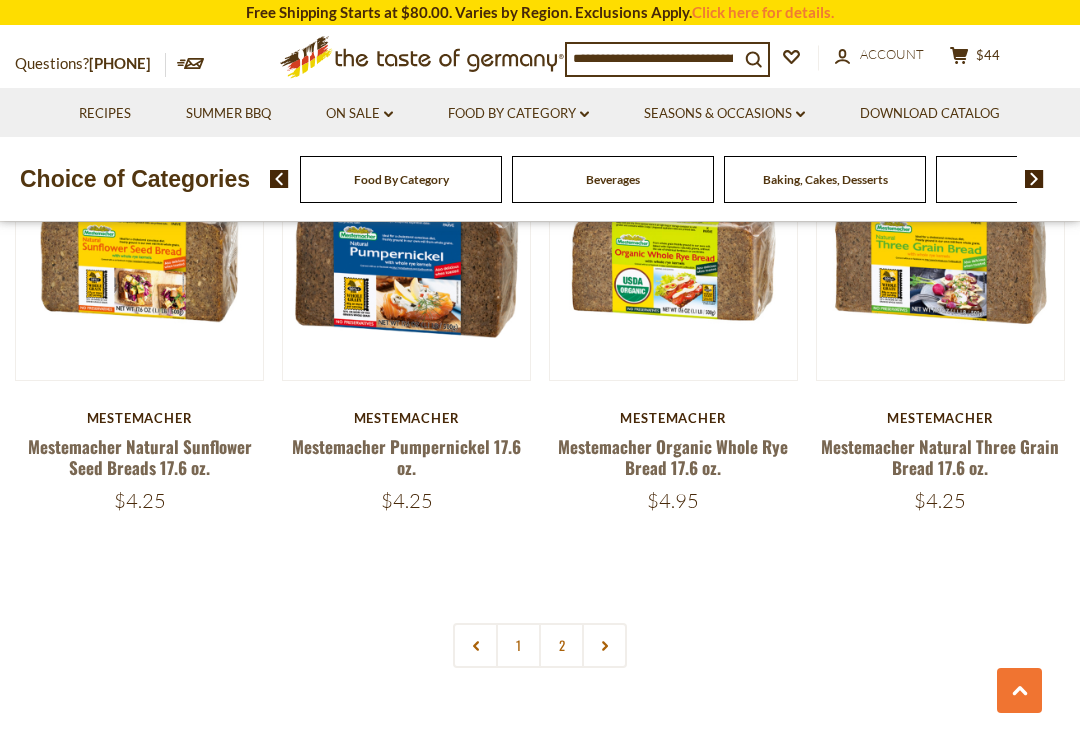 click on "2" at bounding box center (561, 645) 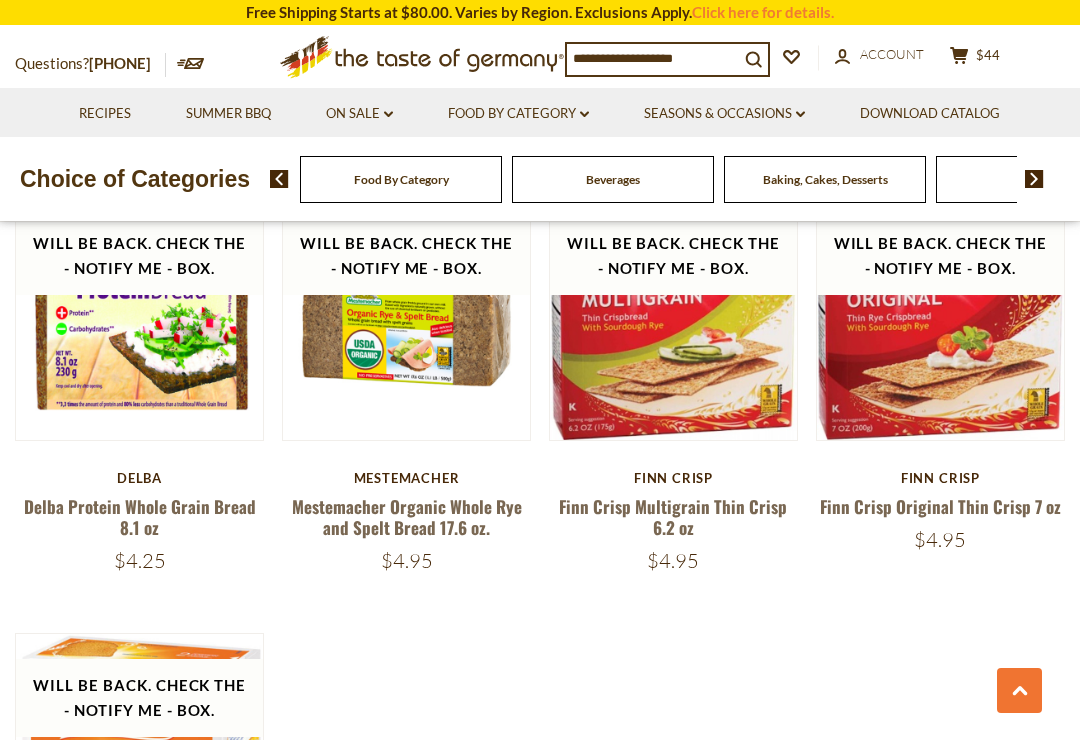 scroll, scrollTop: 2226, scrollLeft: 0, axis: vertical 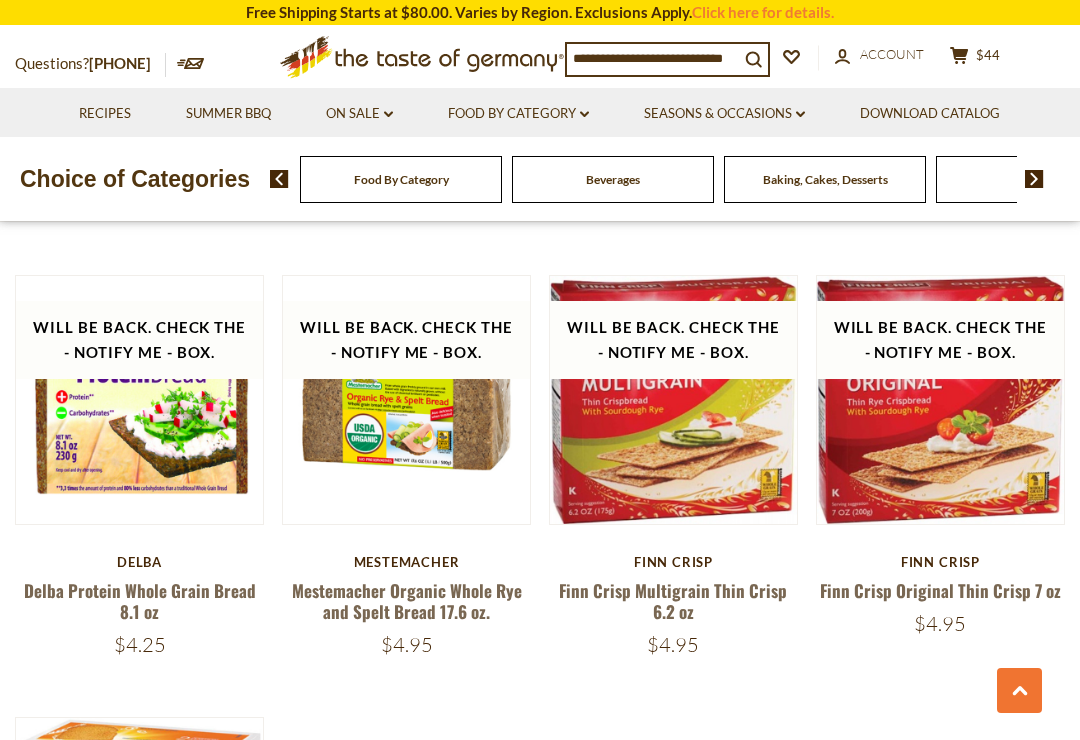 click on "Choice of Categories
Food By Category
Beverages
Baking, Cakes, Desserts
Breads
Candy
Cereal
Cookies
Coffee, Cocoa & Tea
Chocolate & Marzipan
Fish" at bounding box center [540, 179] 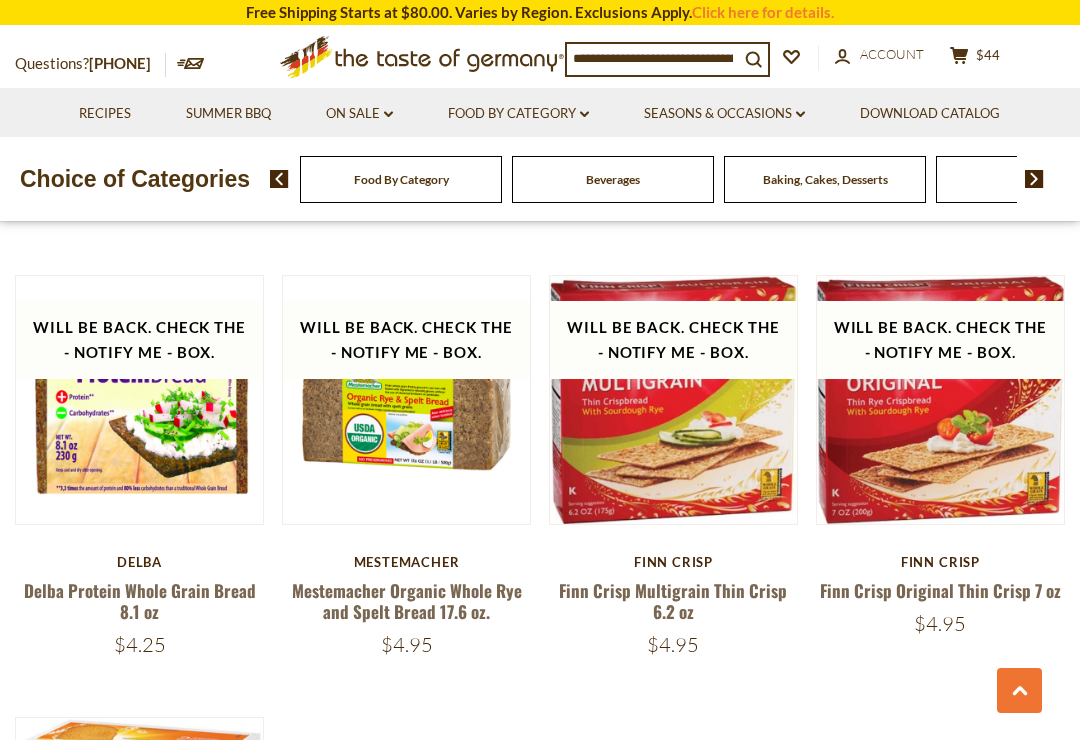 click on "Food By Category
dropdown_arrow" at bounding box center (518, 114) 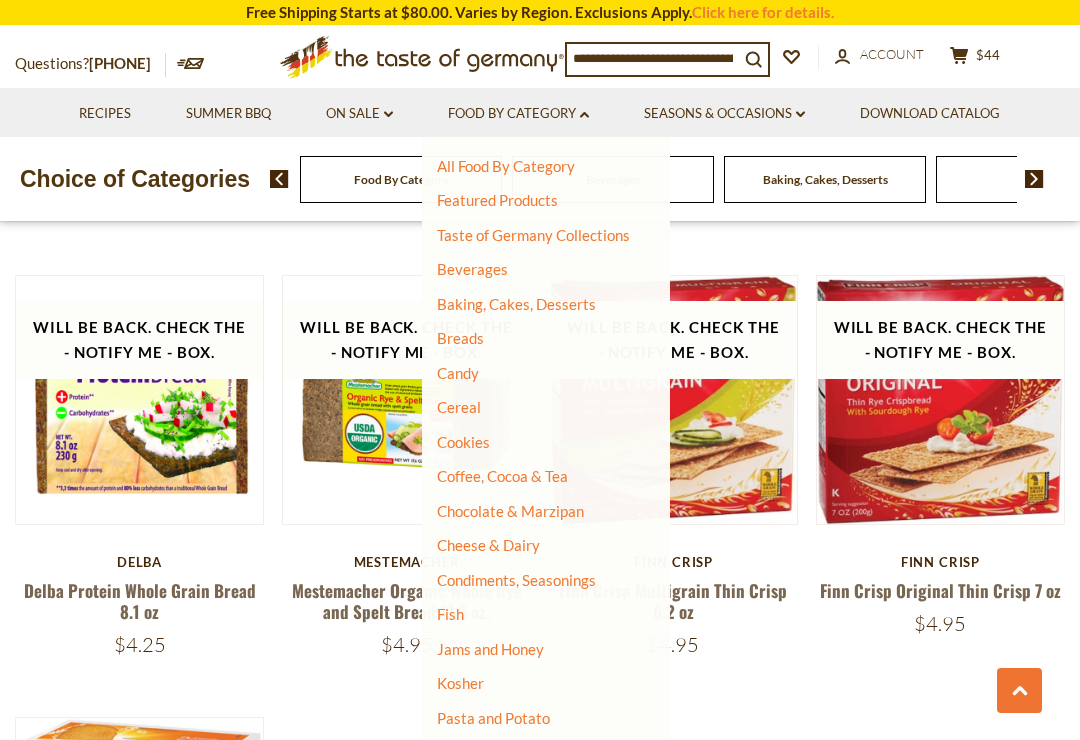 click on "Cookies" at bounding box center [463, 442] 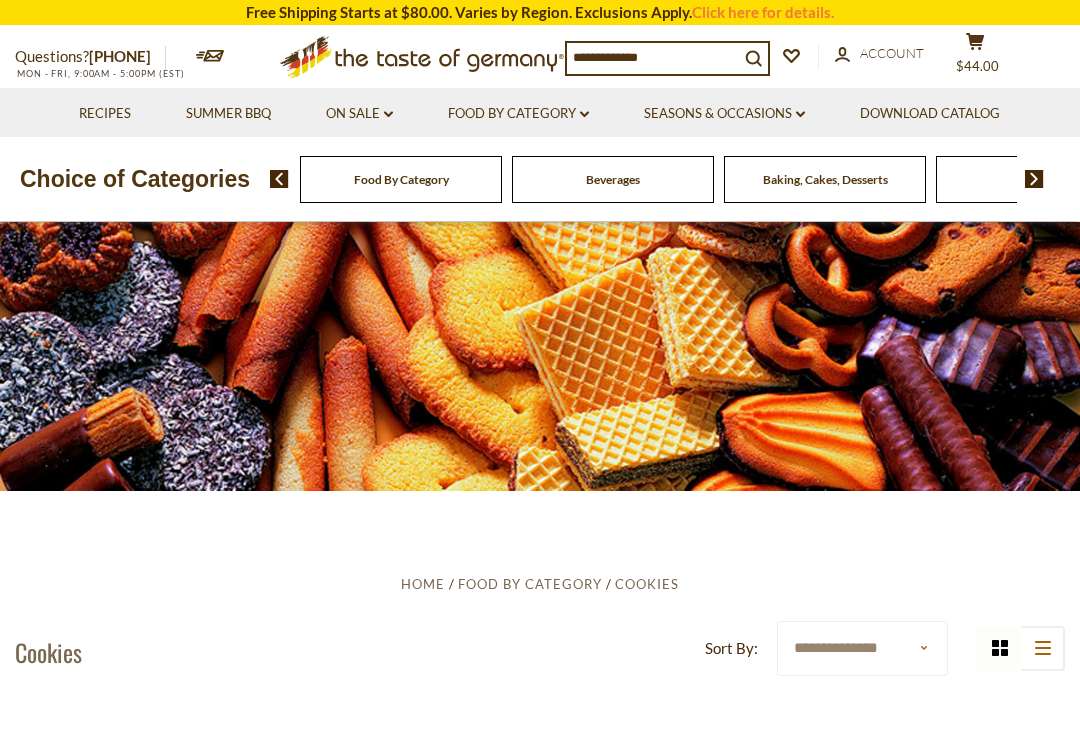 scroll, scrollTop: 0, scrollLeft: 0, axis: both 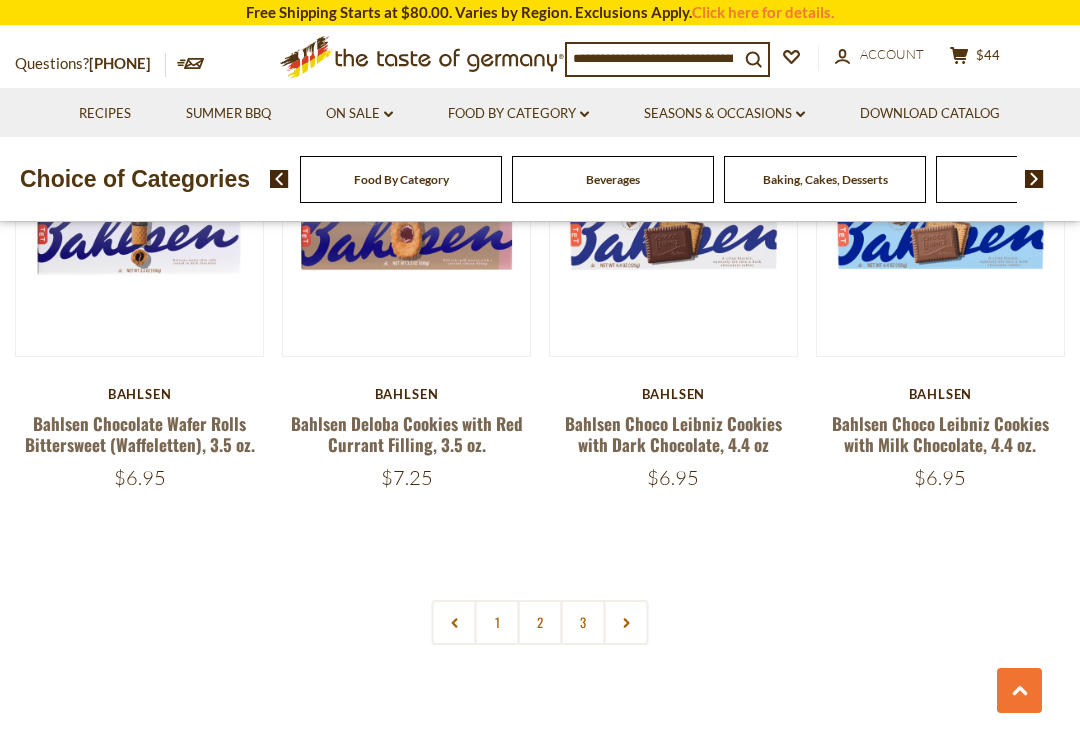 click 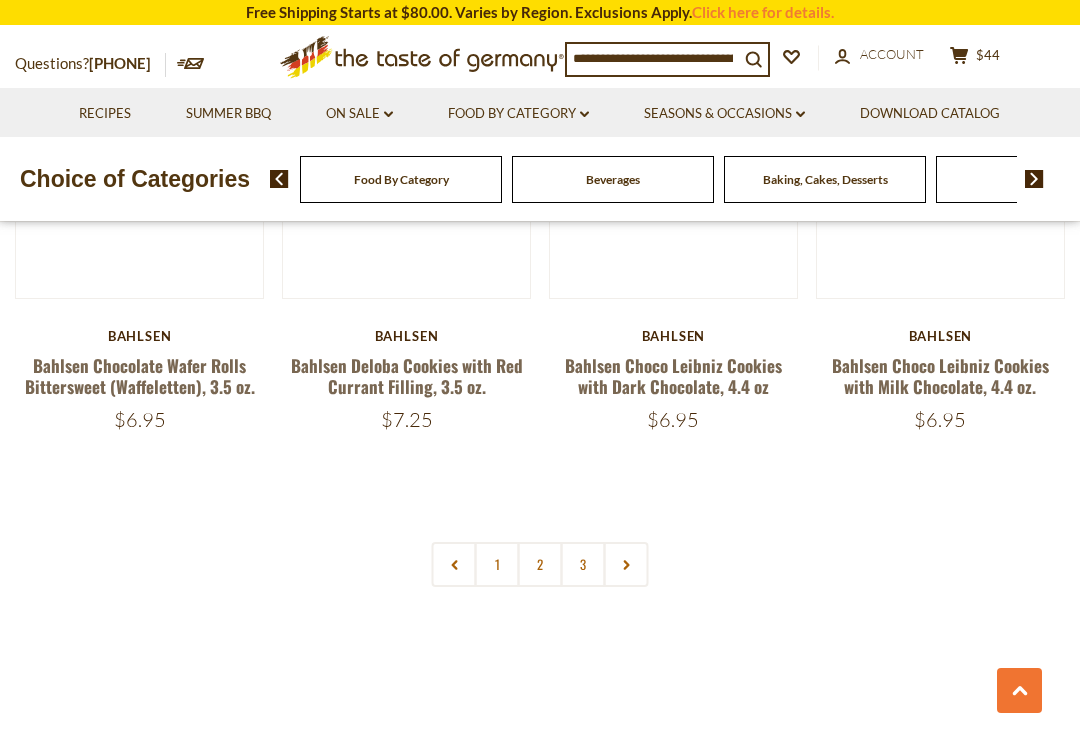 click on "2" at bounding box center [540, 564] 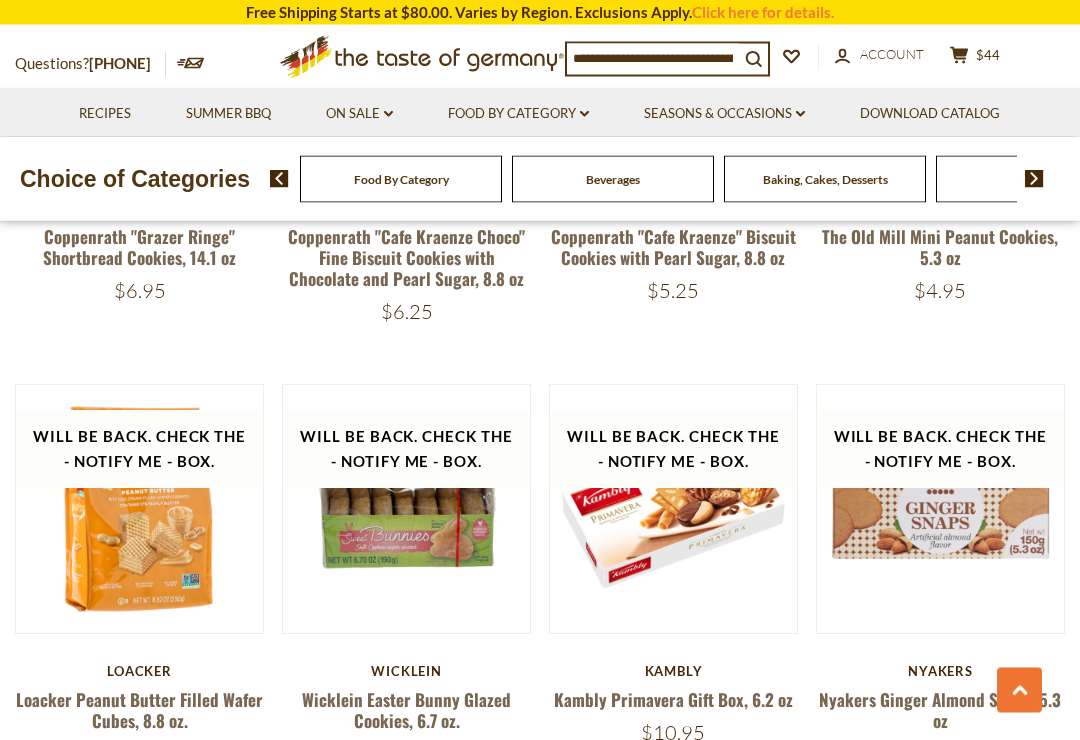 scroll, scrollTop: 2673, scrollLeft: 0, axis: vertical 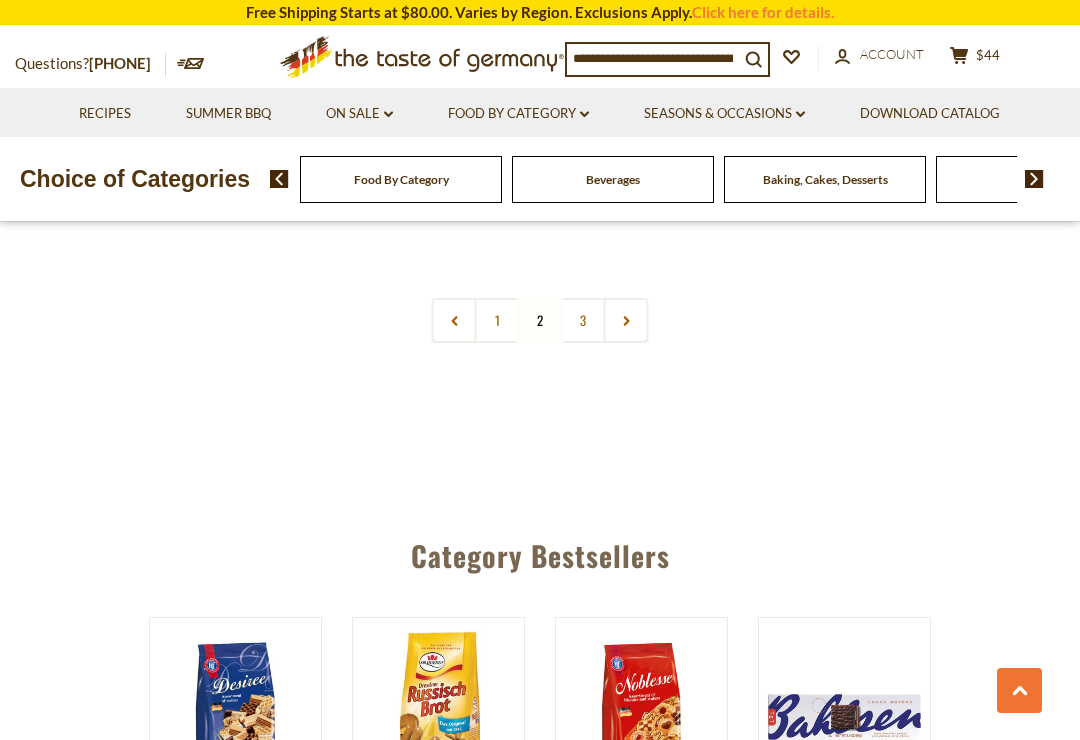 click on "3" at bounding box center [583, 320] 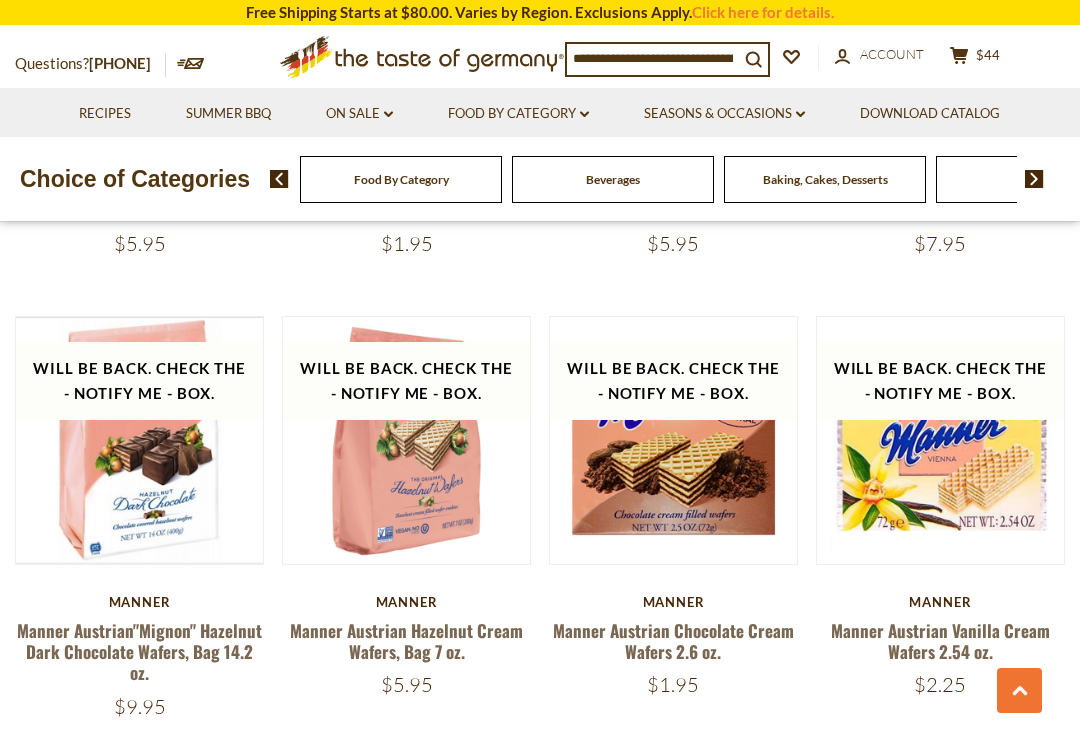 scroll, scrollTop: 1744, scrollLeft: 0, axis: vertical 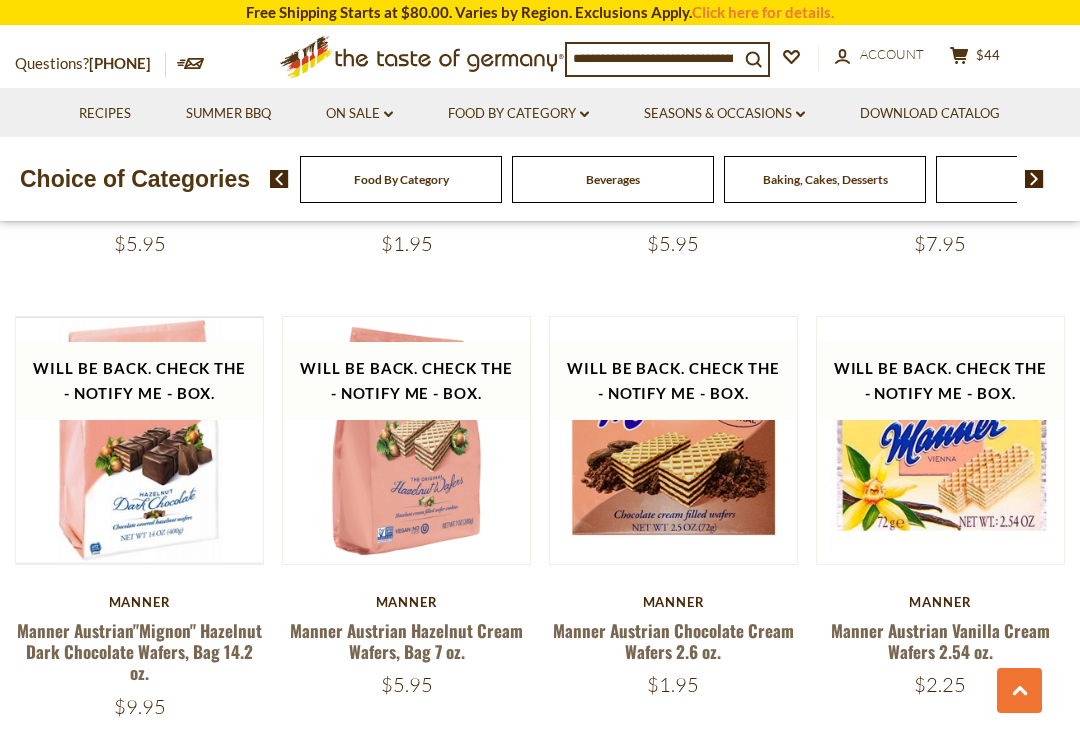 click on "Food By Category
dropdown_arrow" at bounding box center [518, 114] 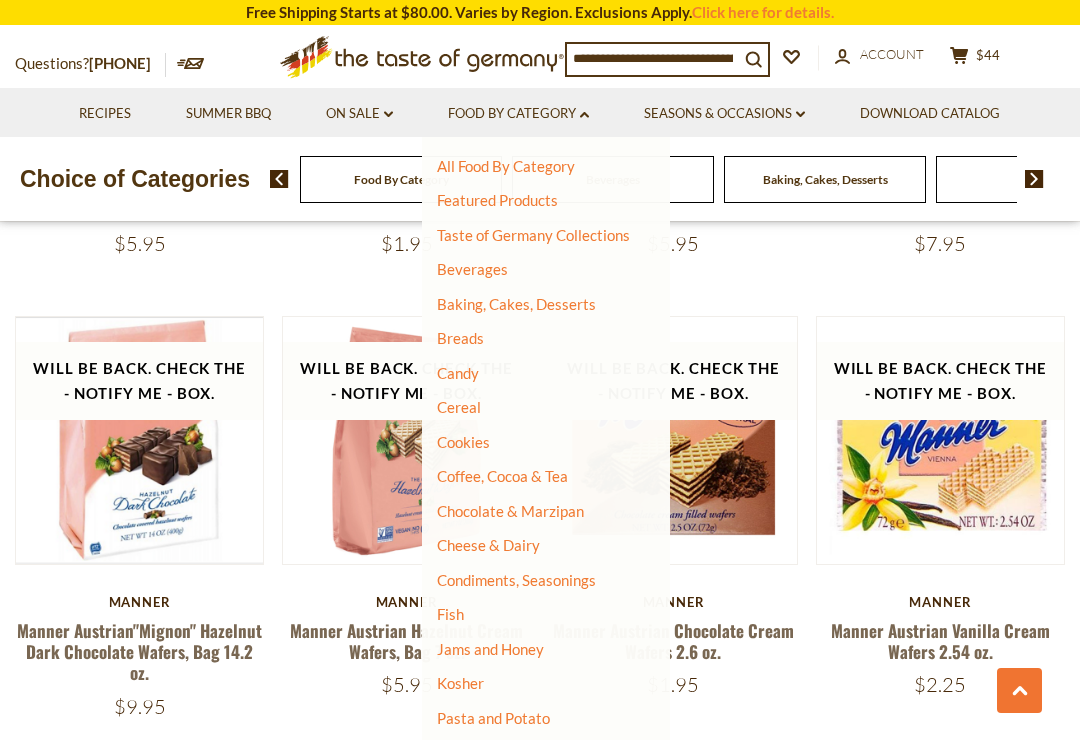 click on "Condiments, Seasonings" at bounding box center (516, 580) 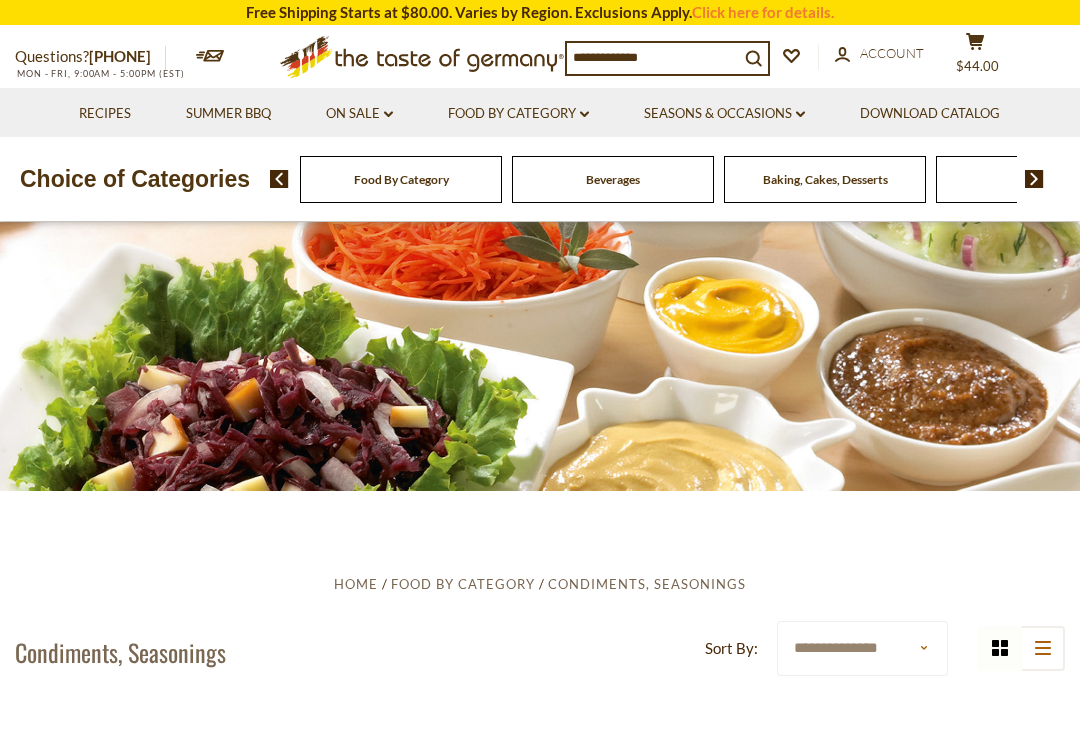 scroll, scrollTop: 0, scrollLeft: 0, axis: both 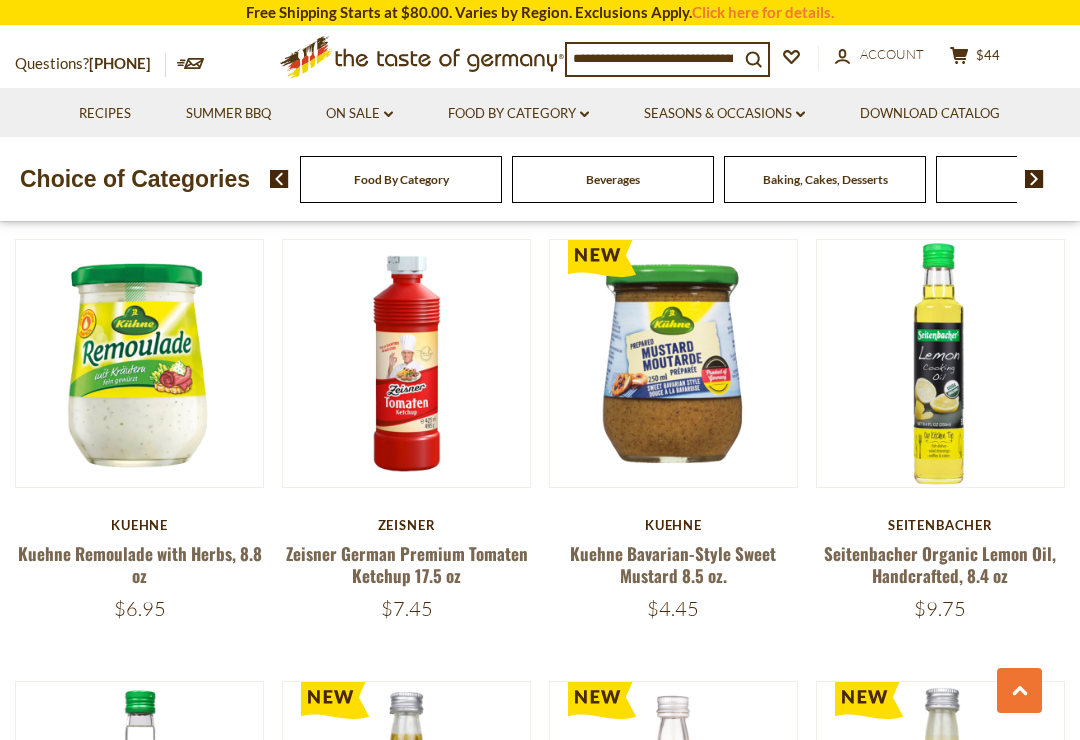 click on "Kuehne Bavarian-Style Sweet Mustard 8.5 oz." at bounding box center [673, 564] 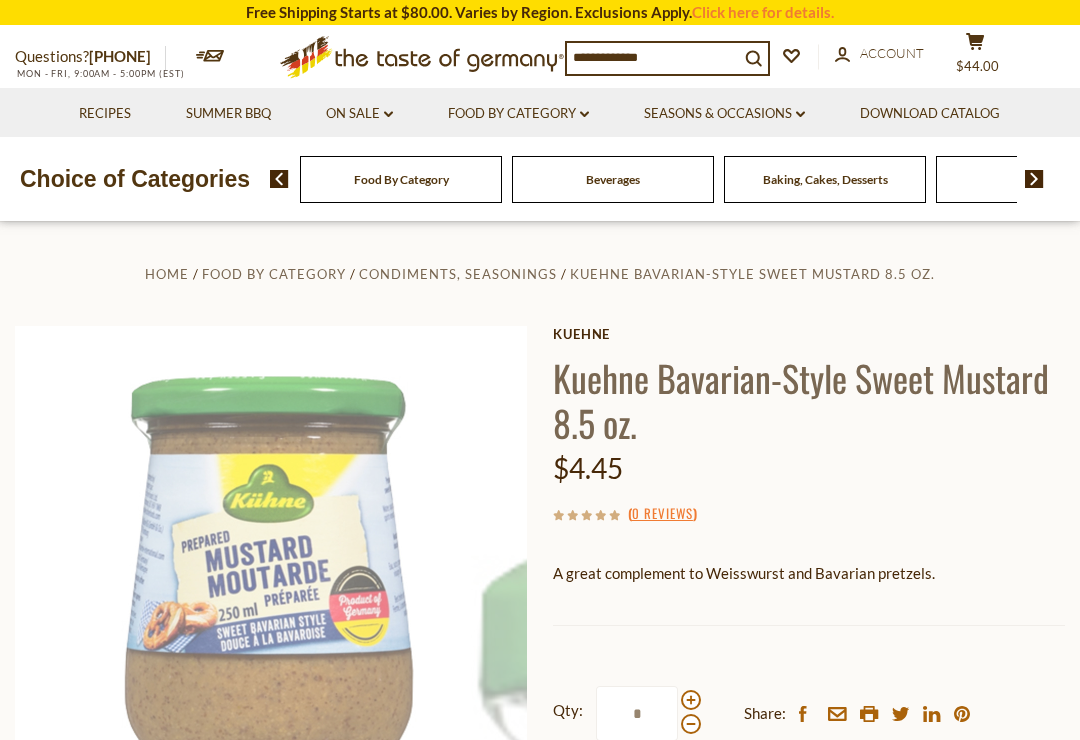 scroll, scrollTop: 0, scrollLeft: 0, axis: both 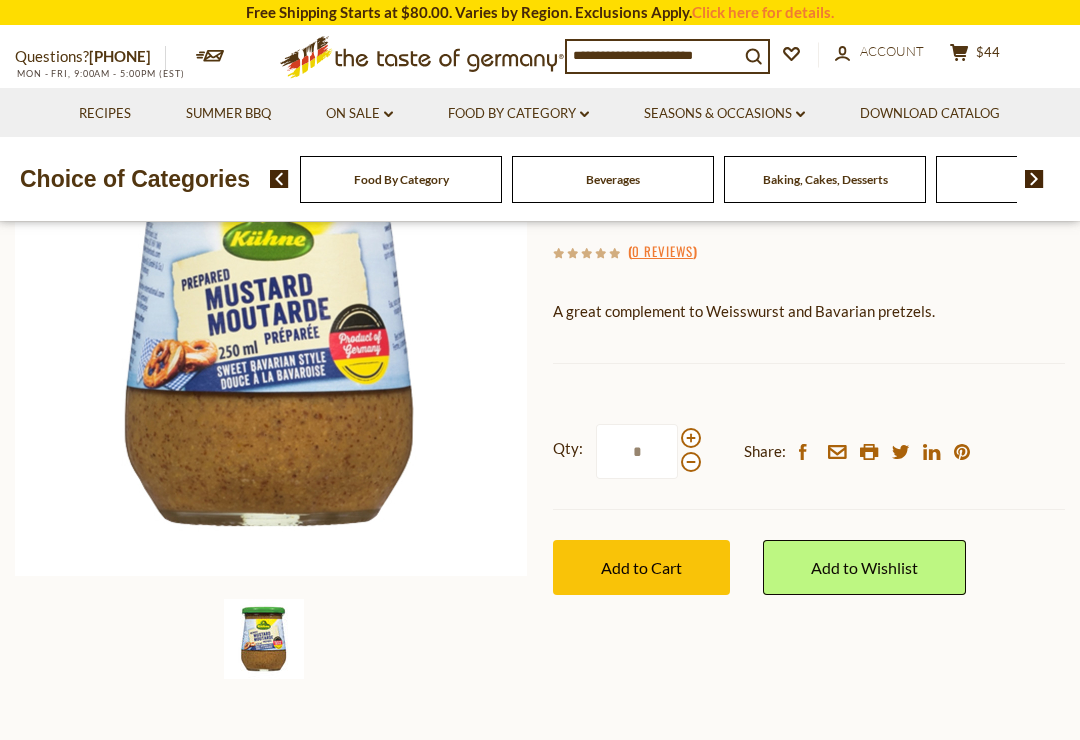 click on "Add to Cart" at bounding box center (641, 567) 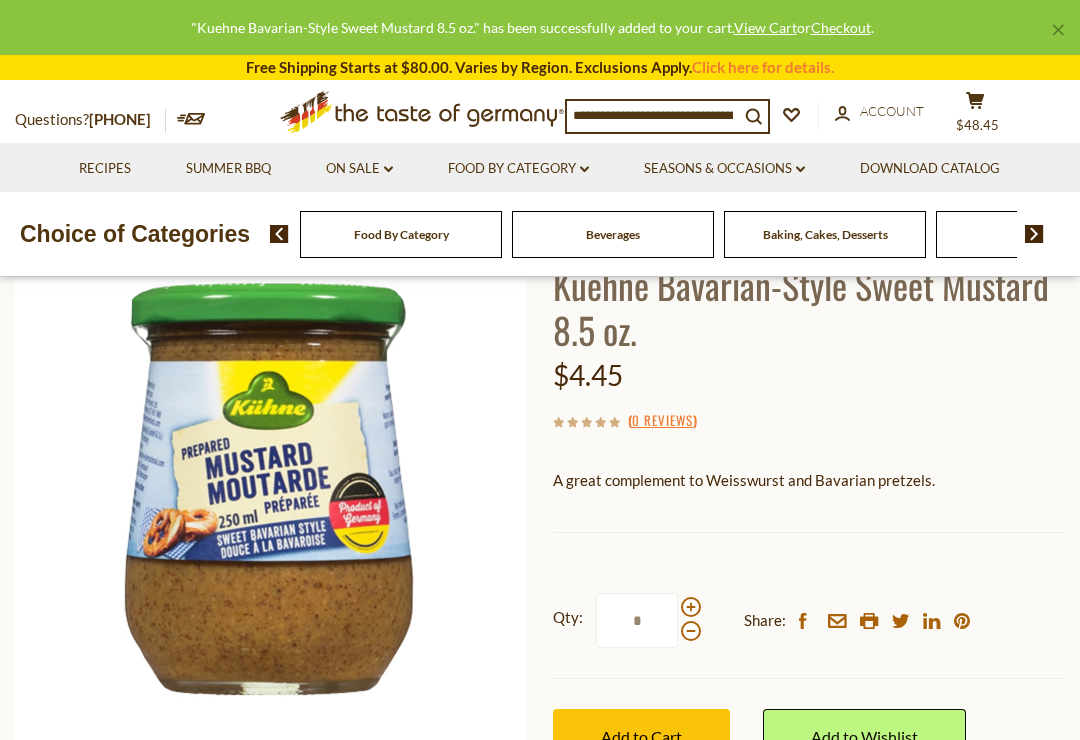 scroll, scrollTop: 0, scrollLeft: 0, axis: both 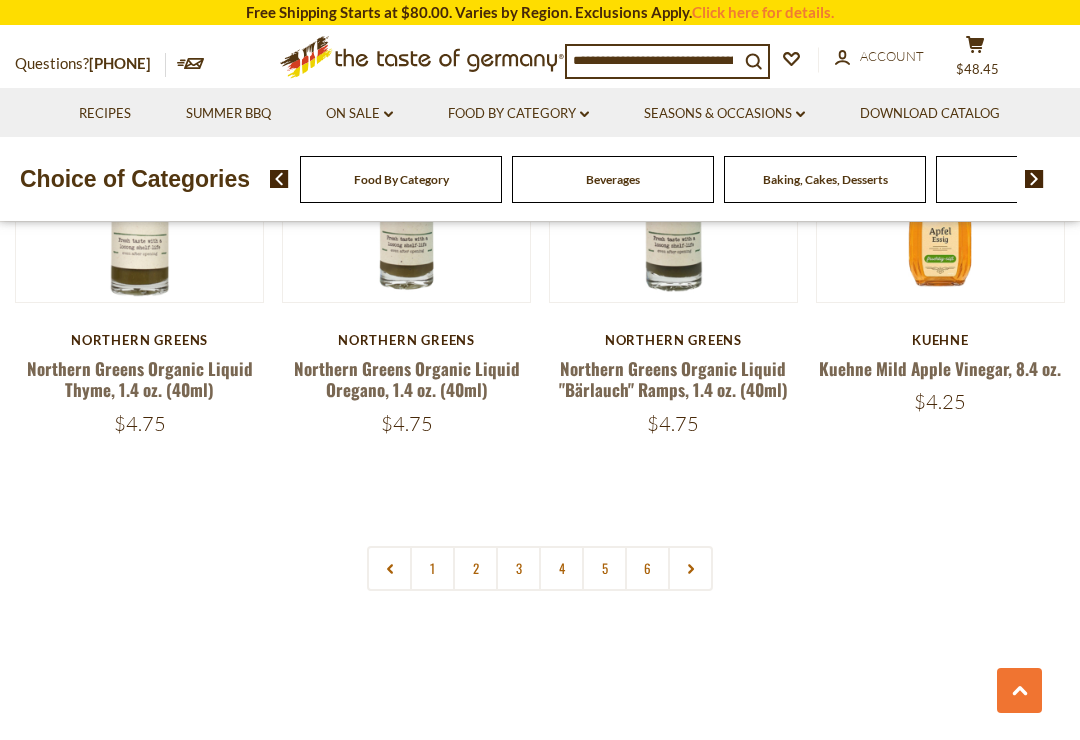 click at bounding box center [690, 568] 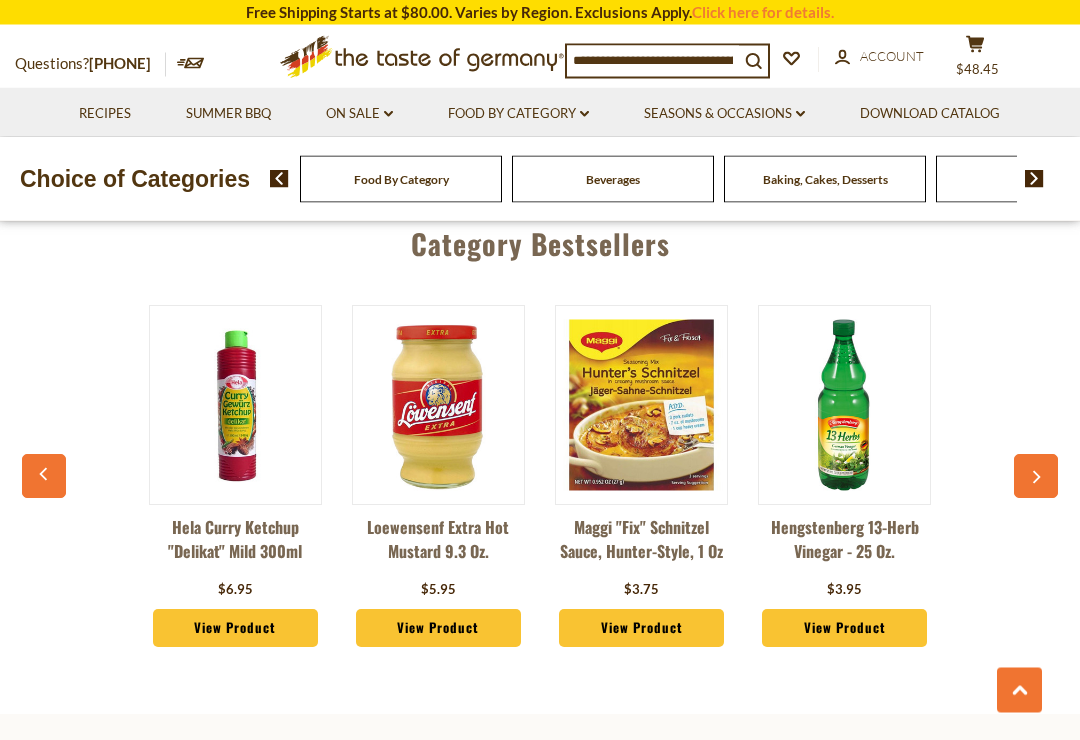 scroll, scrollTop: 4838, scrollLeft: 0, axis: vertical 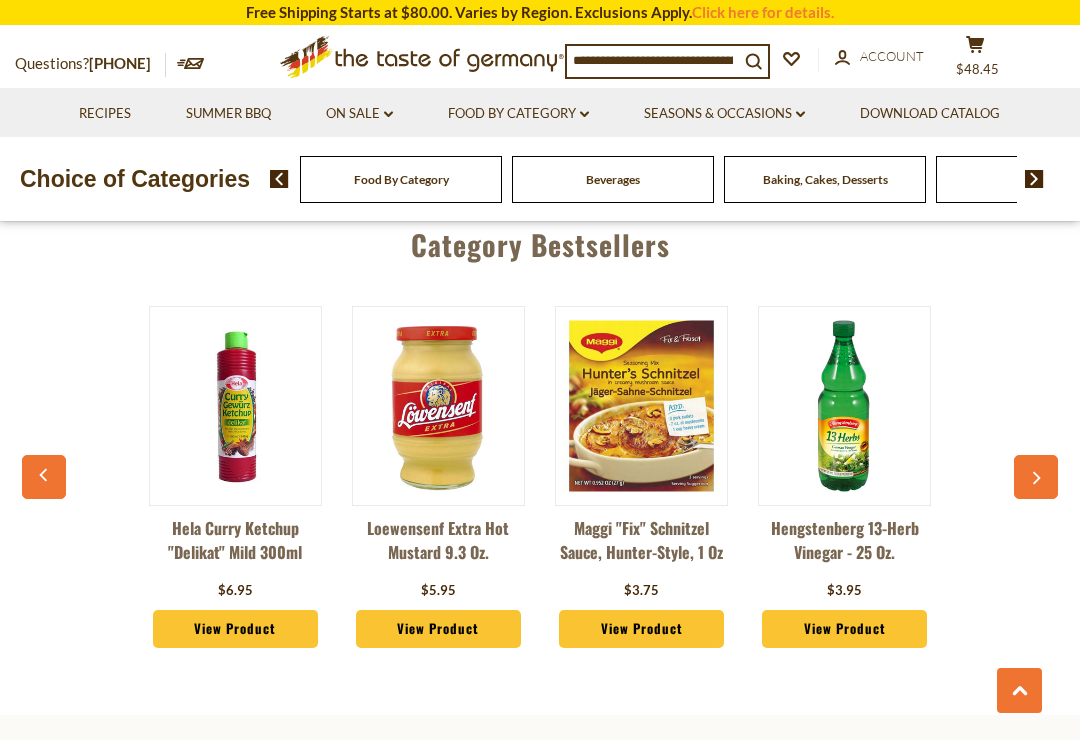 click at bounding box center [1036, 477] 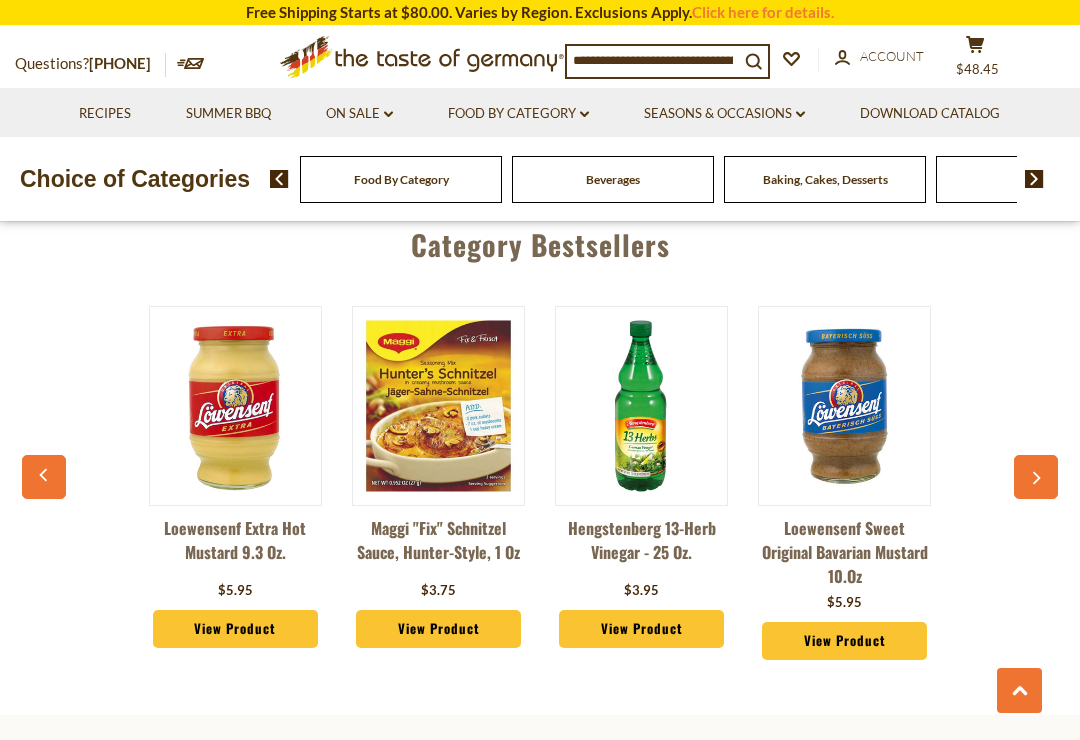 click at bounding box center (1036, 477) 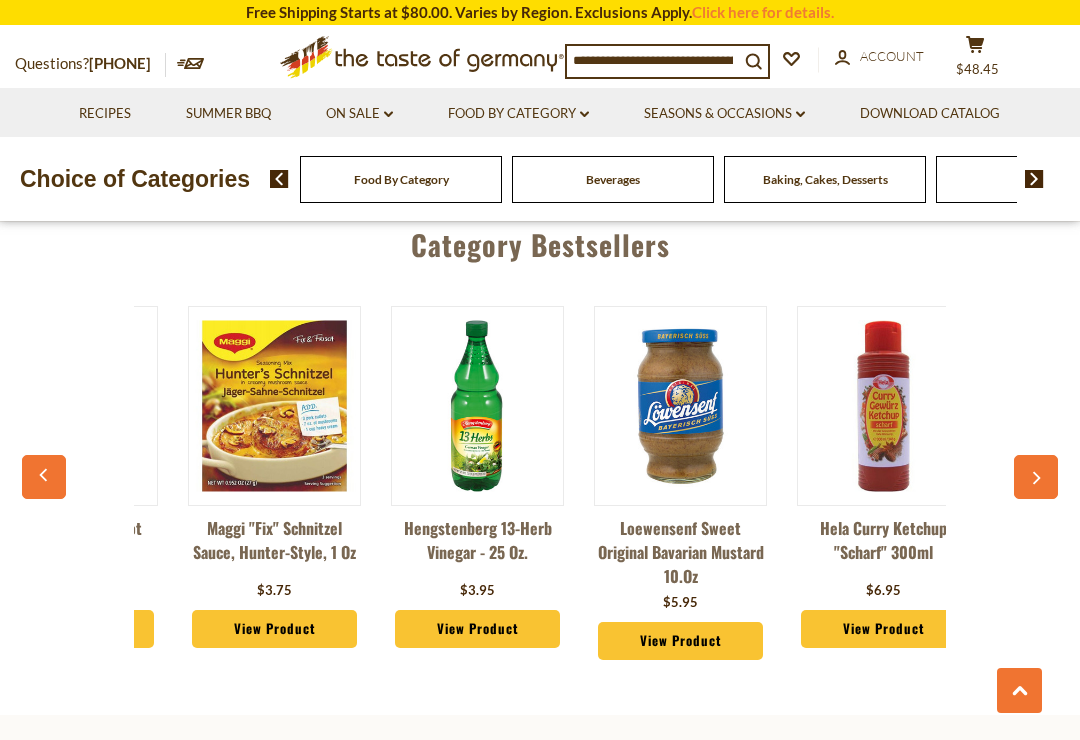 scroll, scrollTop: 0, scrollLeft: 406, axis: horizontal 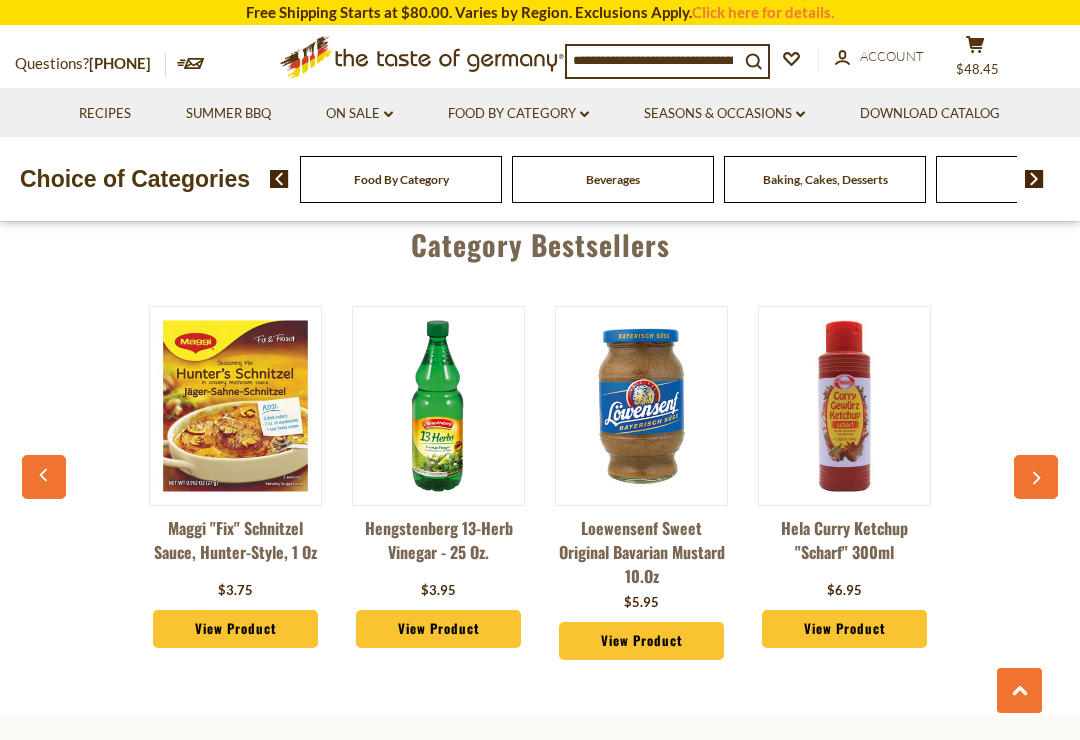 click at bounding box center [1036, 477] 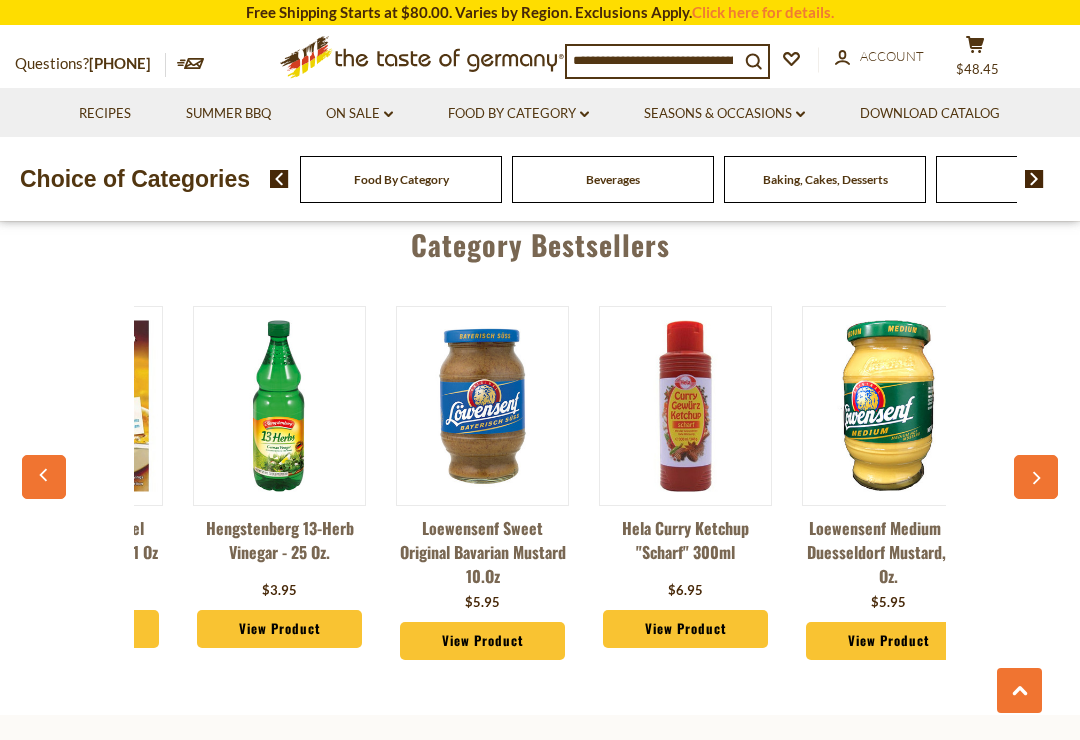 scroll, scrollTop: 0, scrollLeft: 609, axis: horizontal 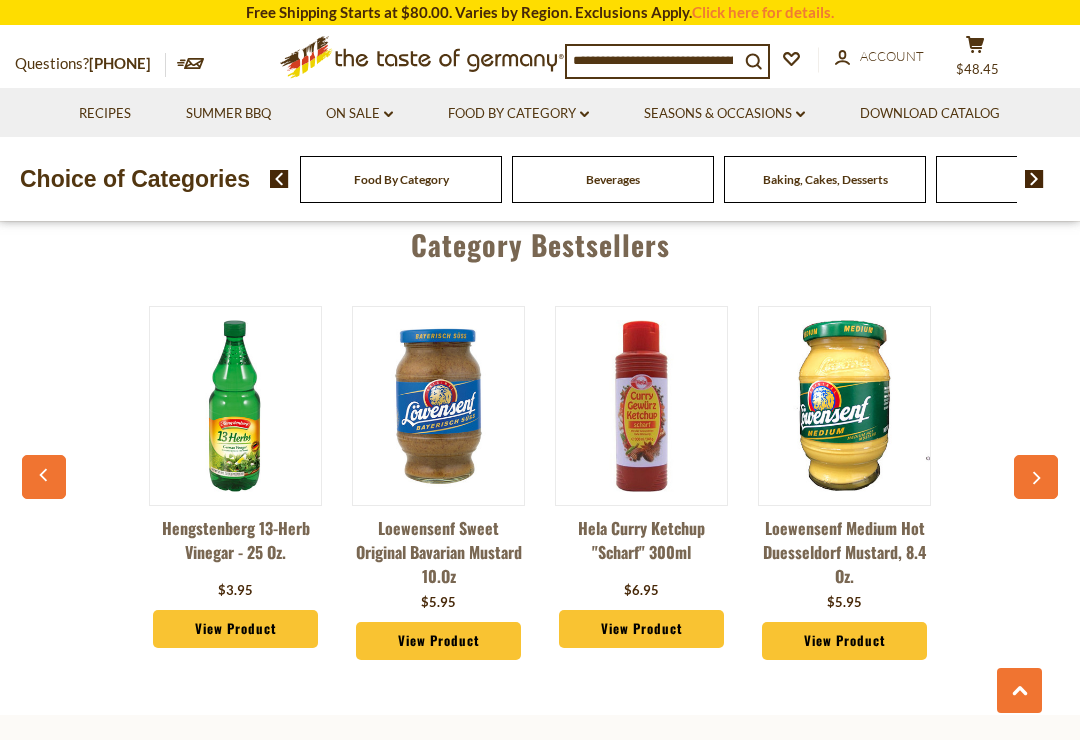 click on "View Product" at bounding box center [438, 641] 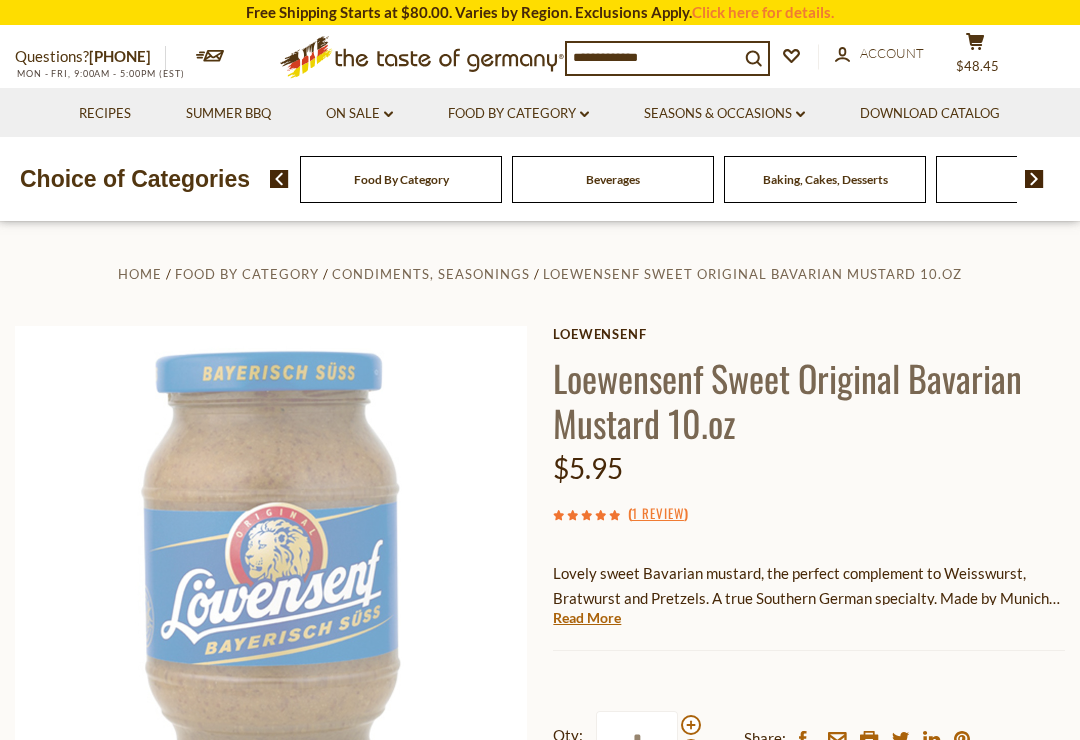 scroll, scrollTop: 0, scrollLeft: 0, axis: both 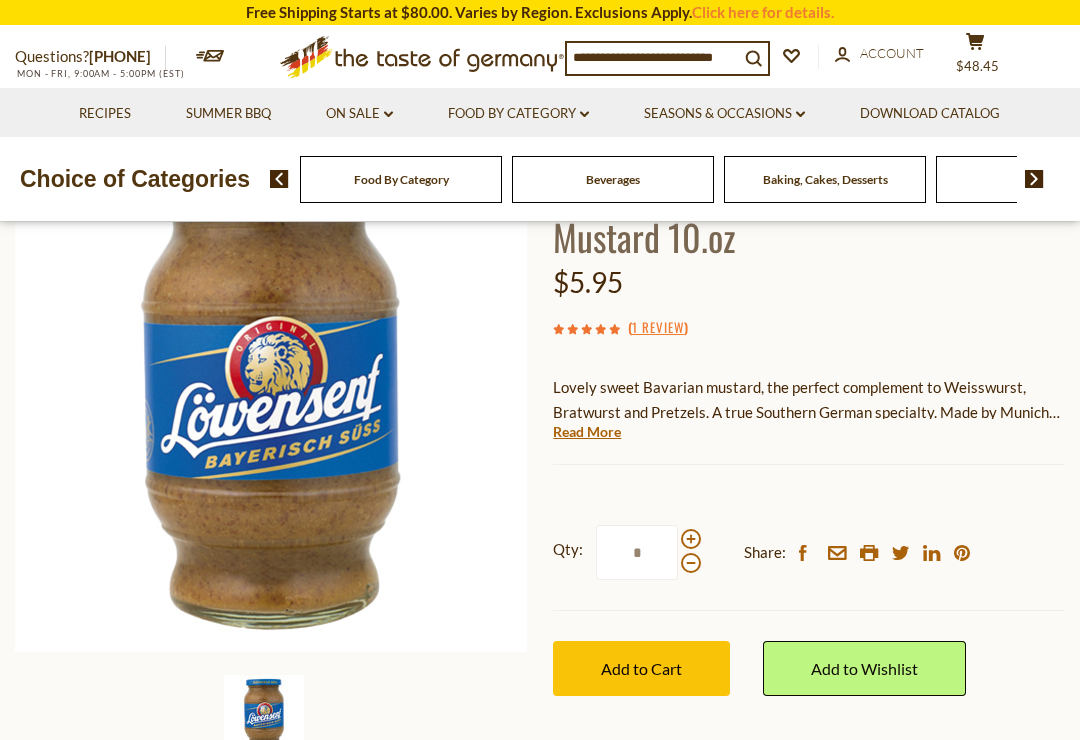 click on "Add to Cart" at bounding box center (641, 668) 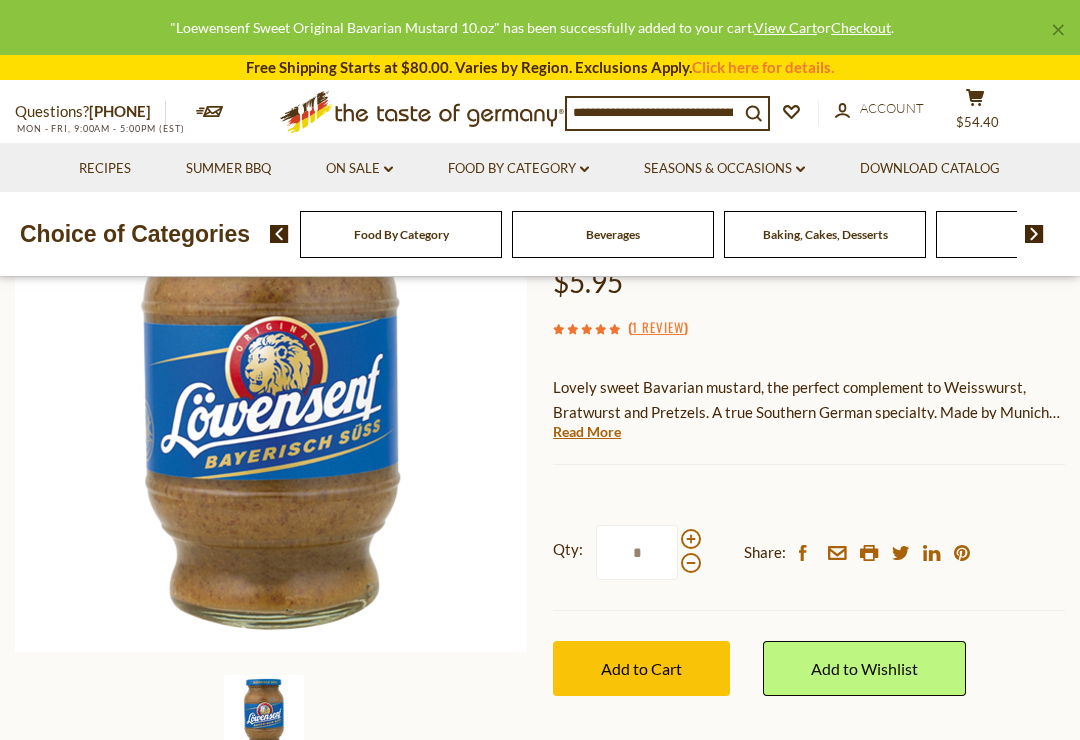 click on "$54.40" at bounding box center (977, 122) 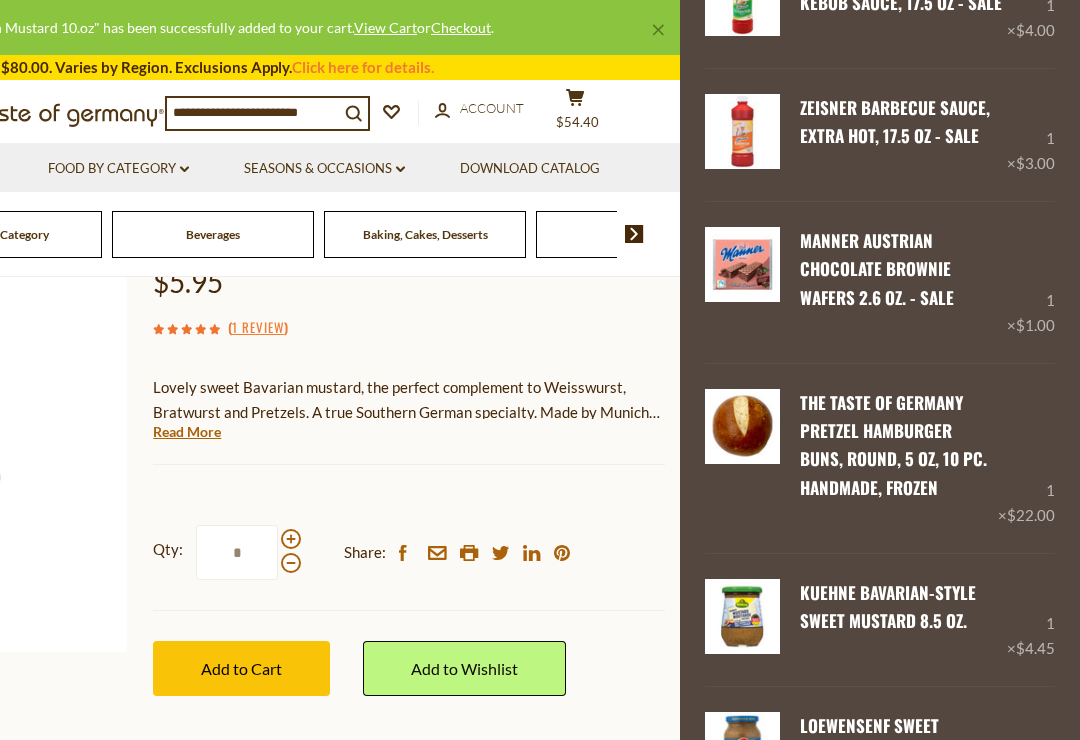 scroll, scrollTop: 175, scrollLeft: 0, axis: vertical 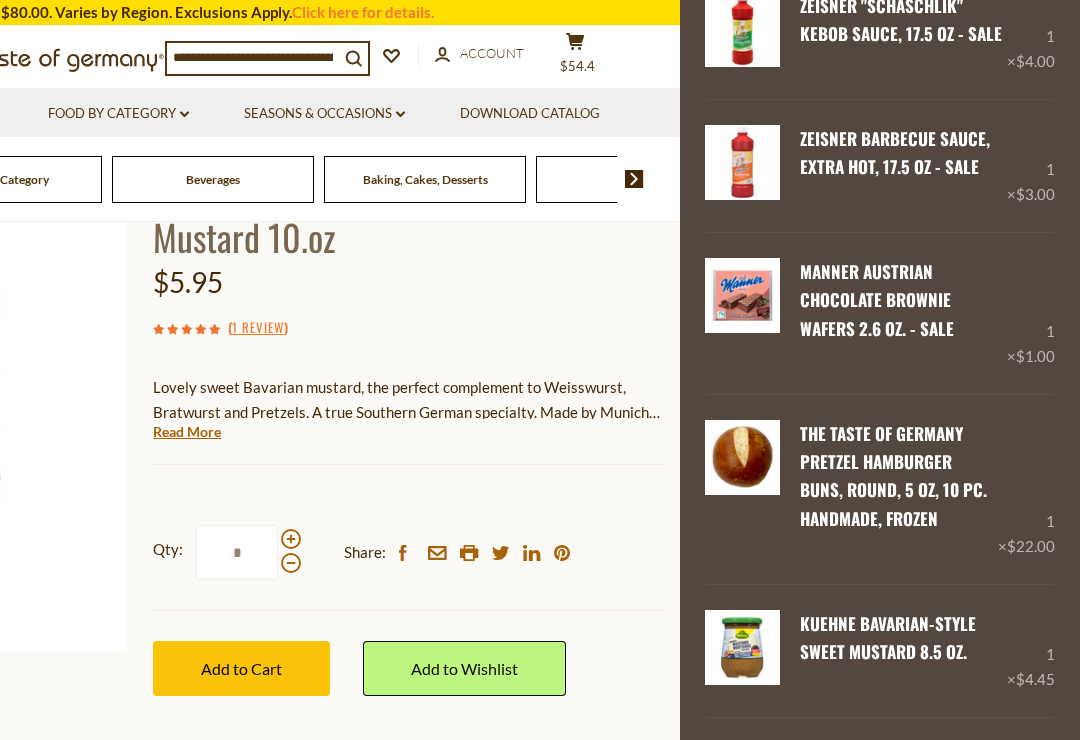 click on "Remove" at bounding box center [880, 548] 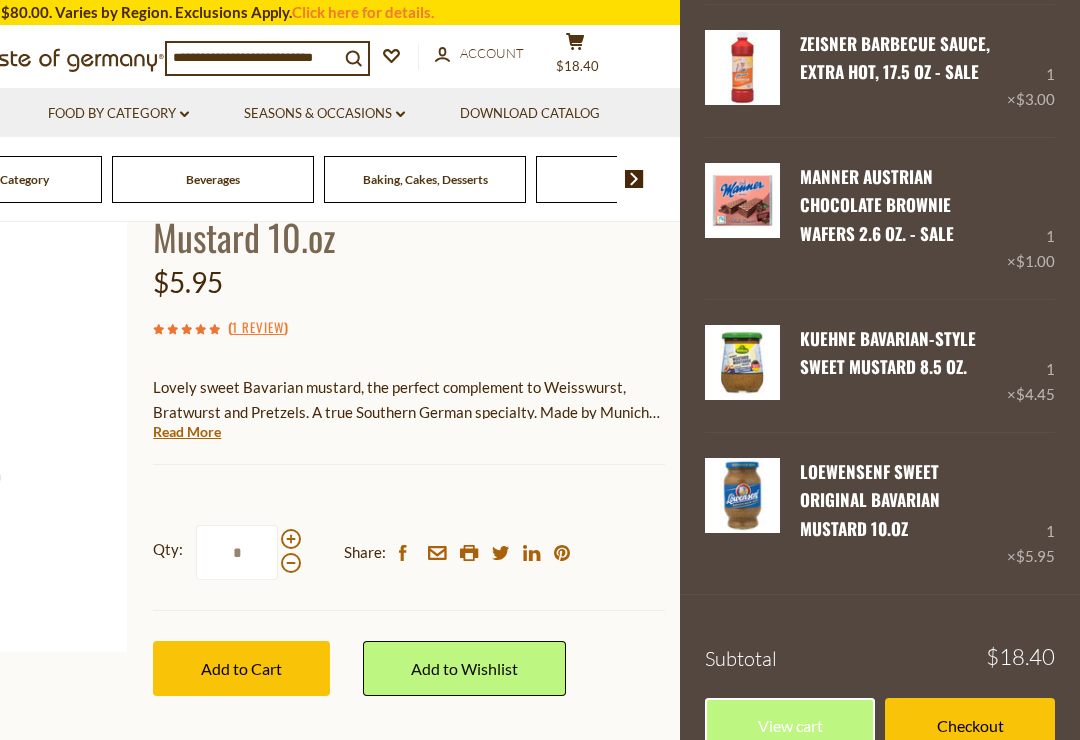 scroll, scrollTop: 233, scrollLeft: 0, axis: vertical 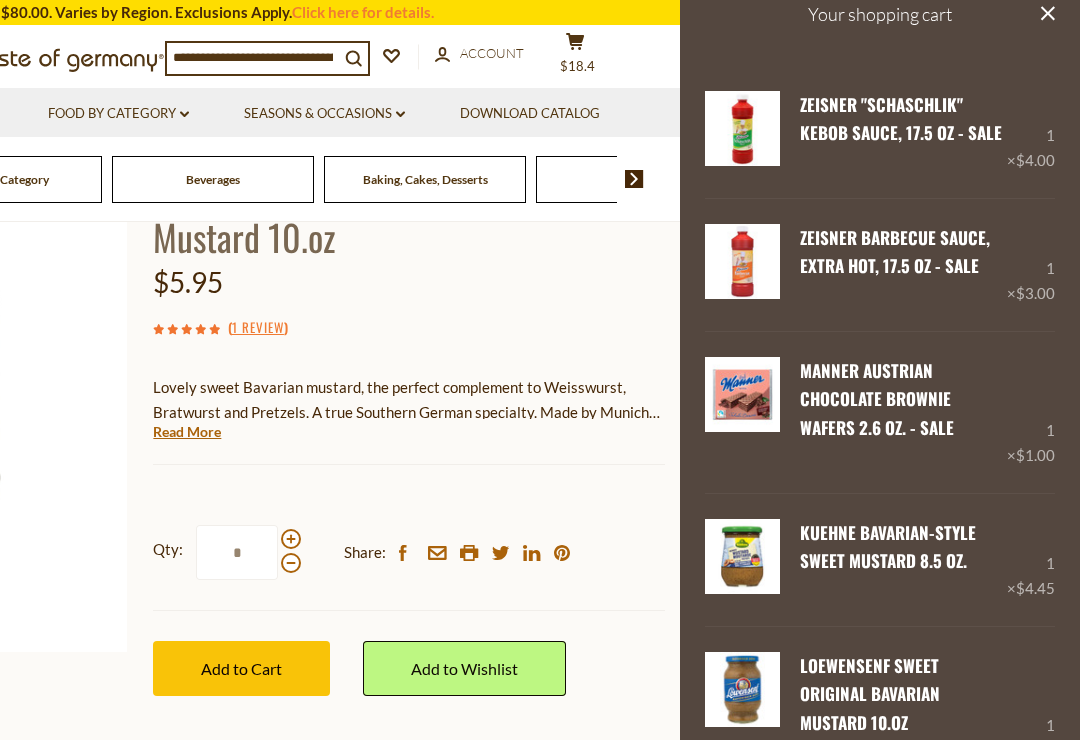 click on "Edit" at bounding box center (817, 457) 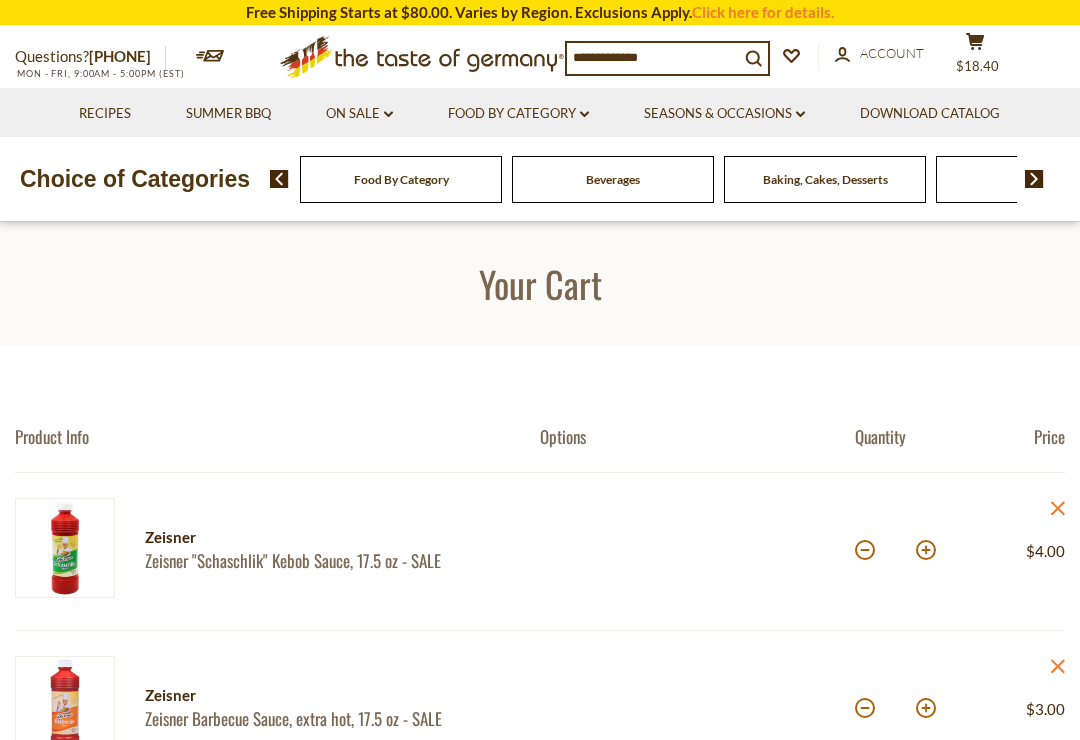 scroll, scrollTop: 0, scrollLeft: 0, axis: both 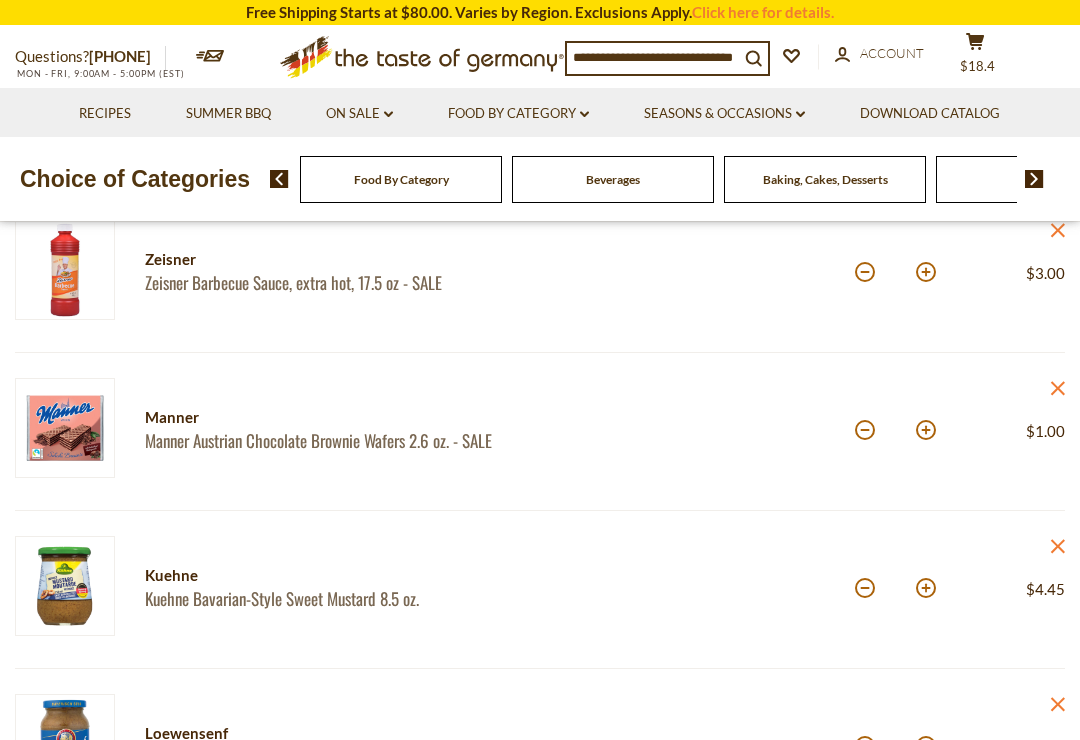 click at bounding box center (926, 430) 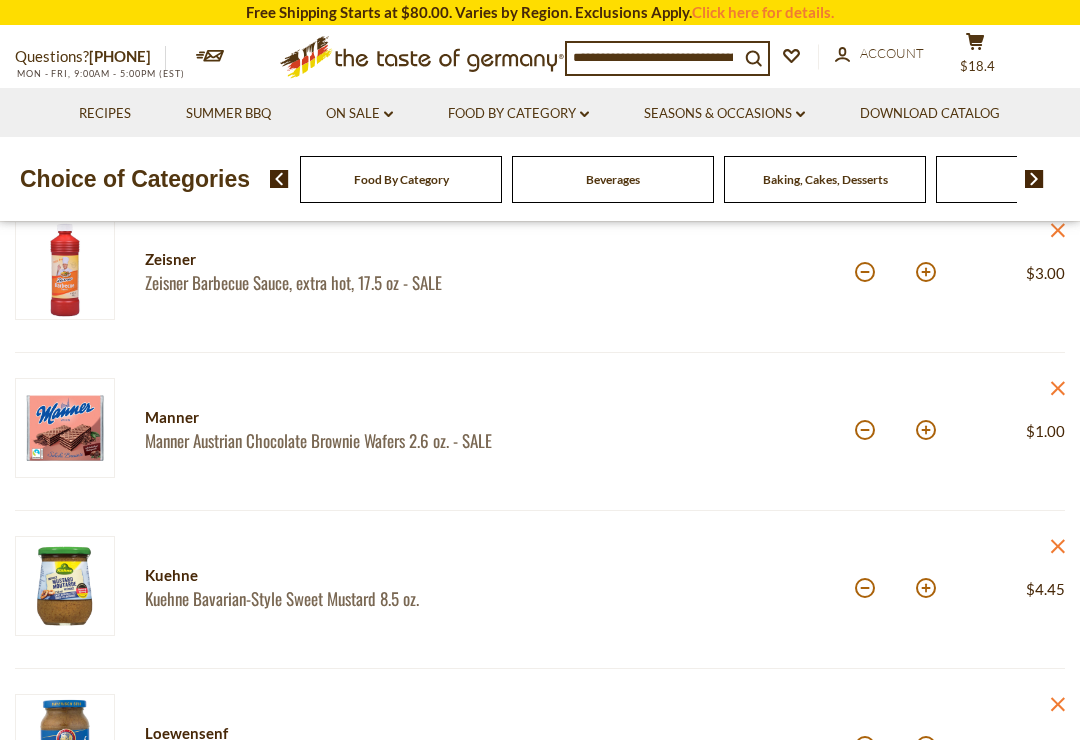 click at bounding box center (926, 430) 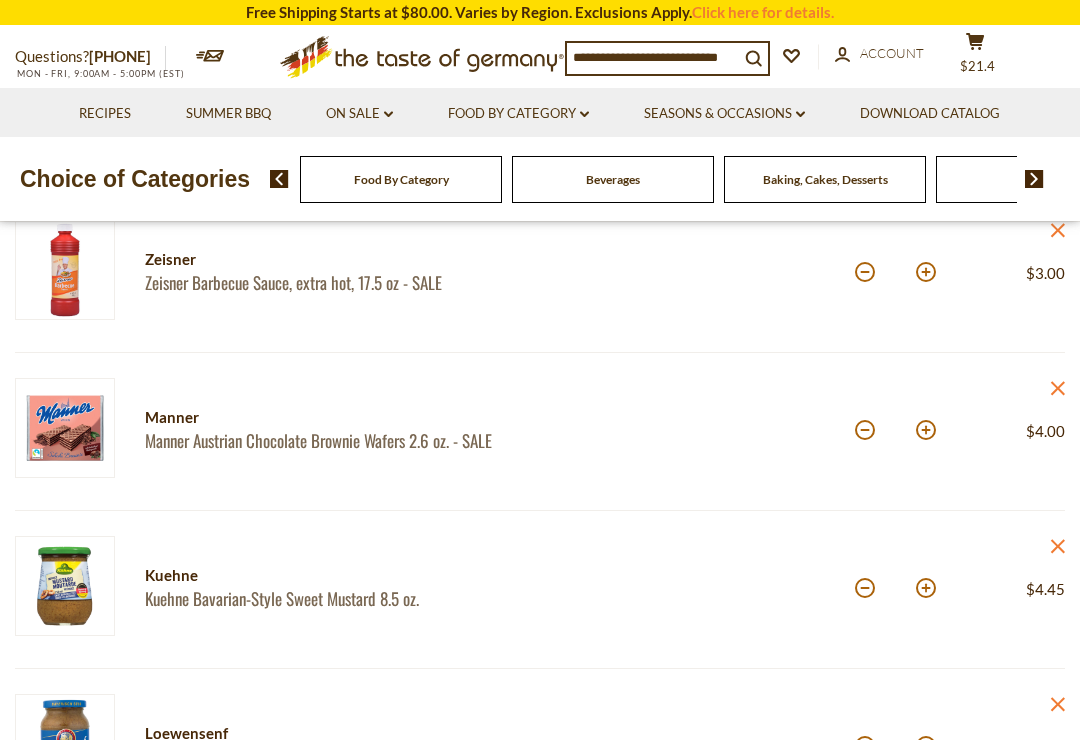 click at bounding box center (865, 430) 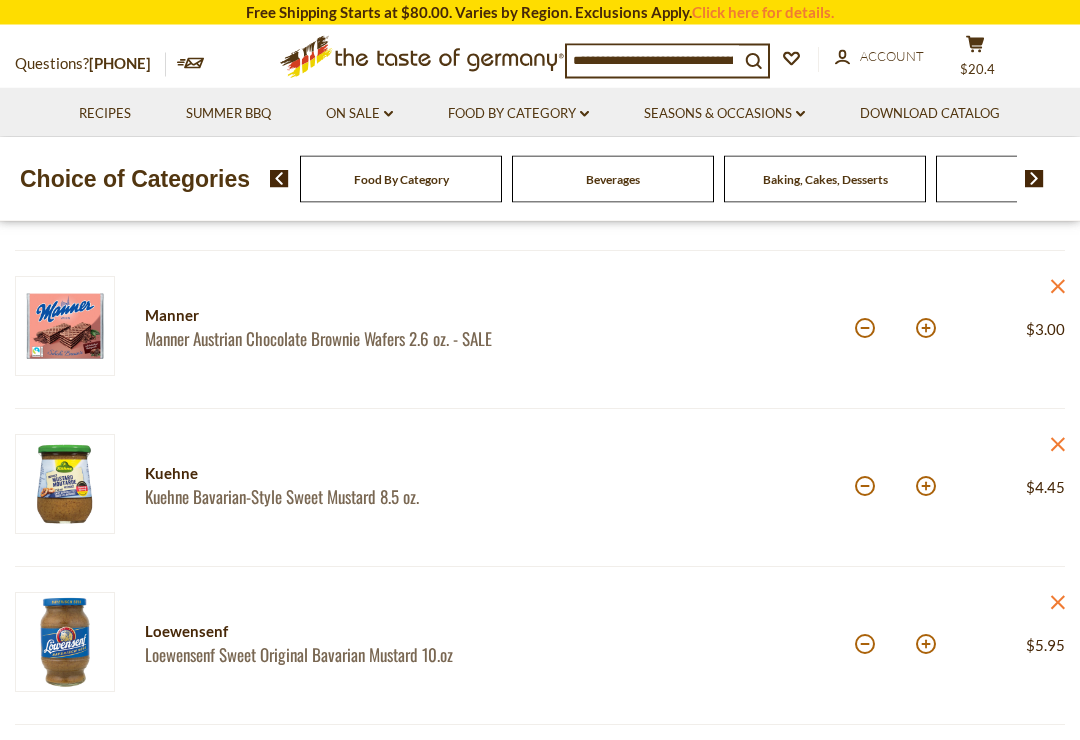 scroll, scrollTop: 538, scrollLeft: 0, axis: vertical 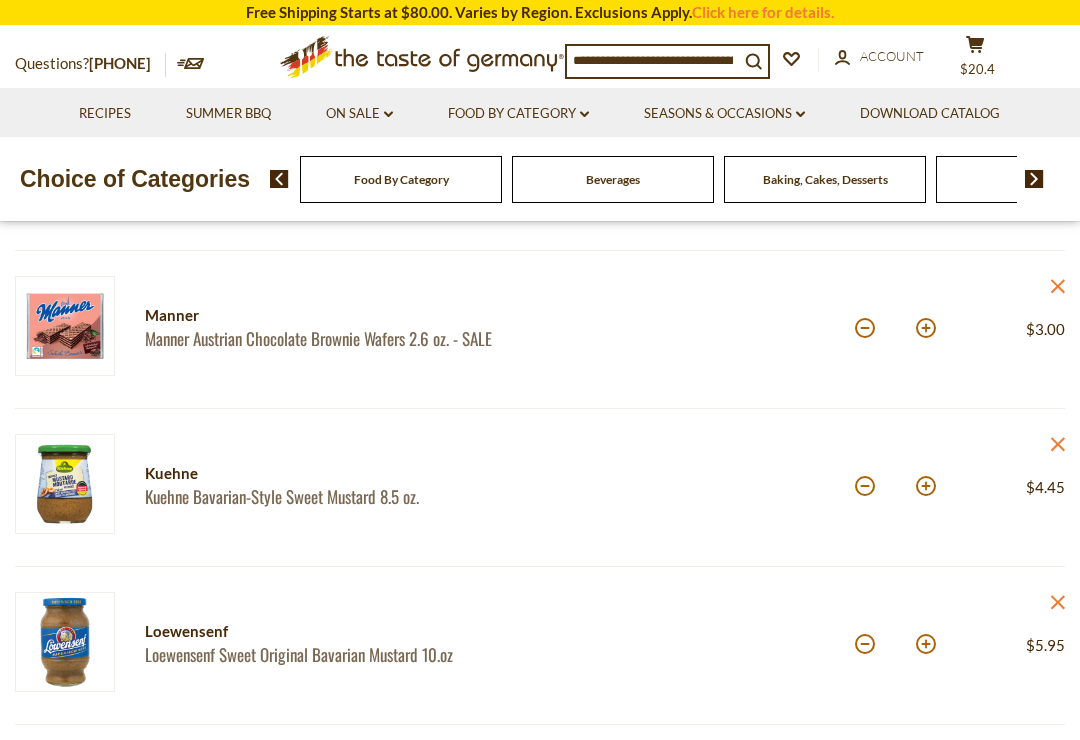 click on "close" 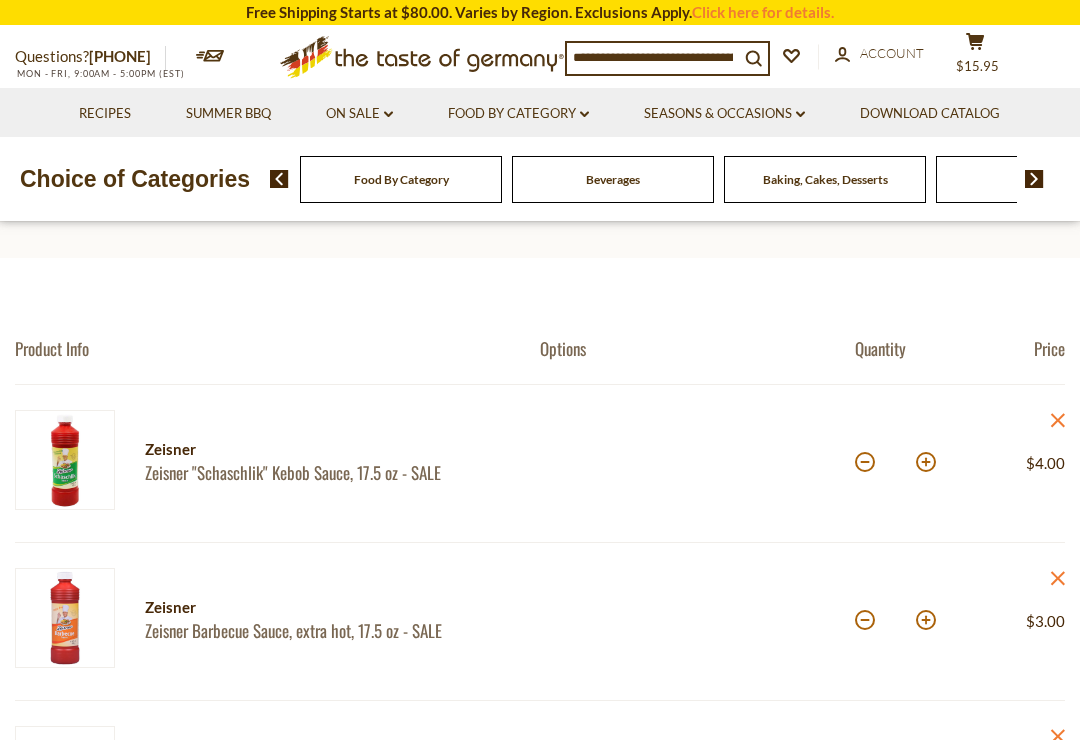 scroll, scrollTop: 0, scrollLeft: 0, axis: both 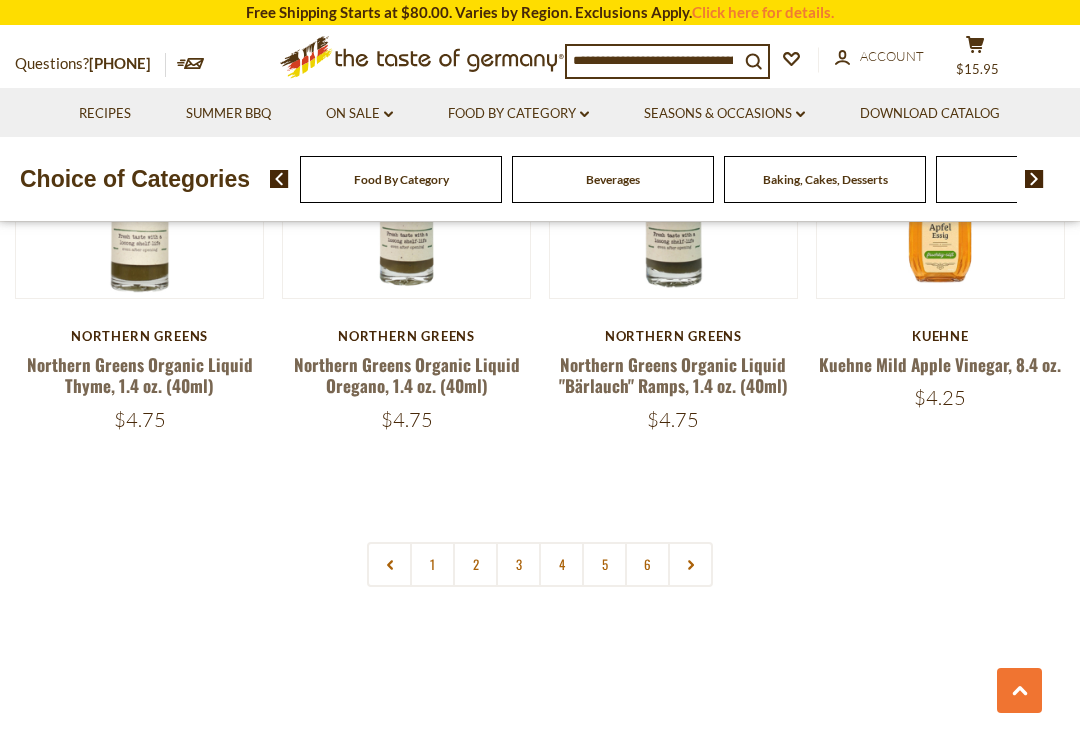 click on "2" at bounding box center (475, 564) 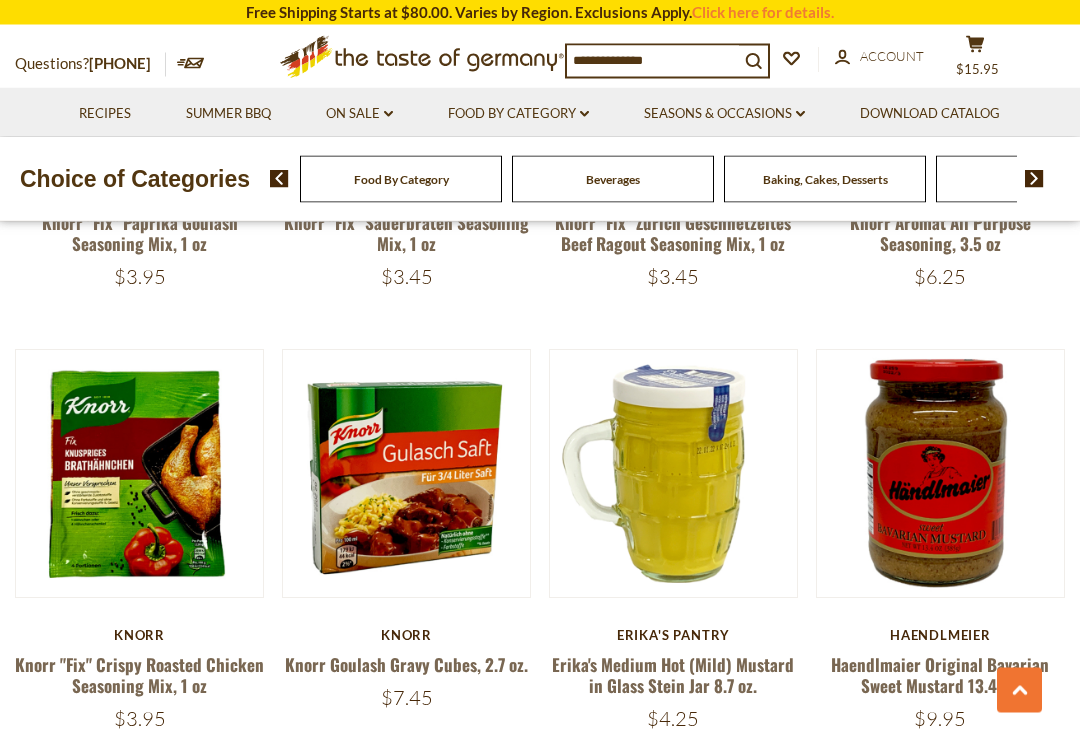 scroll, scrollTop: 3061, scrollLeft: 0, axis: vertical 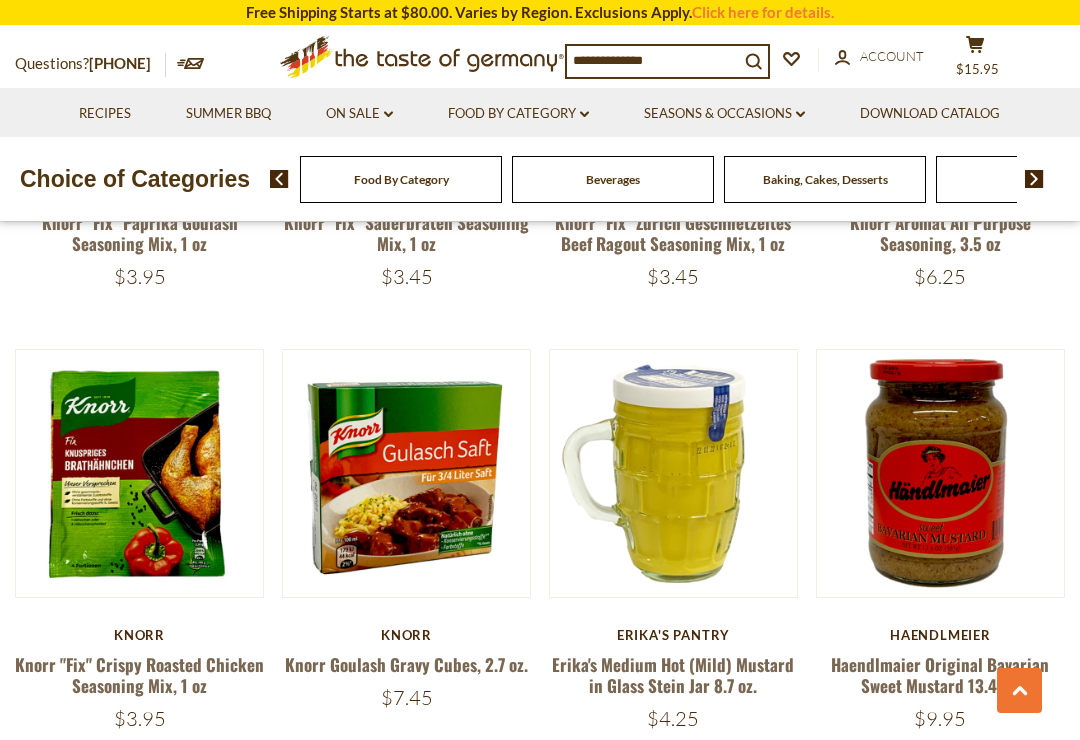 click on "Erika's Medium Hot (Mild) Mustard in Glass Stein Jar 8.7 oz." at bounding box center (673, 675) 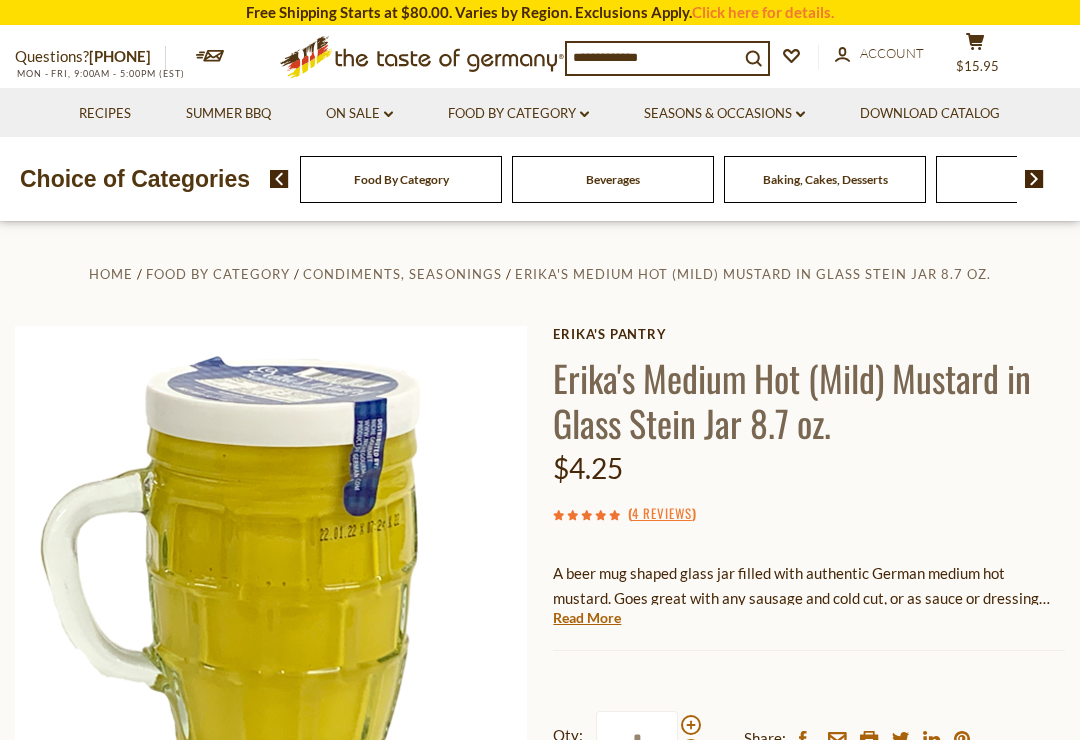 scroll, scrollTop: 0, scrollLeft: 0, axis: both 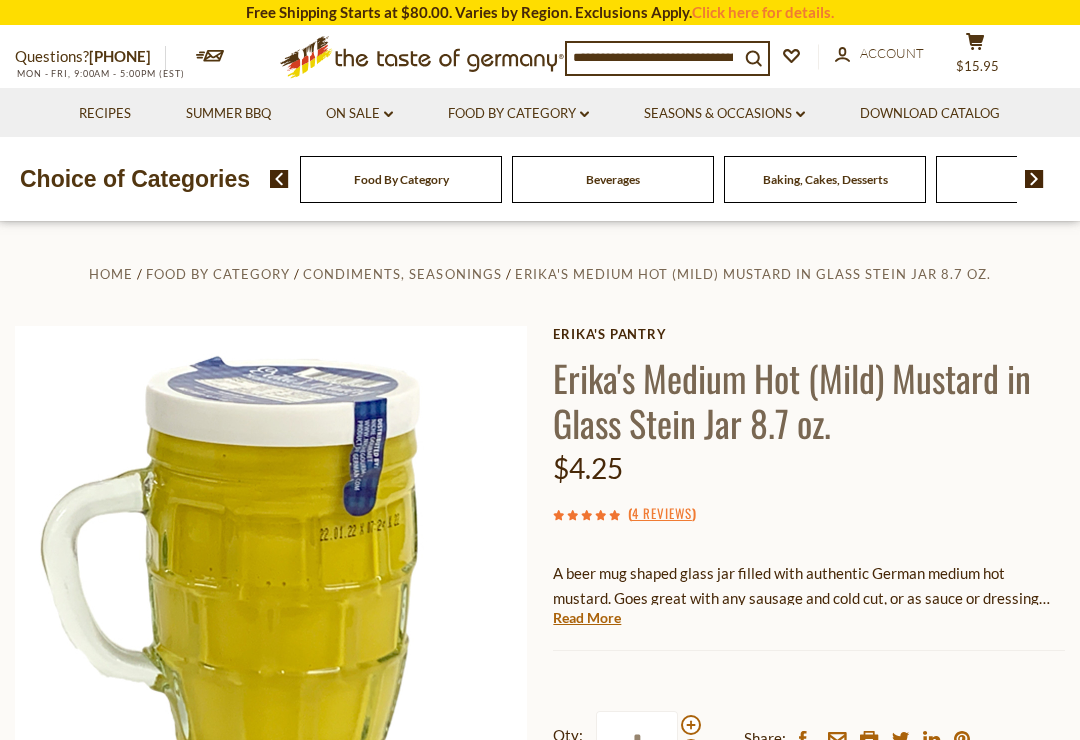 click on "Read More" at bounding box center [587, 618] 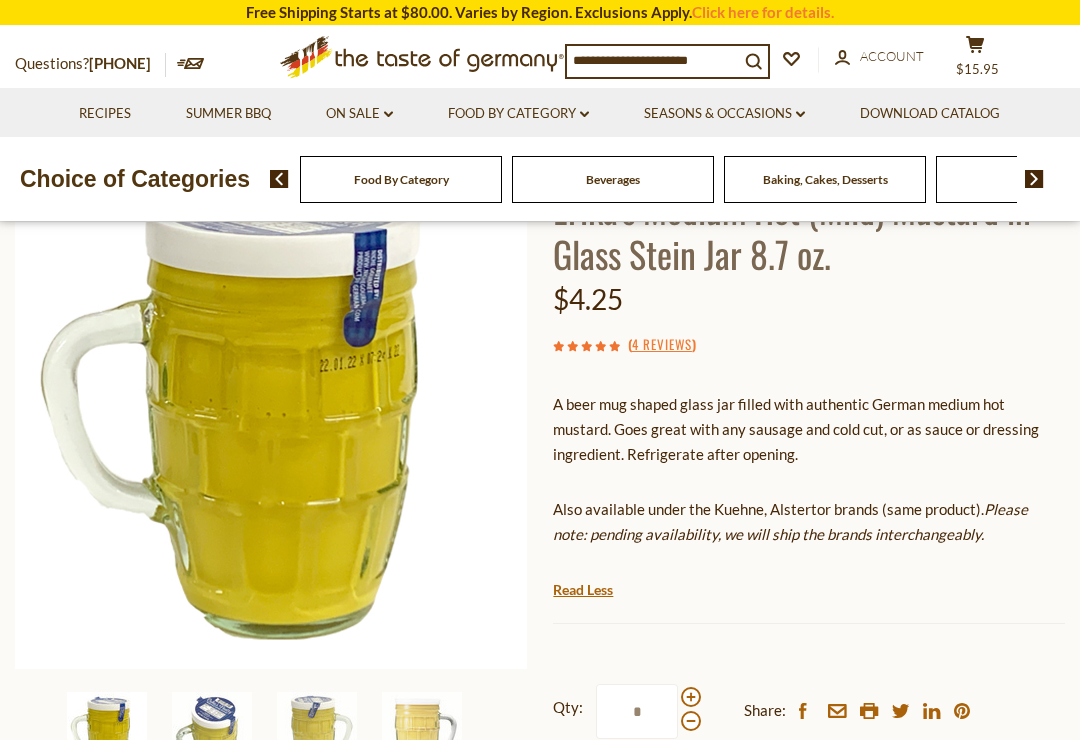 scroll, scrollTop: 408, scrollLeft: 0, axis: vertical 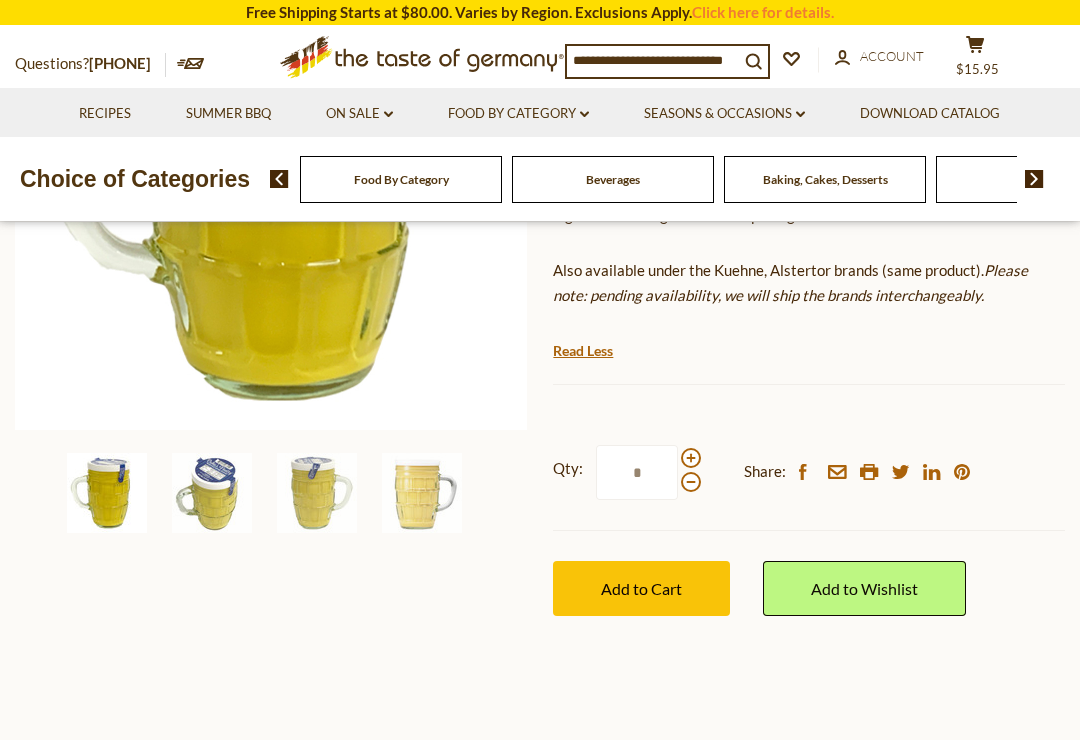 click on "Add to Cart" at bounding box center [641, 588] 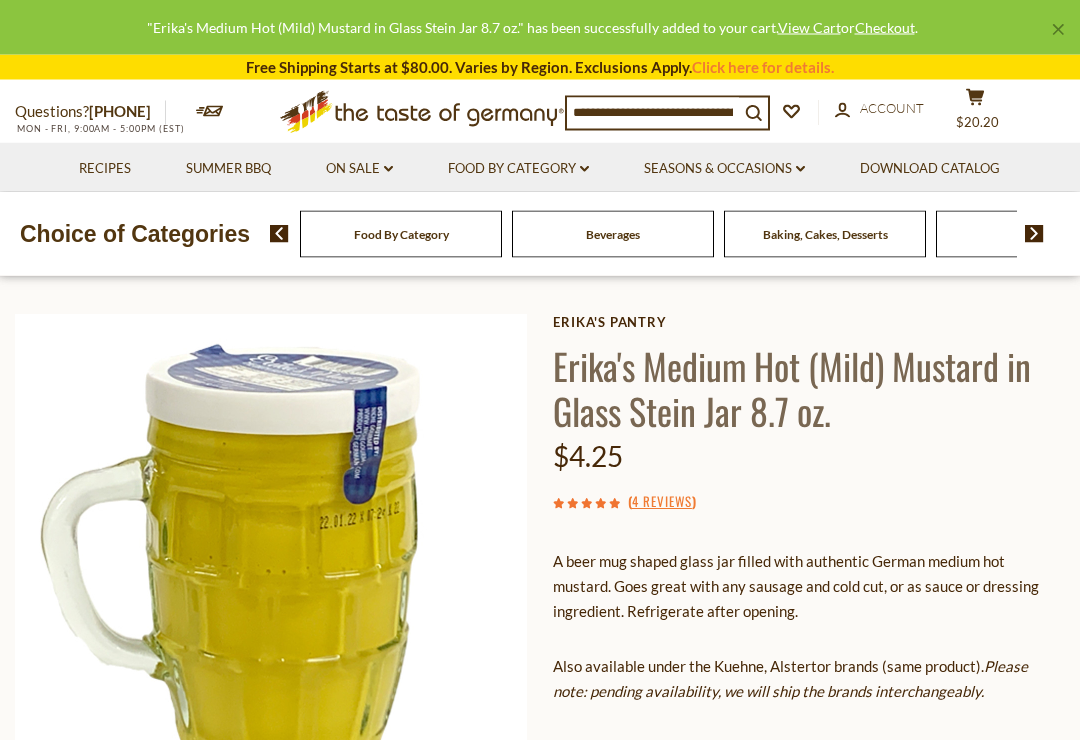 scroll, scrollTop: 0, scrollLeft: 0, axis: both 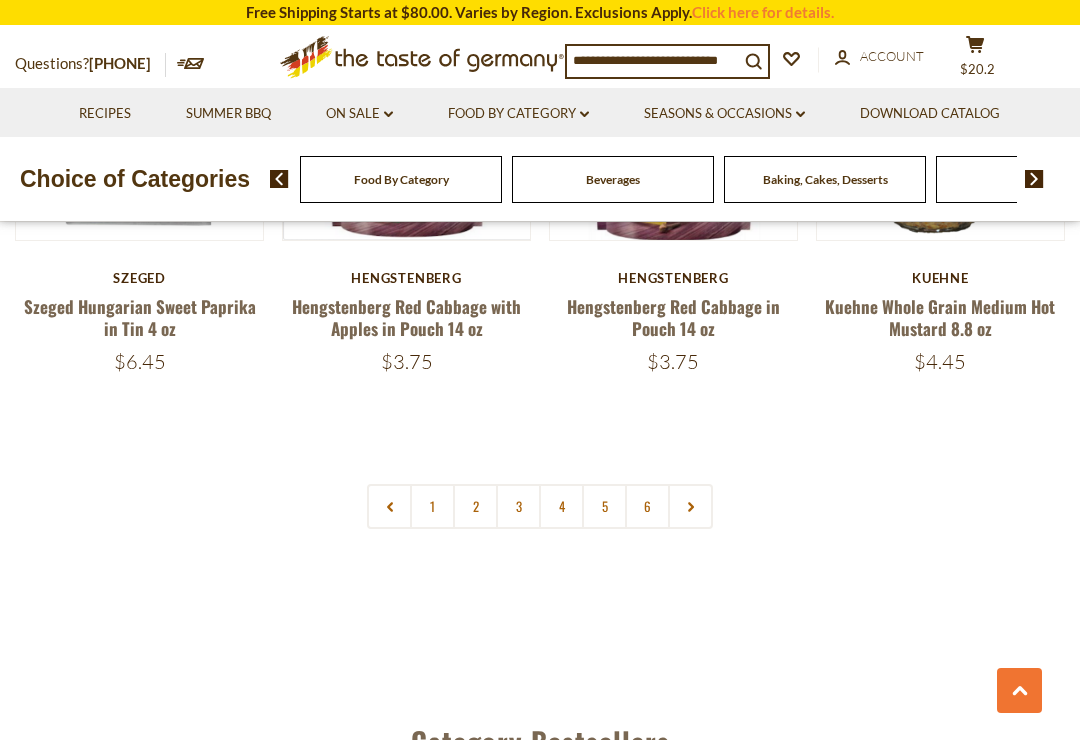 click at bounding box center (690, 506) 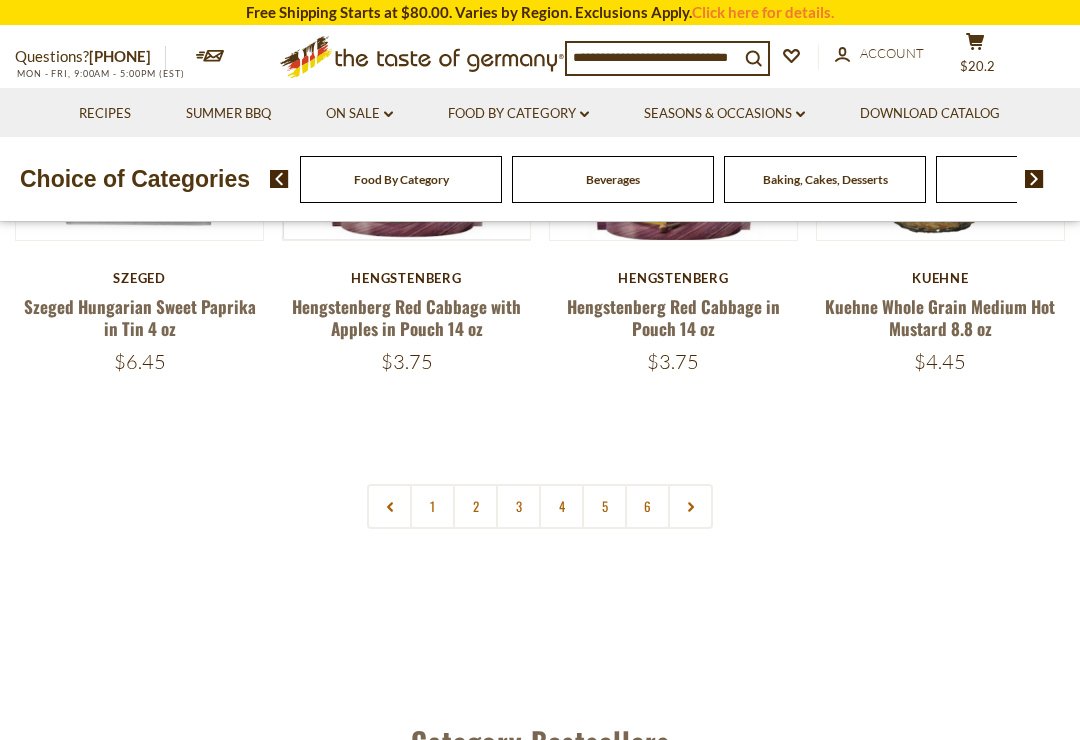 scroll, scrollTop: 0, scrollLeft: 0, axis: both 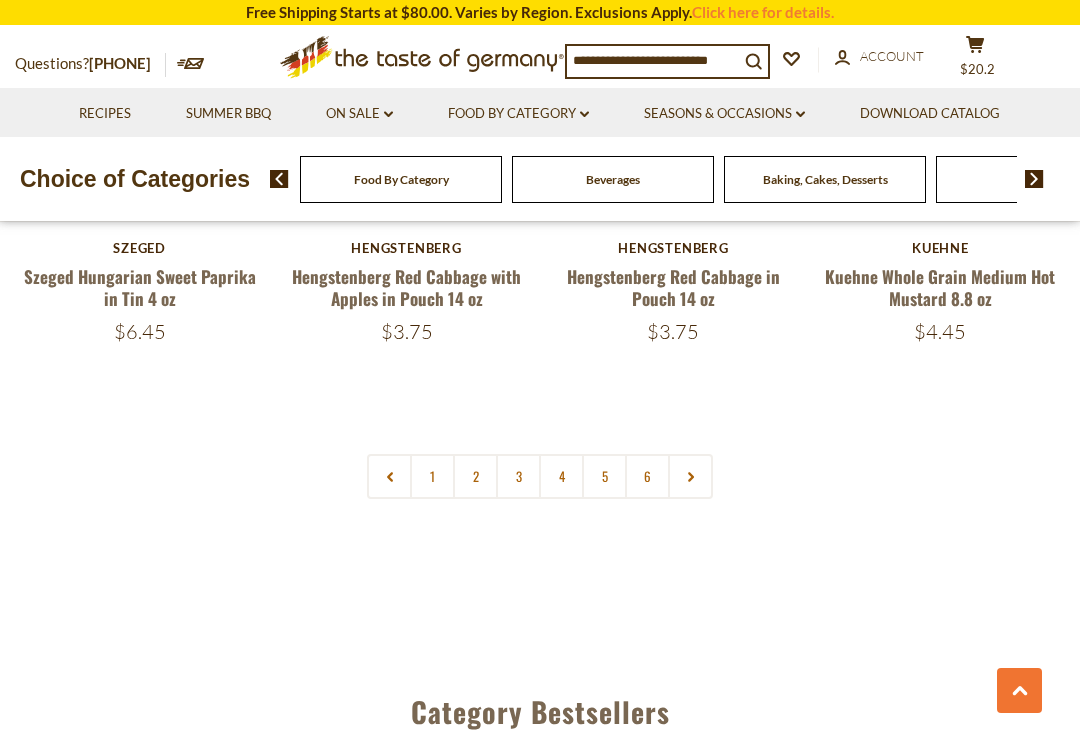 click on "3" at bounding box center [518, 476] 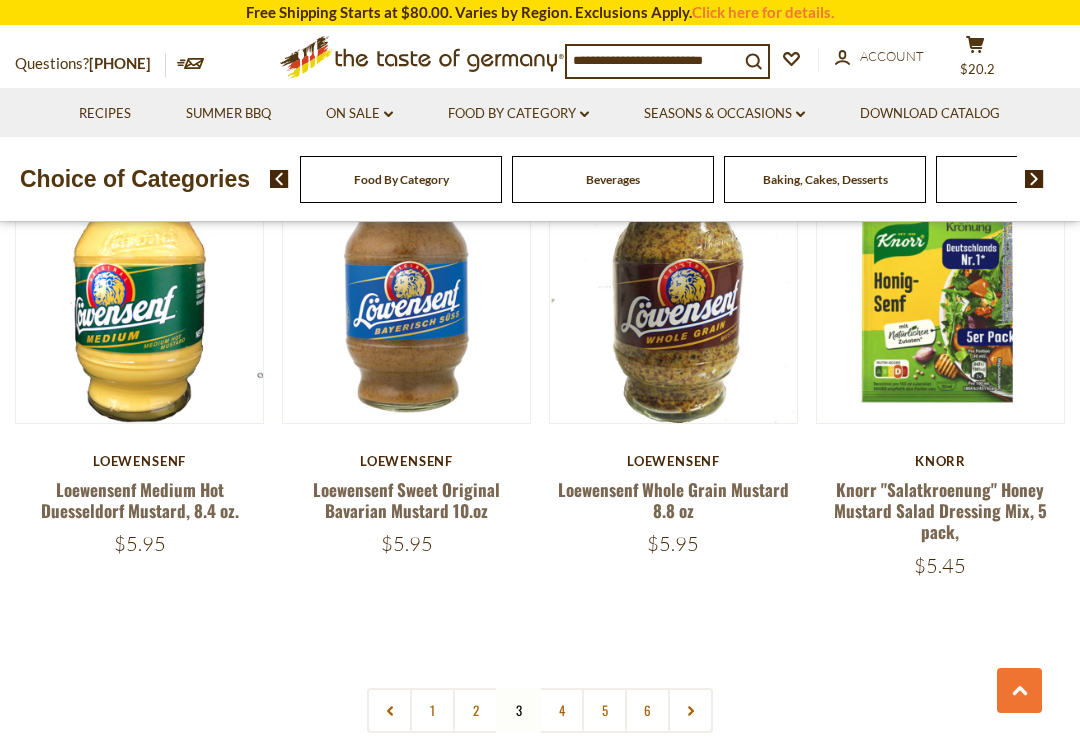 scroll, scrollTop: 4136, scrollLeft: 0, axis: vertical 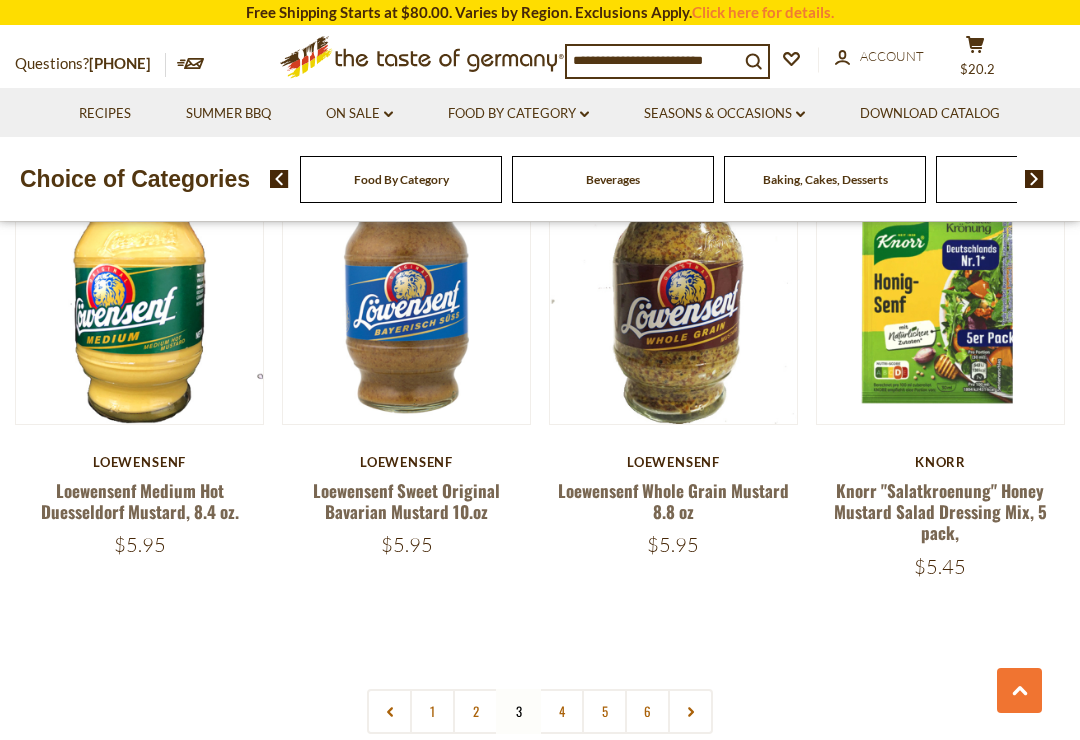 click on "Loewensenf Medium Hot Duesseldorf Mustard, 8.4 oz." at bounding box center [140, 501] 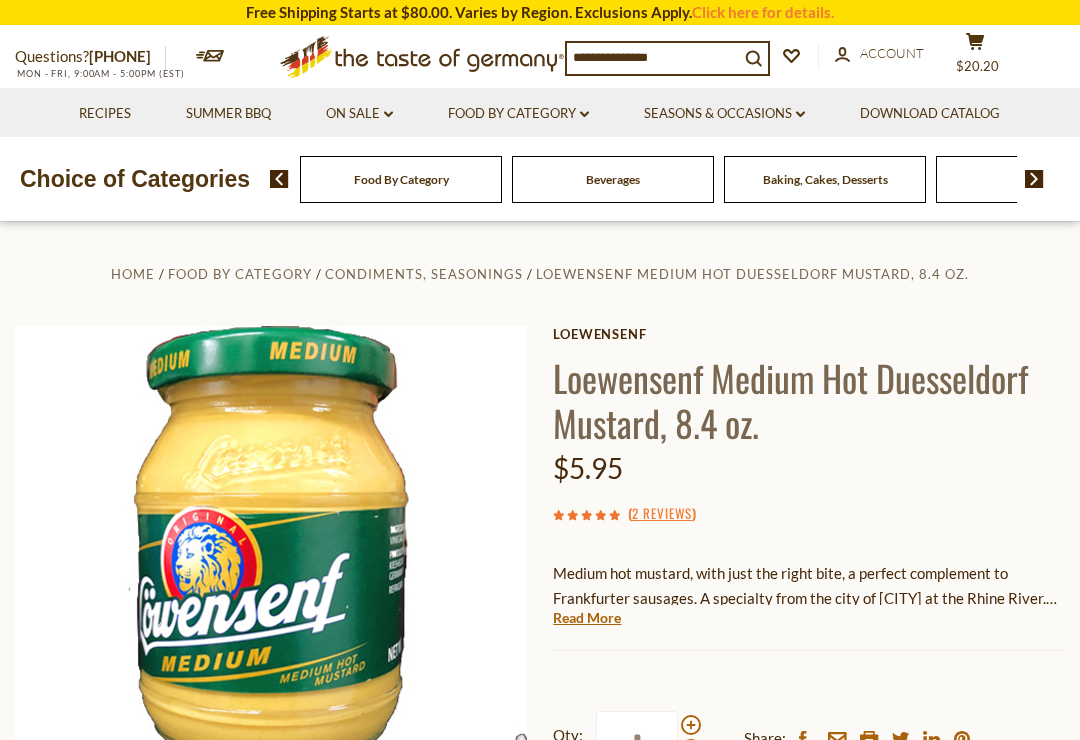 scroll, scrollTop: 0, scrollLeft: 0, axis: both 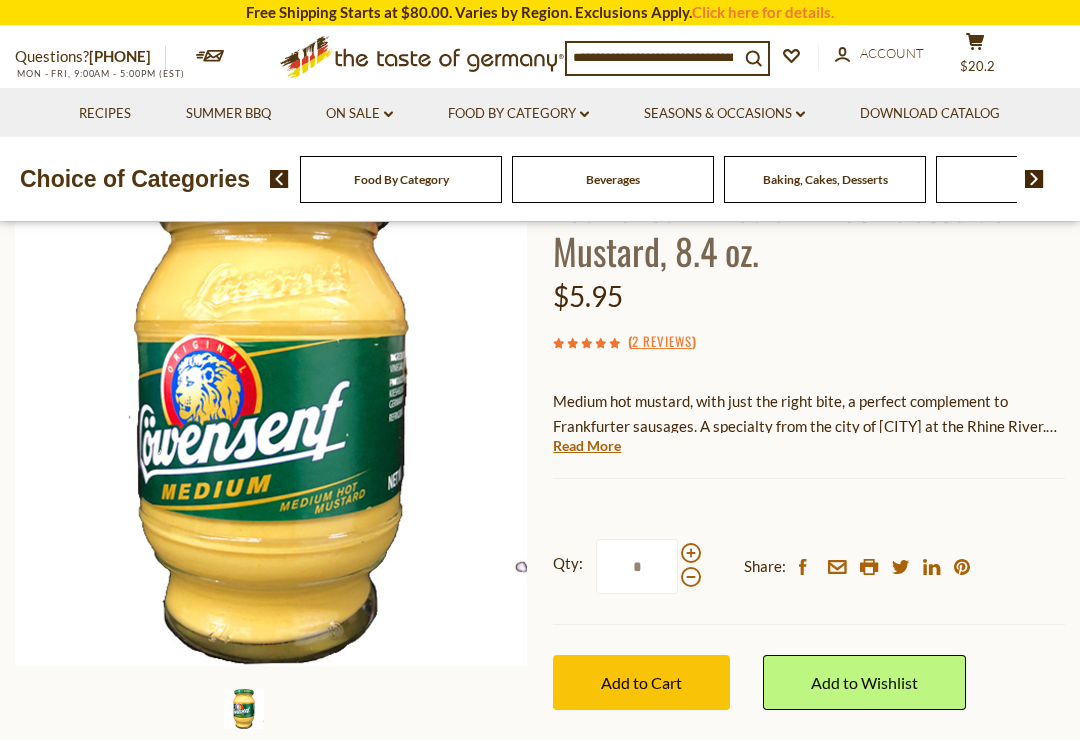 click on "Add to Cart" at bounding box center (641, 682) 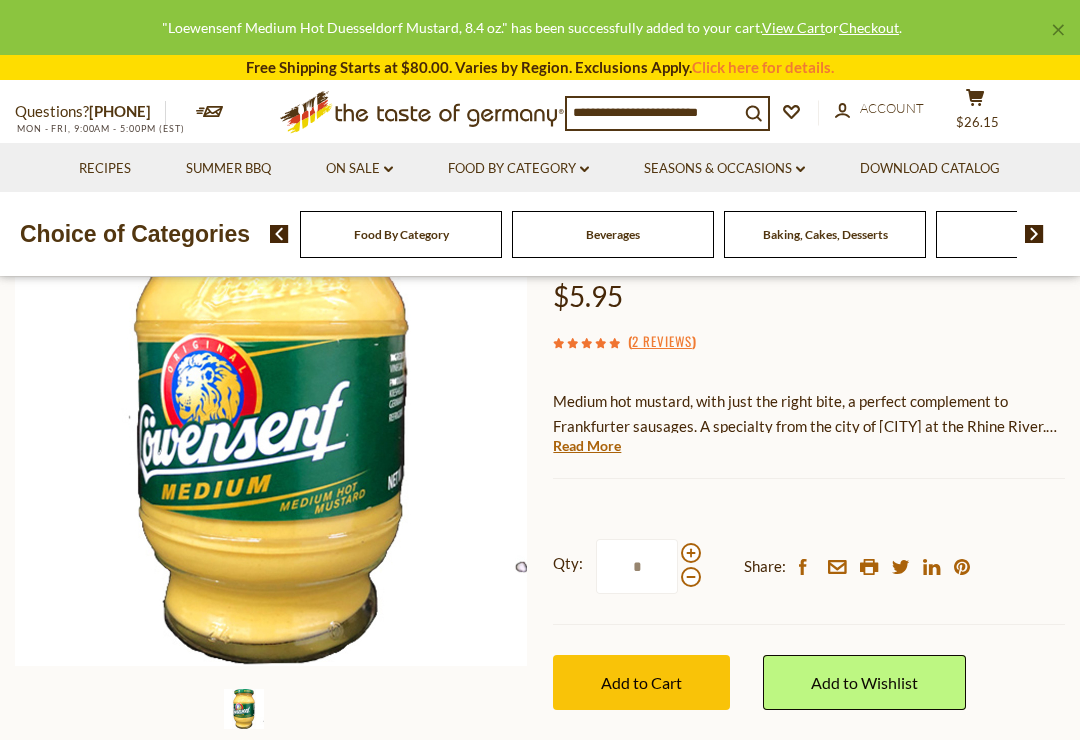 click on "cart
$26.15" at bounding box center (975, 113) 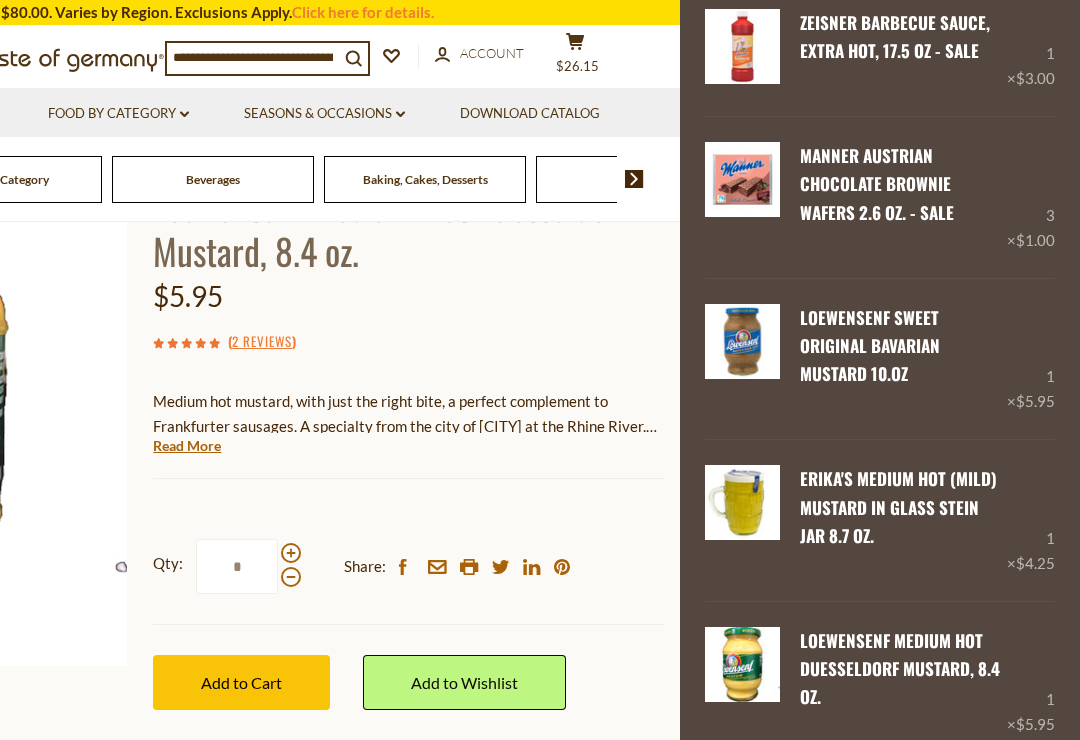 scroll, scrollTop: 263, scrollLeft: 0, axis: vertical 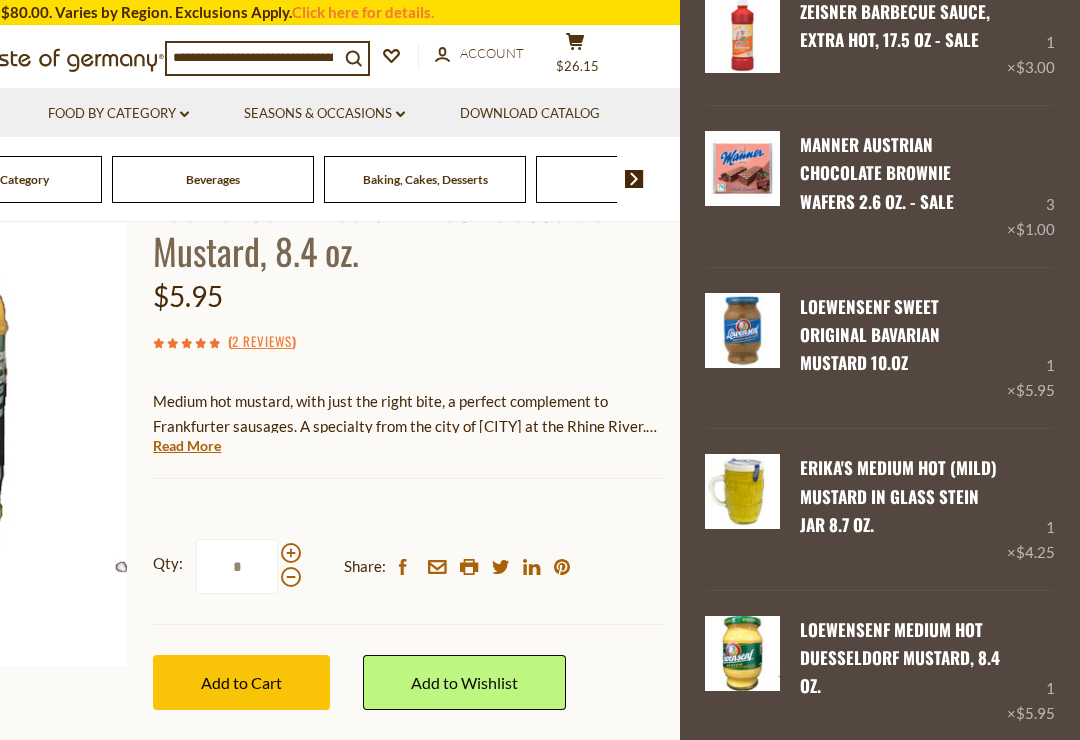 click on "Remove" at bounding box center (880, 554) 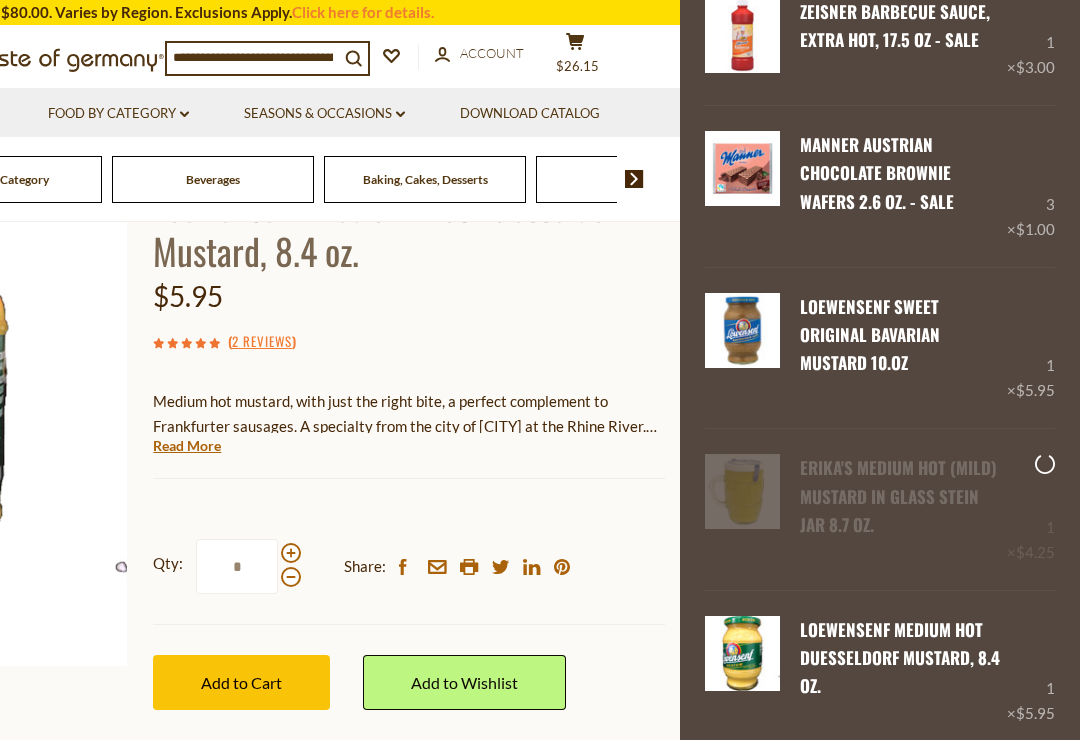 scroll, scrollTop: 242, scrollLeft: 0, axis: vertical 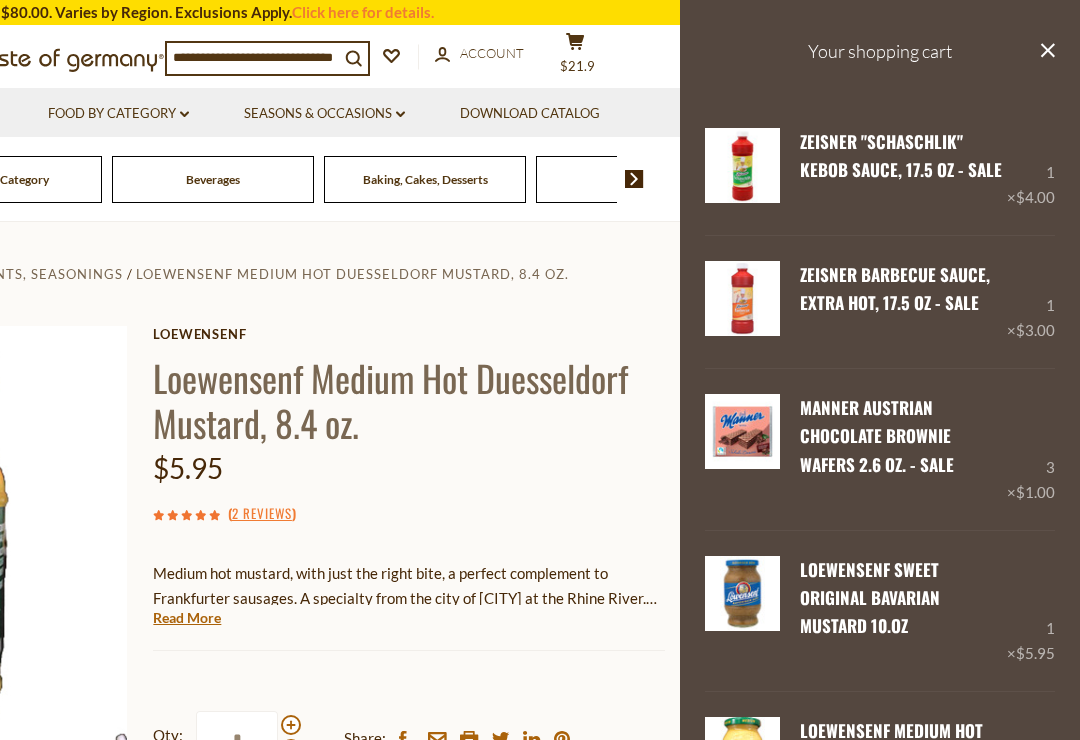 click 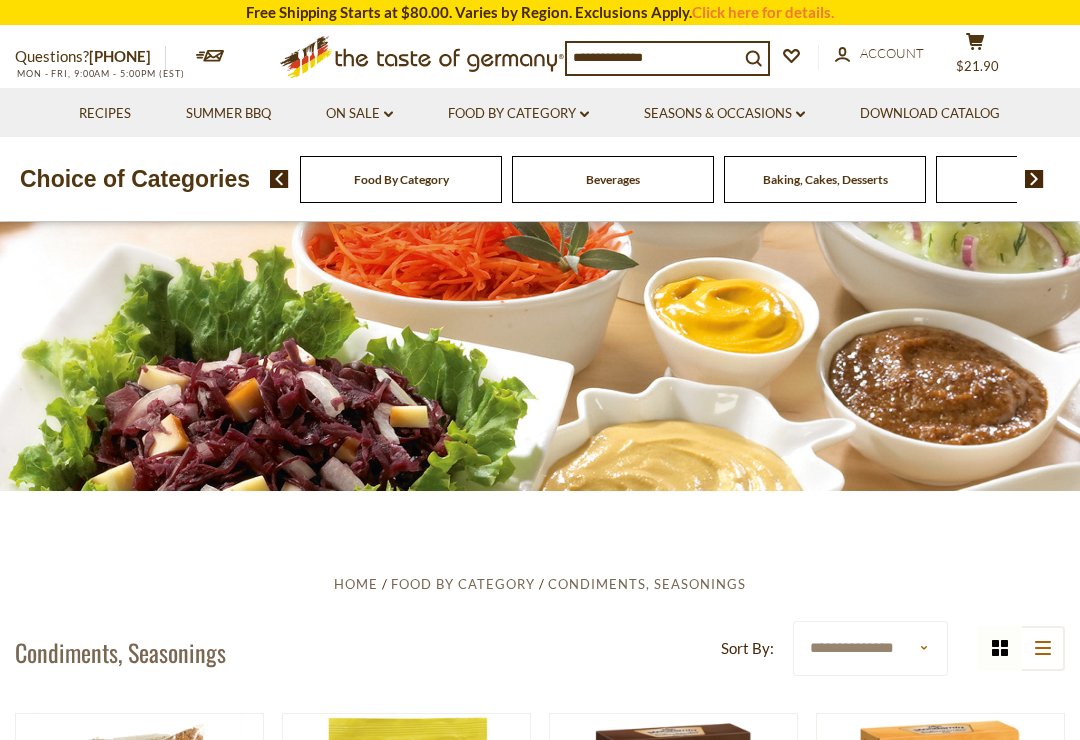 scroll, scrollTop: 4167, scrollLeft: 0, axis: vertical 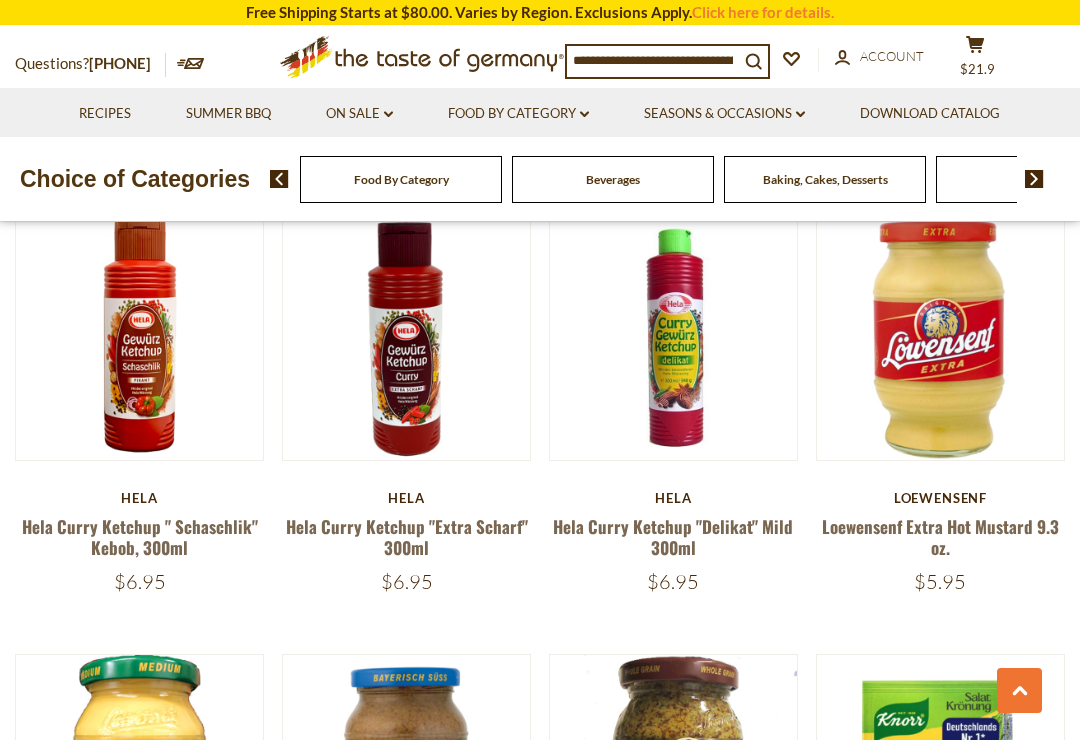 click on "Hela Curry Ketchup "Extra Scharf" 300ml" at bounding box center (407, 537) 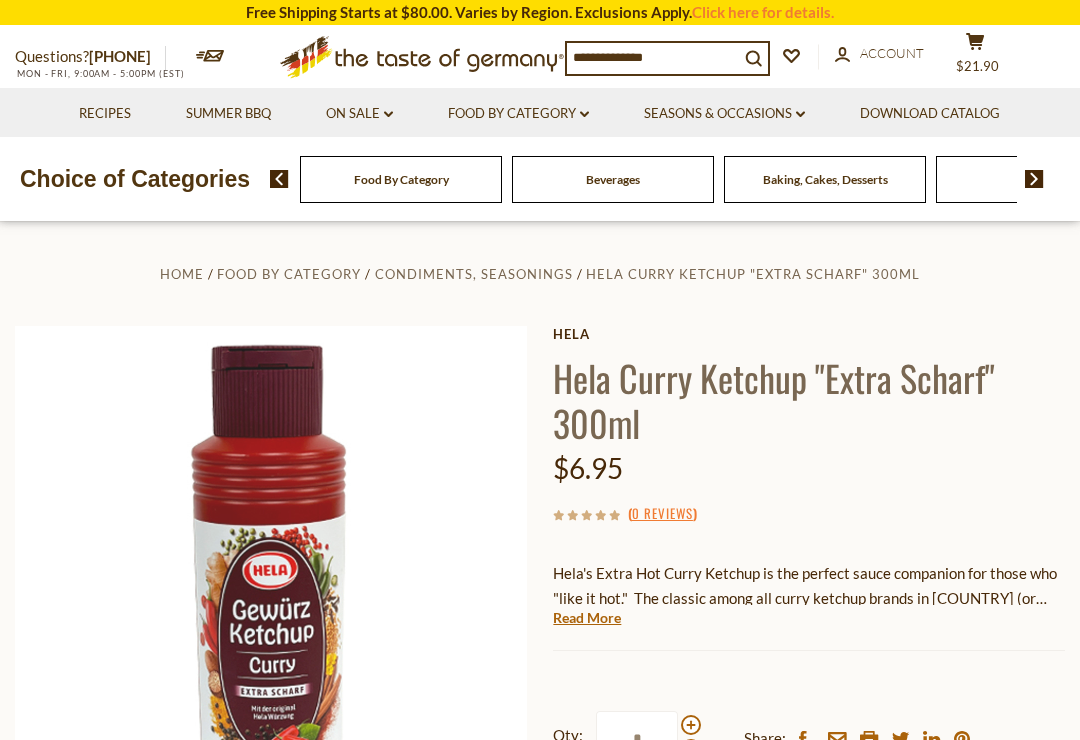 scroll, scrollTop: 0, scrollLeft: 0, axis: both 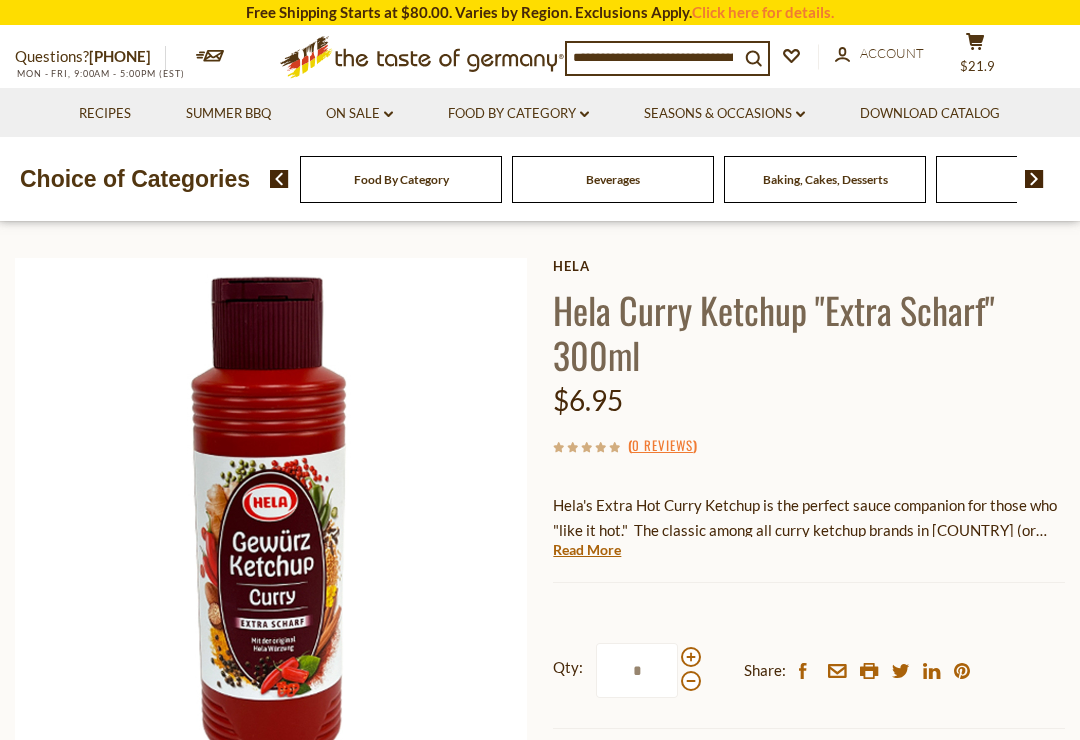 click on "Read More" at bounding box center (587, 550) 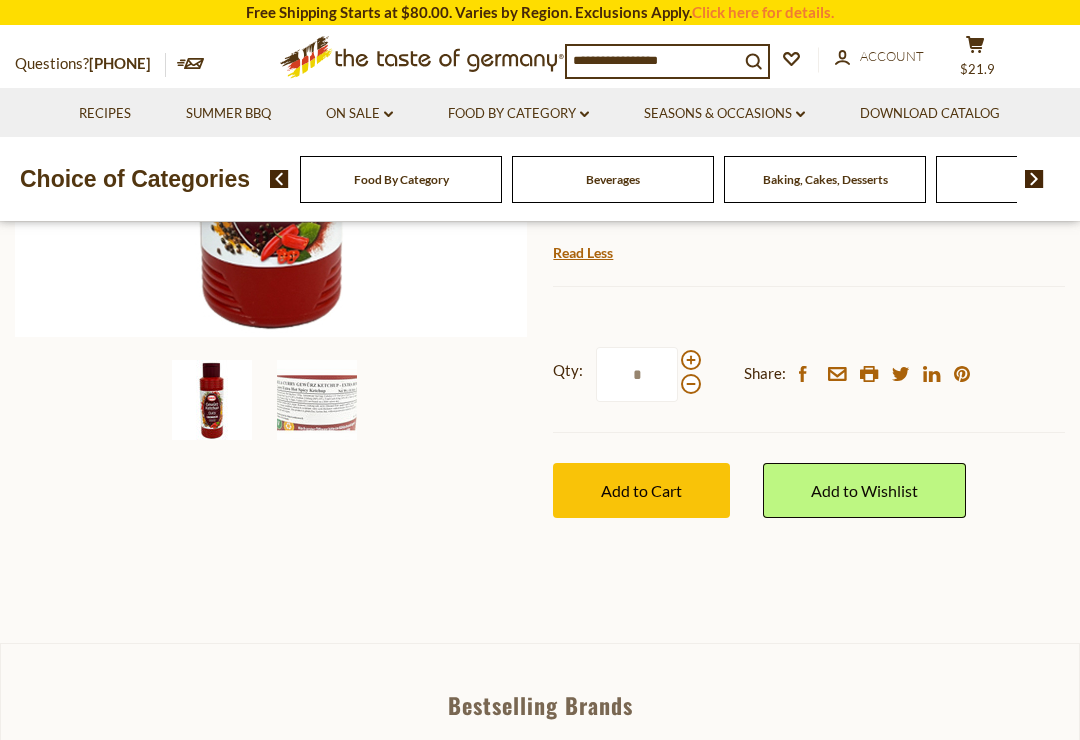 scroll, scrollTop: 513, scrollLeft: 0, axis: vertical 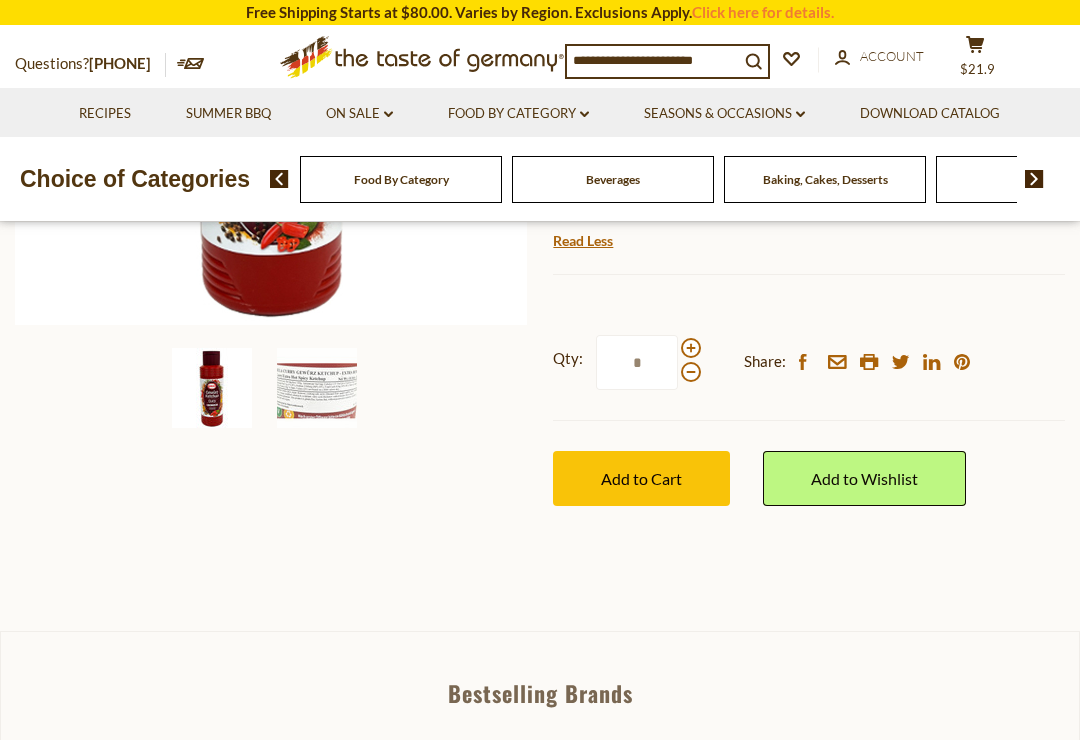 click on "Add to Cart" at bounding box center [641, 478] 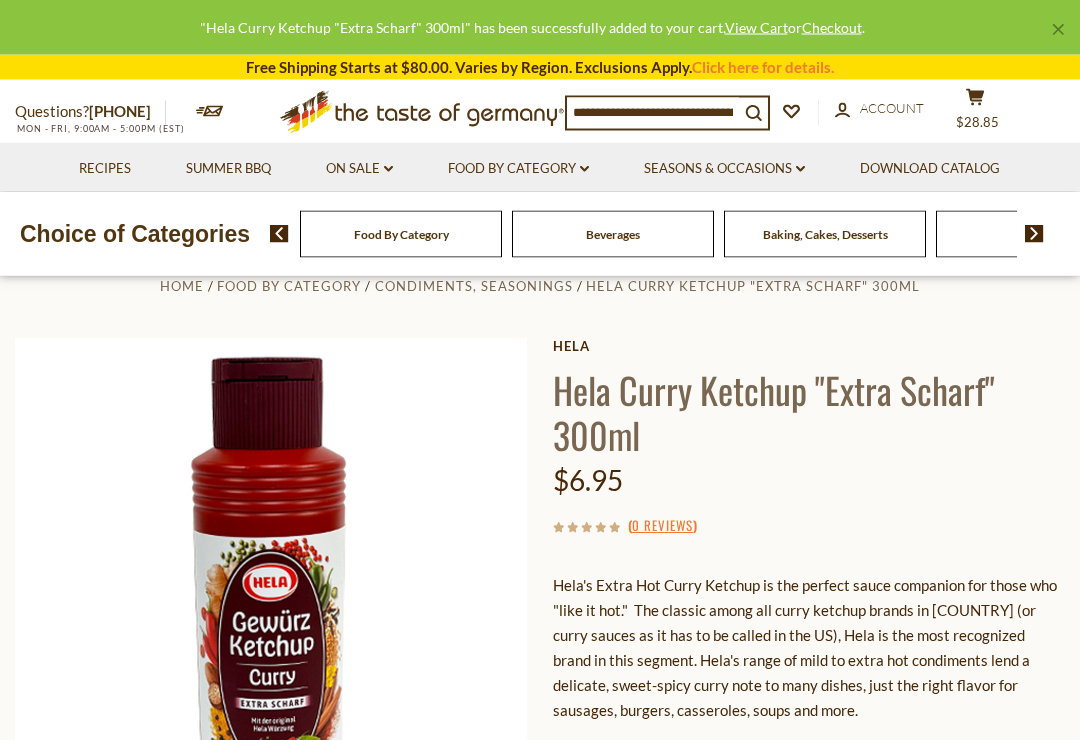 scroll, scrollTop: 19, scrollLeft: 0, axis: vertical 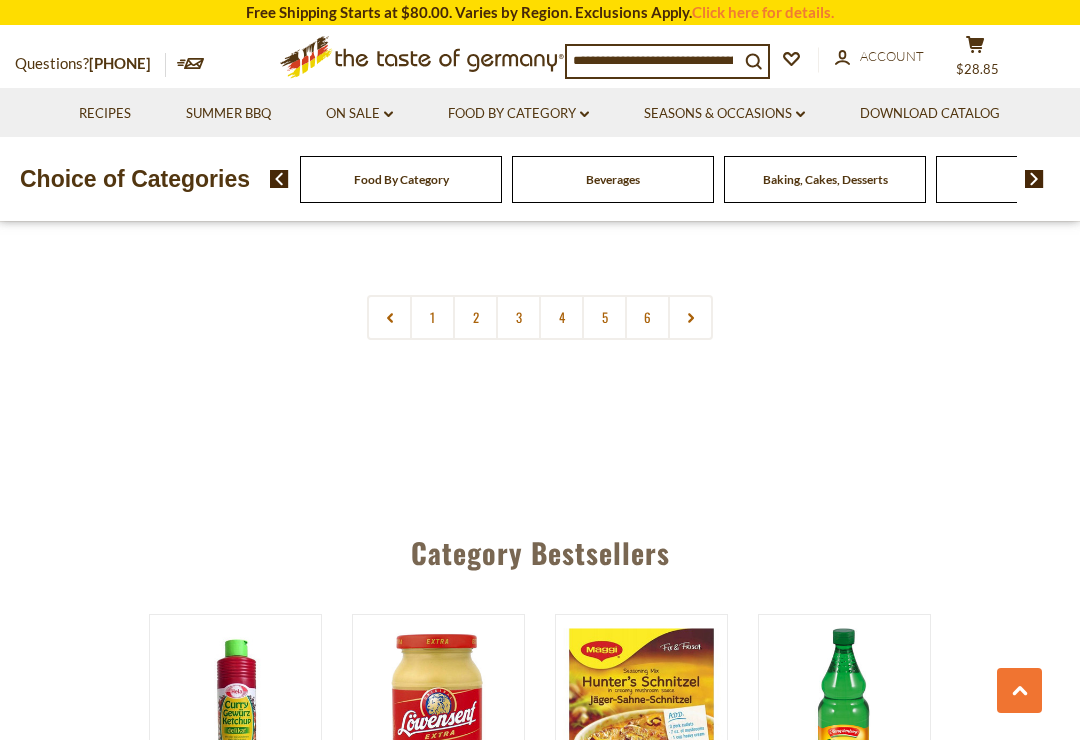 click on "3" at bounding box center (518, 317) 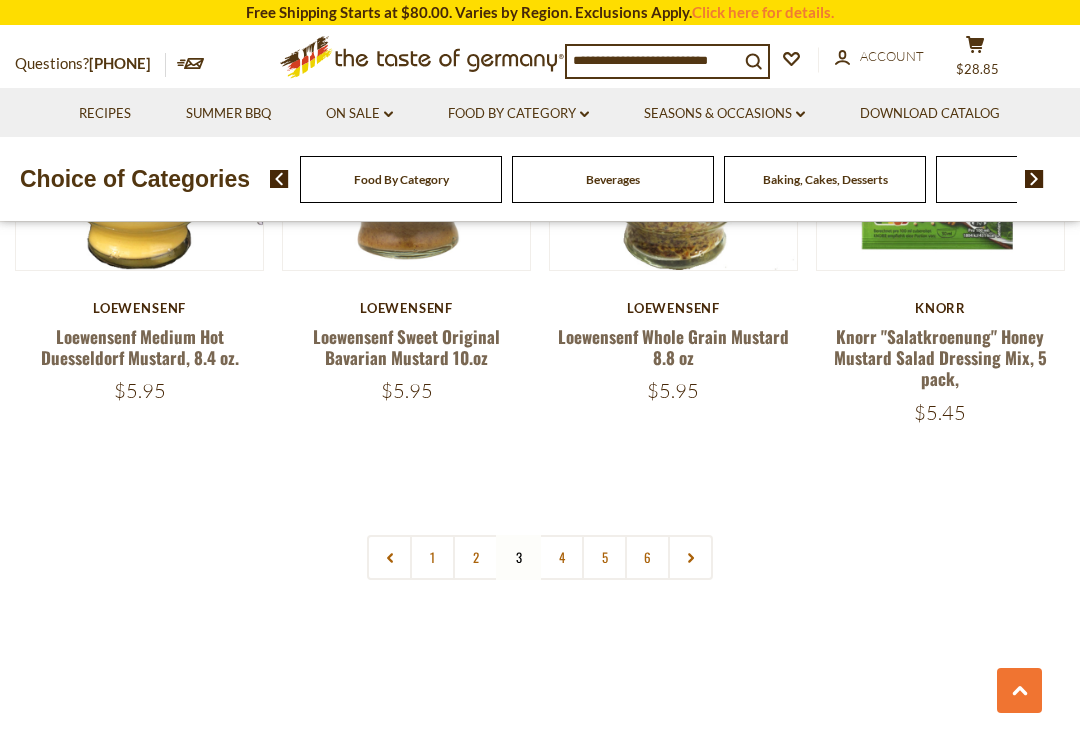 click on "4" at bounding box center (561, 557) 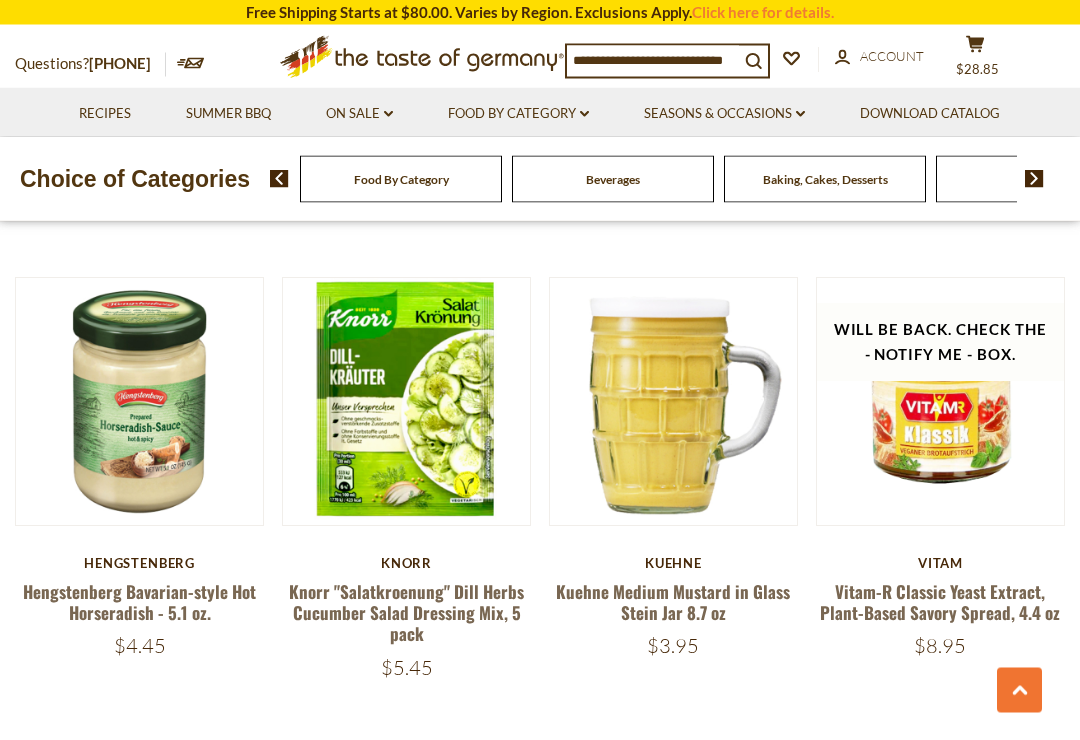 scroll, scrollTop: 878, scrollLeft: 0, axis: vertical 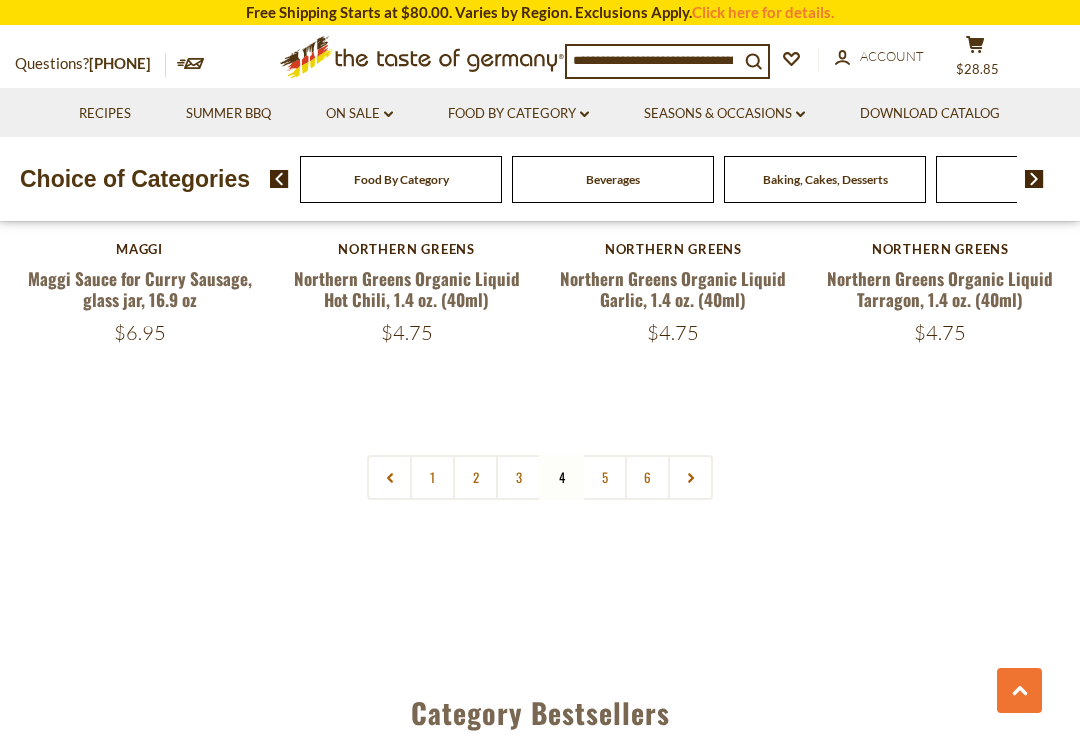 click on "5" at bounding box center (604, 477) 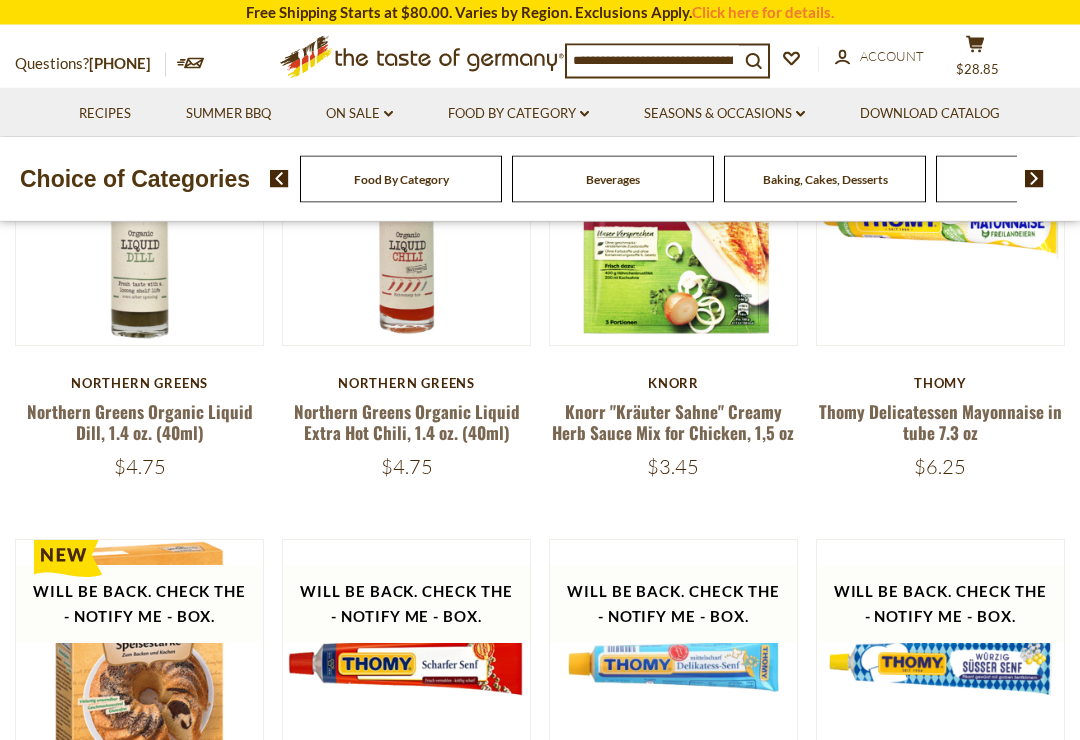 scroll, scrollTop: 616, scrollLeft: 0, axis: vertical 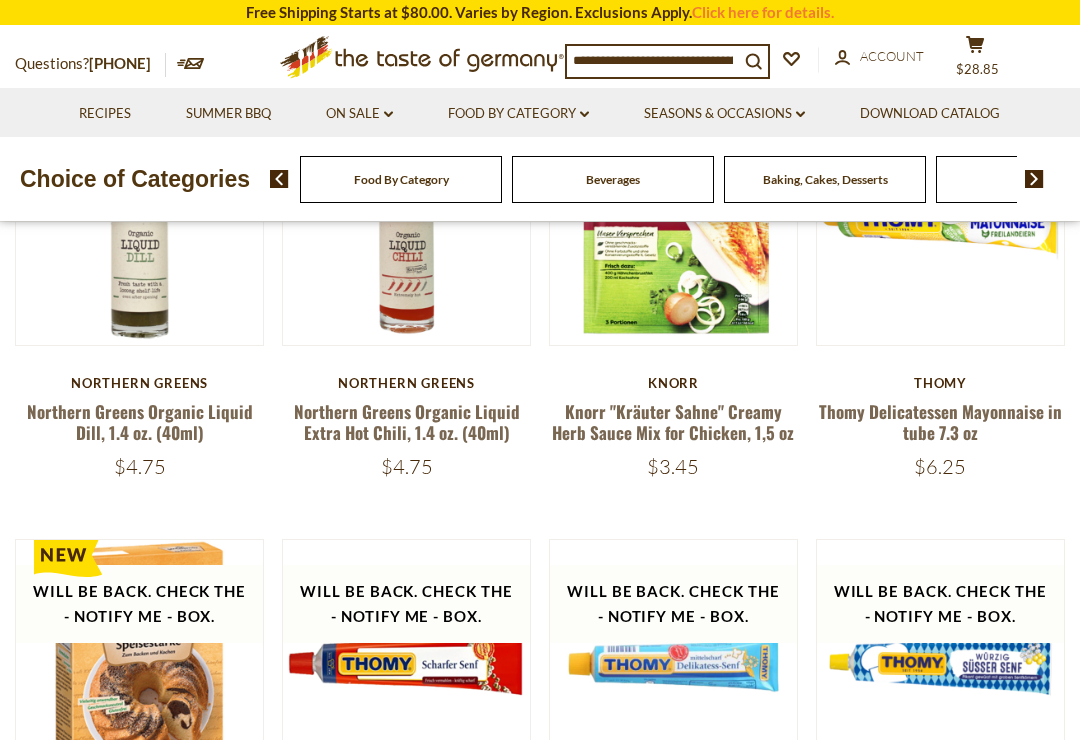 click on "Food By Category
dropdown_arrow" at bounding box center [518, 114] 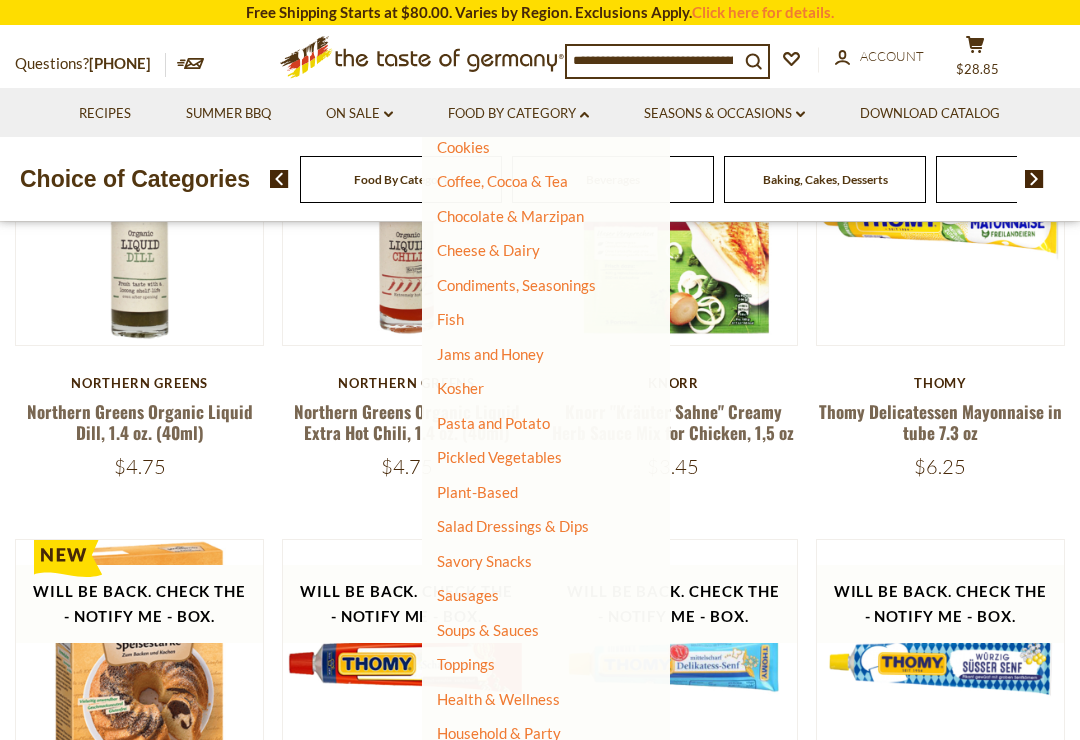 scroll, scrollTop: 294, scrollLeft: 0, axis: vertical 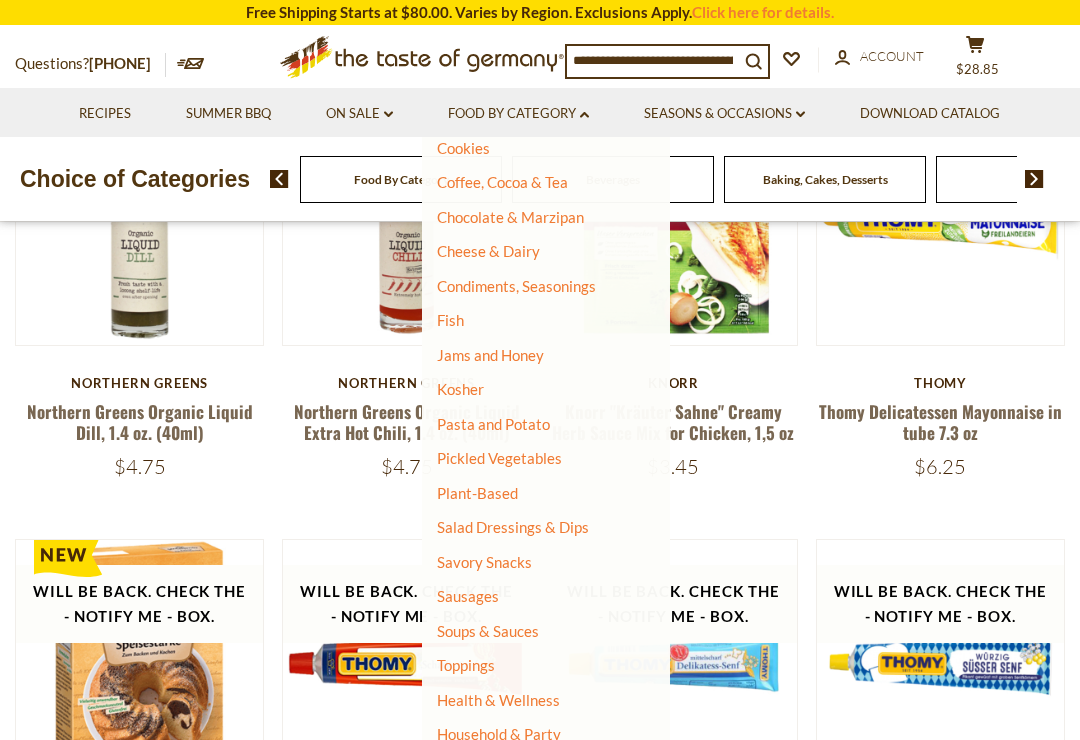 click on "Sausages" at bounding box center [533, 597] 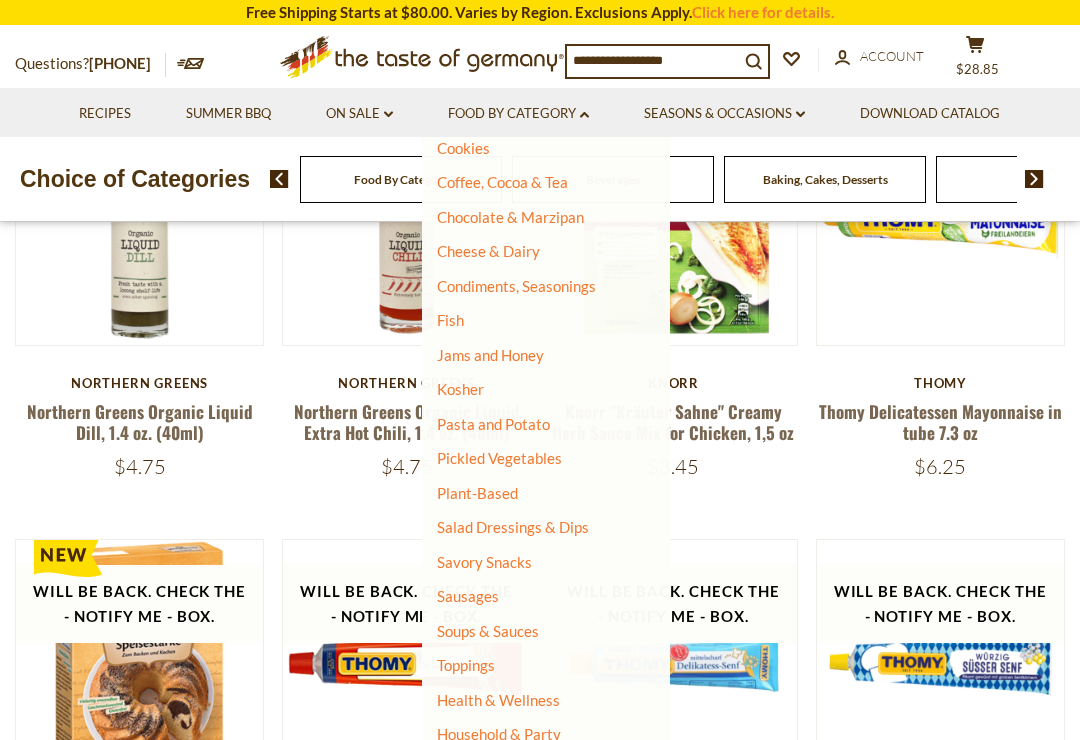 click on "Sausages" at bounding box center (468, 596) 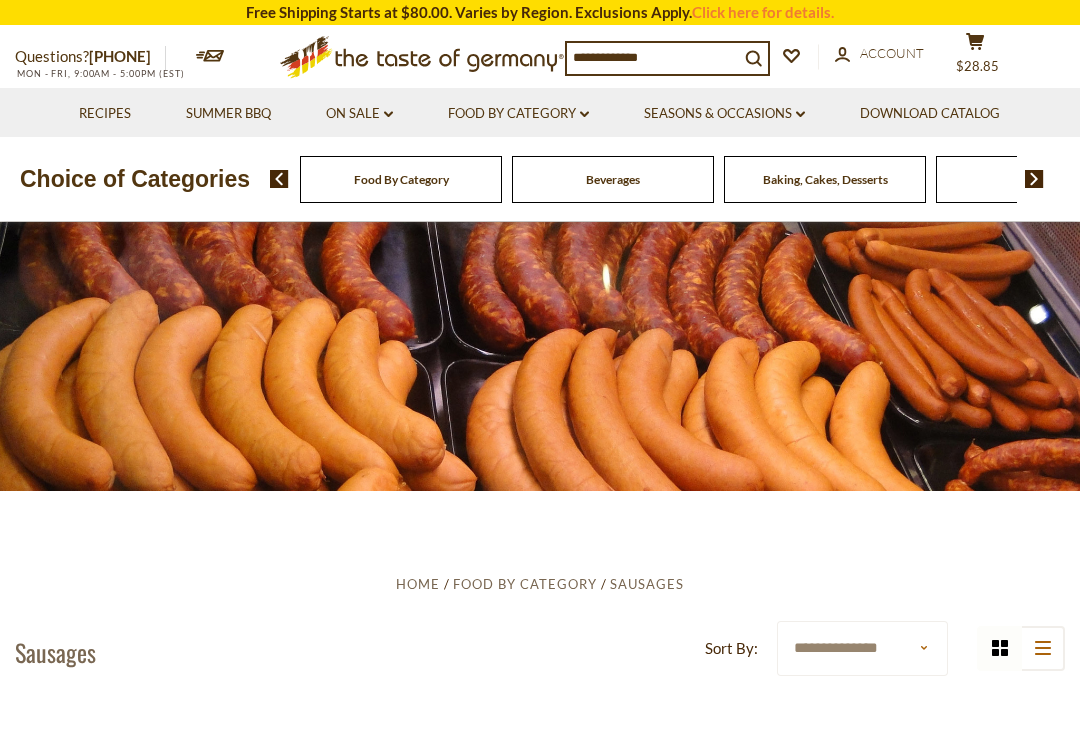 scroll, scrollTop: 0, scrollLeft: 0, axis: both 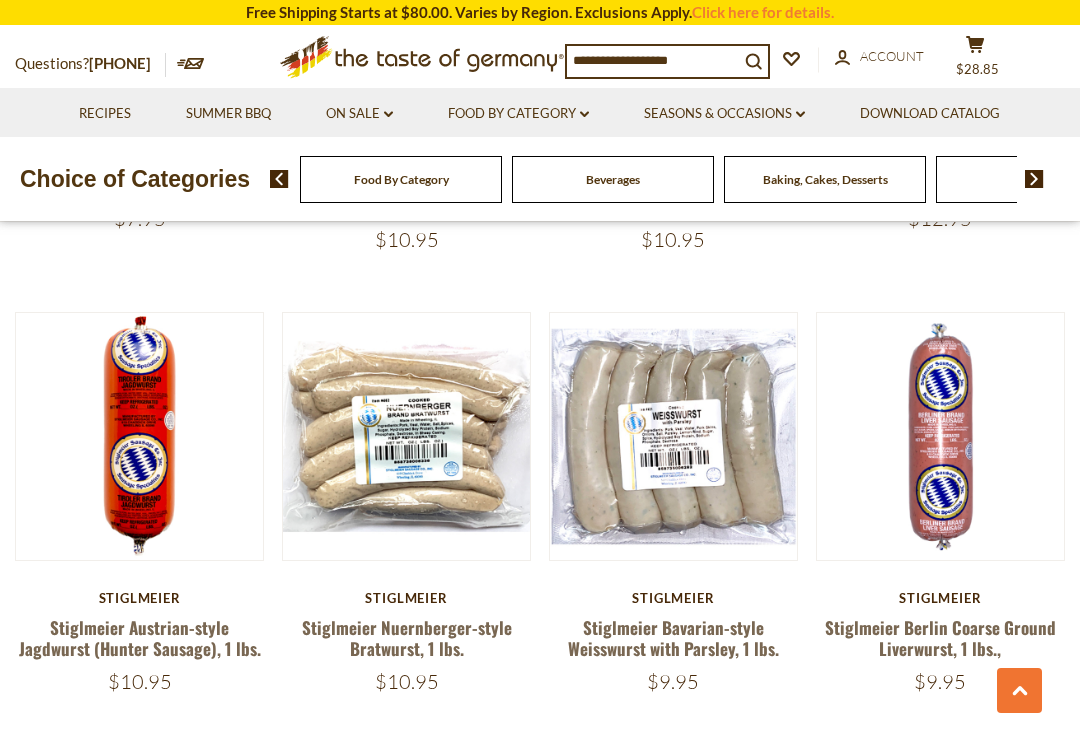 click on "Stiglmeier Nuernberger-style Bratwurst,  1 lbs." at bounding box center [407, 638] 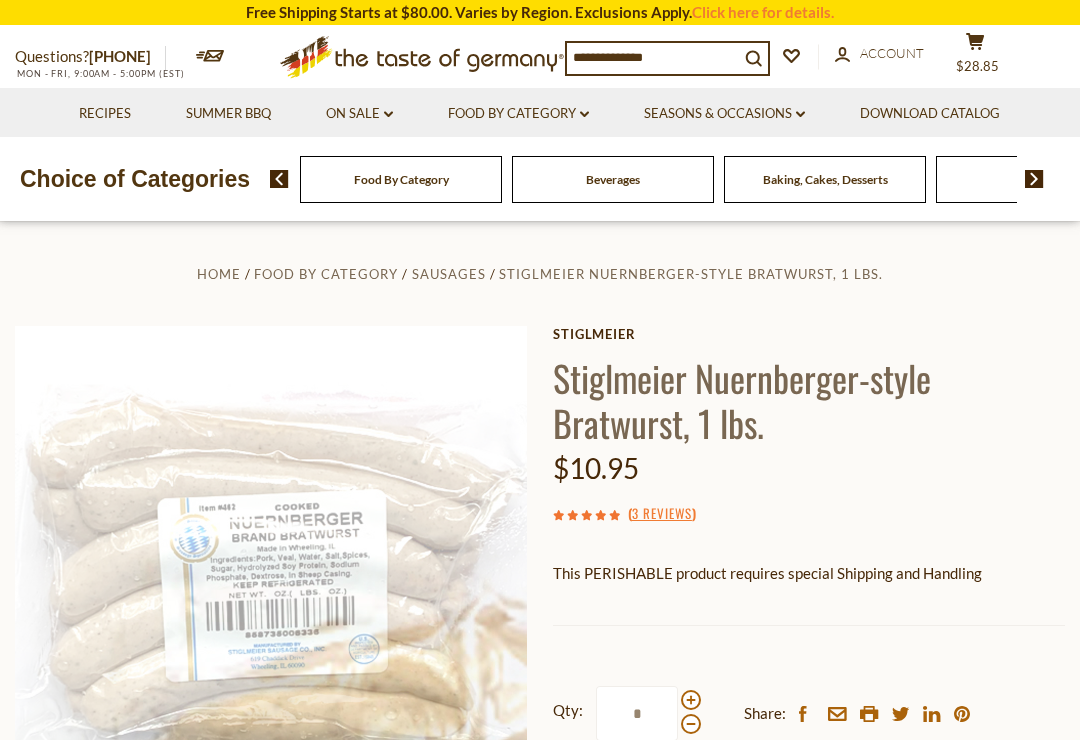 scroll, scrollTop: 0, scrollLeft: 0, axis: both 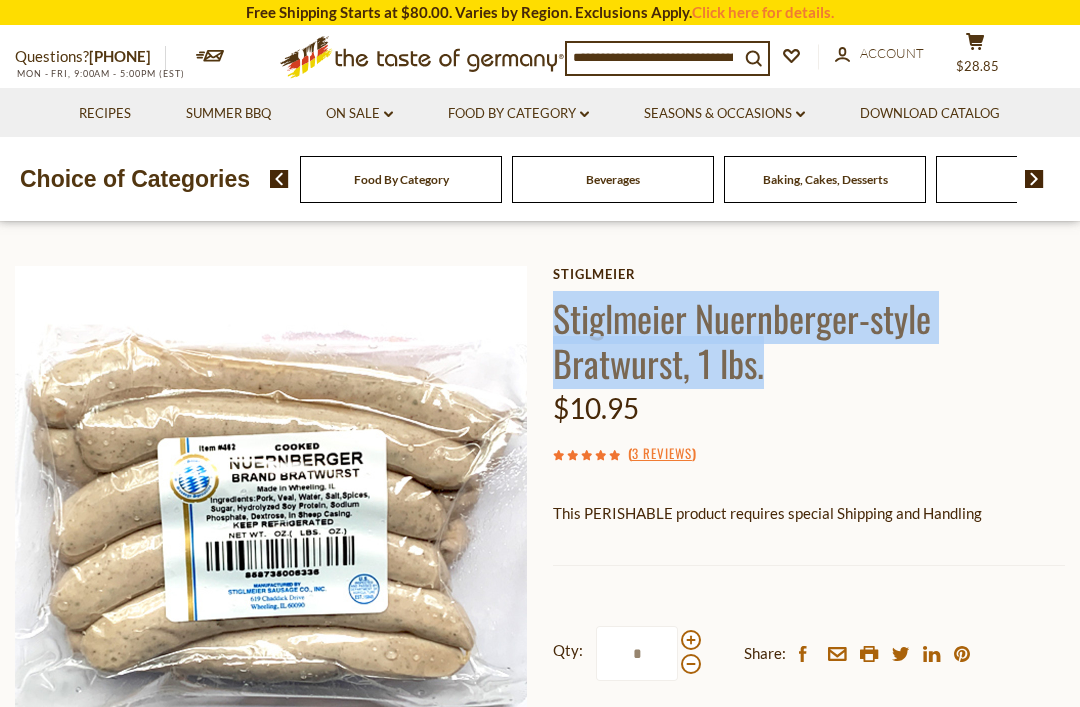 click on "$10.95" at bounding box center (809, 408) 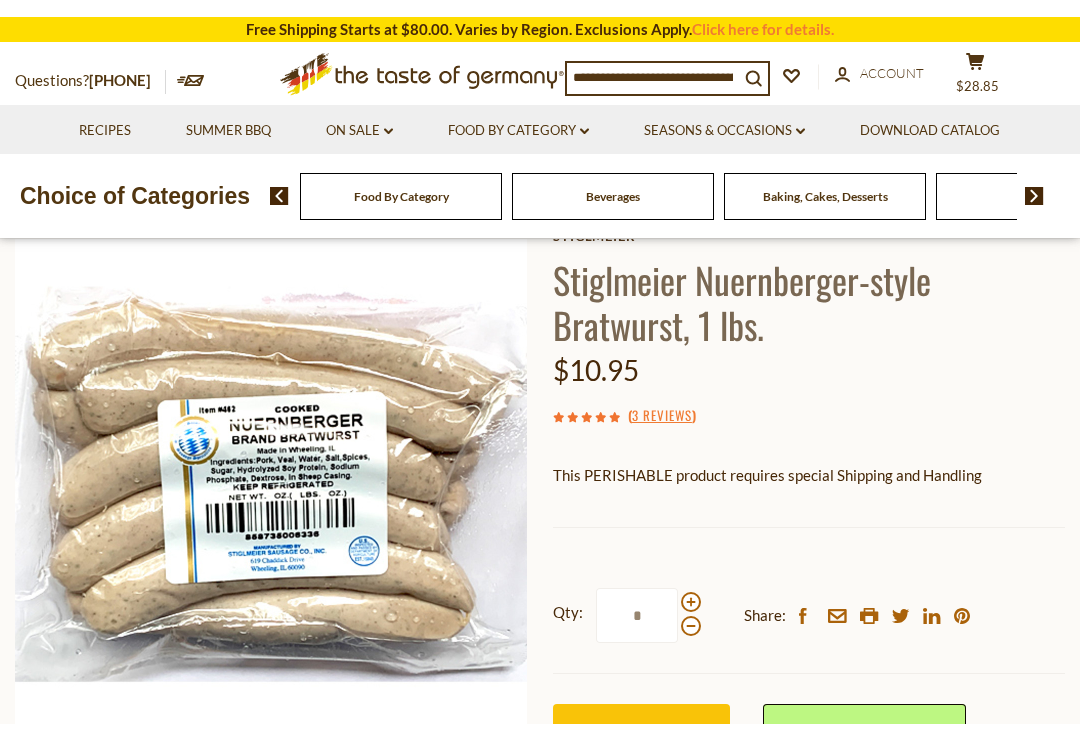 scroll, scrollTop: 114, scrollLeft: 0, axis: vertical 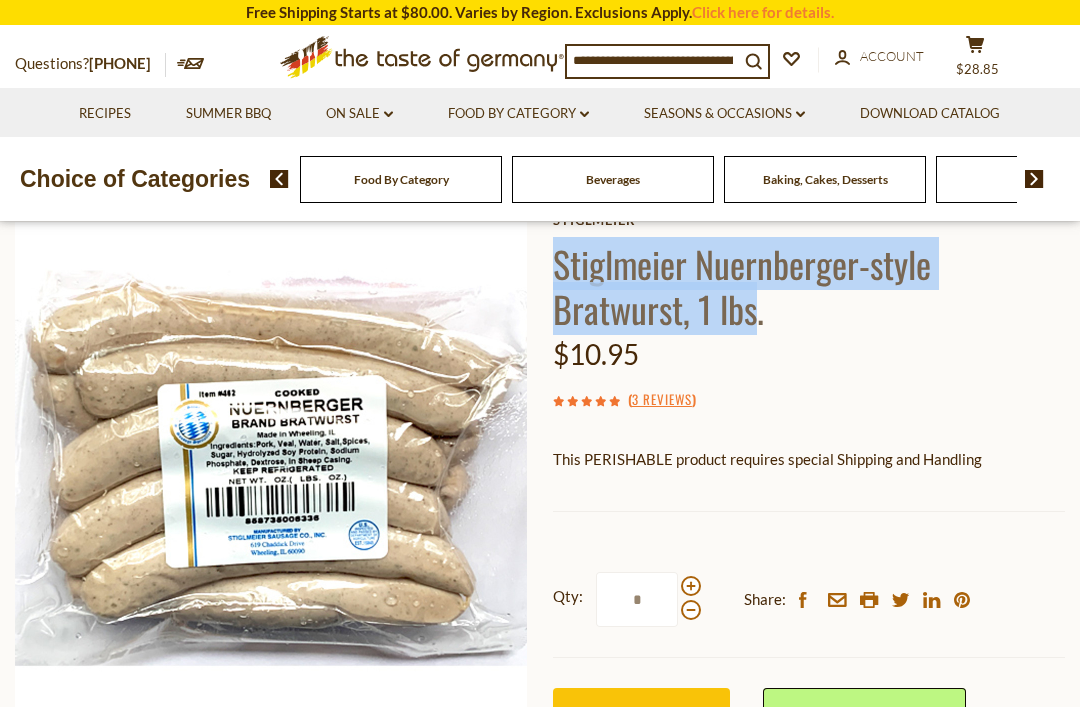copy on "Stiglmeier Nuernberger-style Bratwurst,  1 lbs" 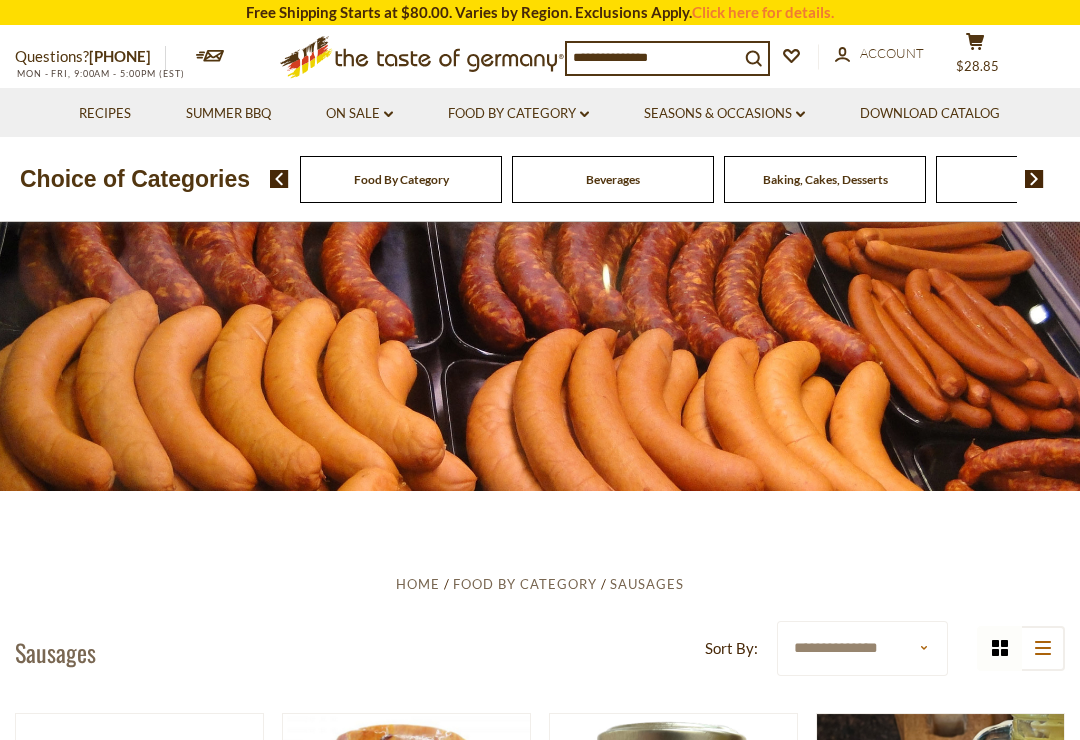 scroll, scrollTop: 4119, scrollLeft: 0, axis: vertical 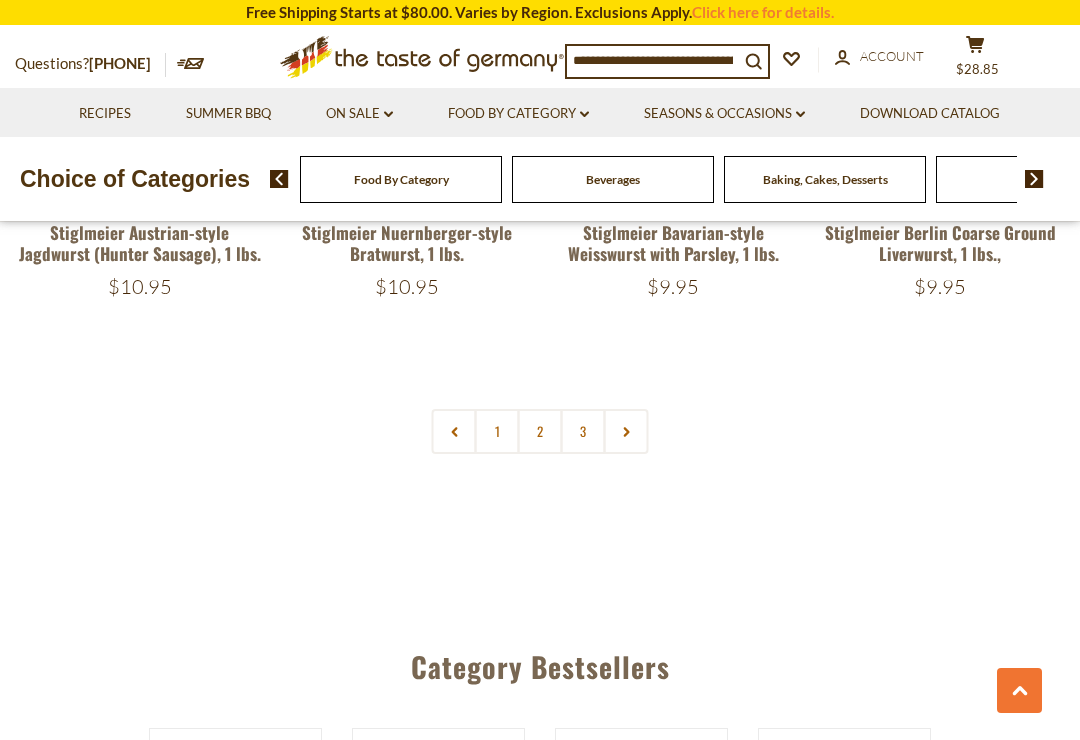 click on "2" at bounding box center [540, 431] 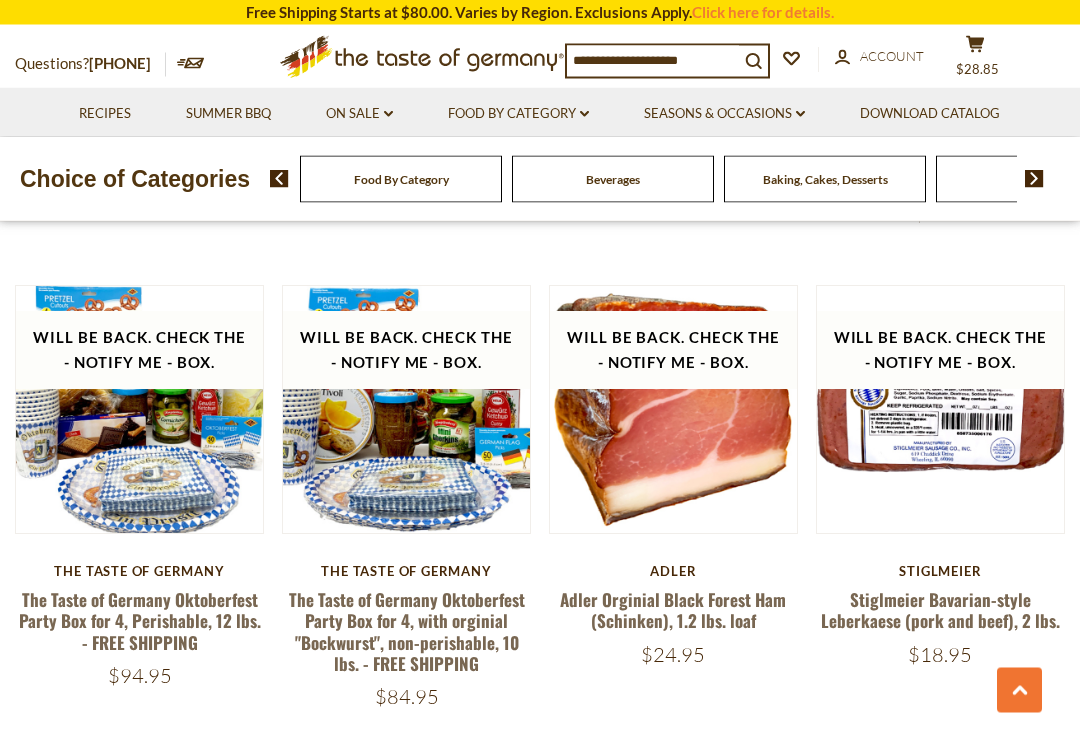 scroll, scrollTop: 4045, scrollLeft: 0, axis: vertical 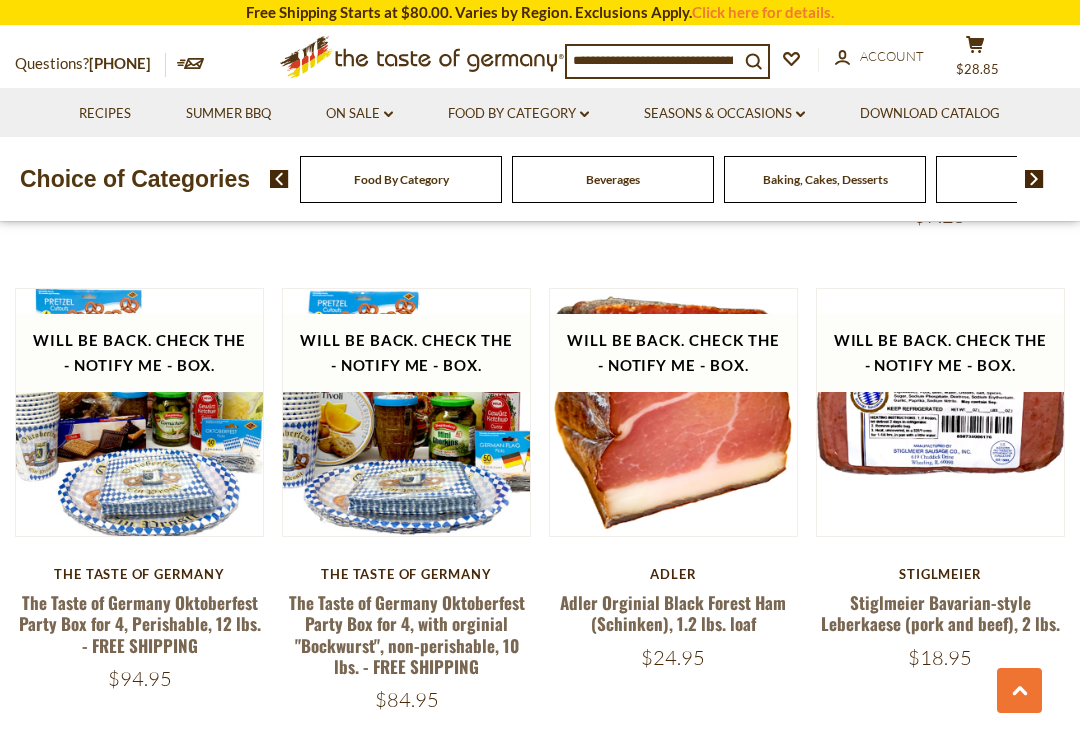 click on "Stiglmeier Bavarian-style Leberkaese (pork and beef), 2 lbs." at bounding box center [940, 613] 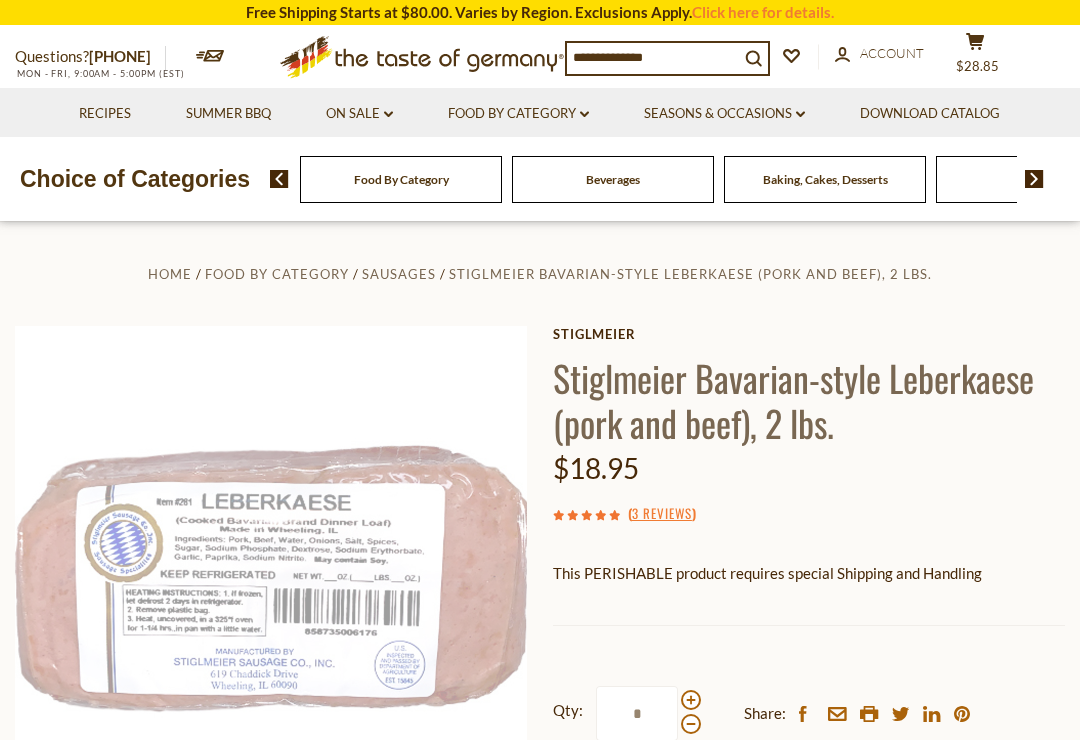 scroll, scrollTop: 0, scrollLeft: 0, axis: both 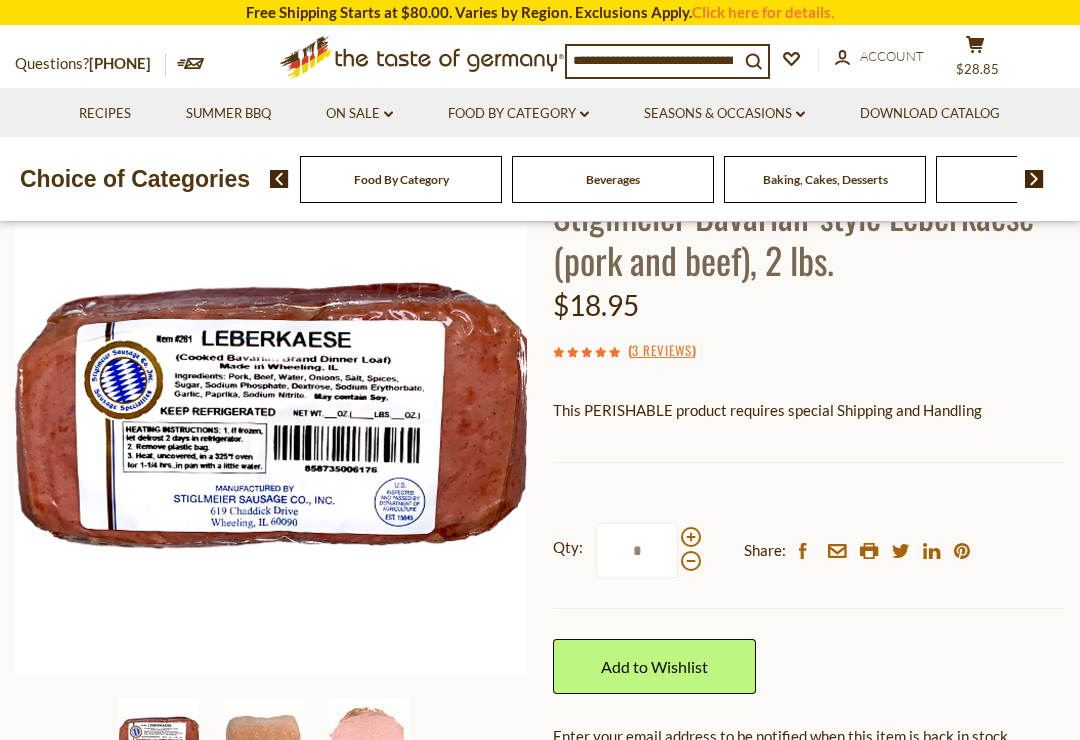 click on "3 Reviews" at bounding box center (662, 351) 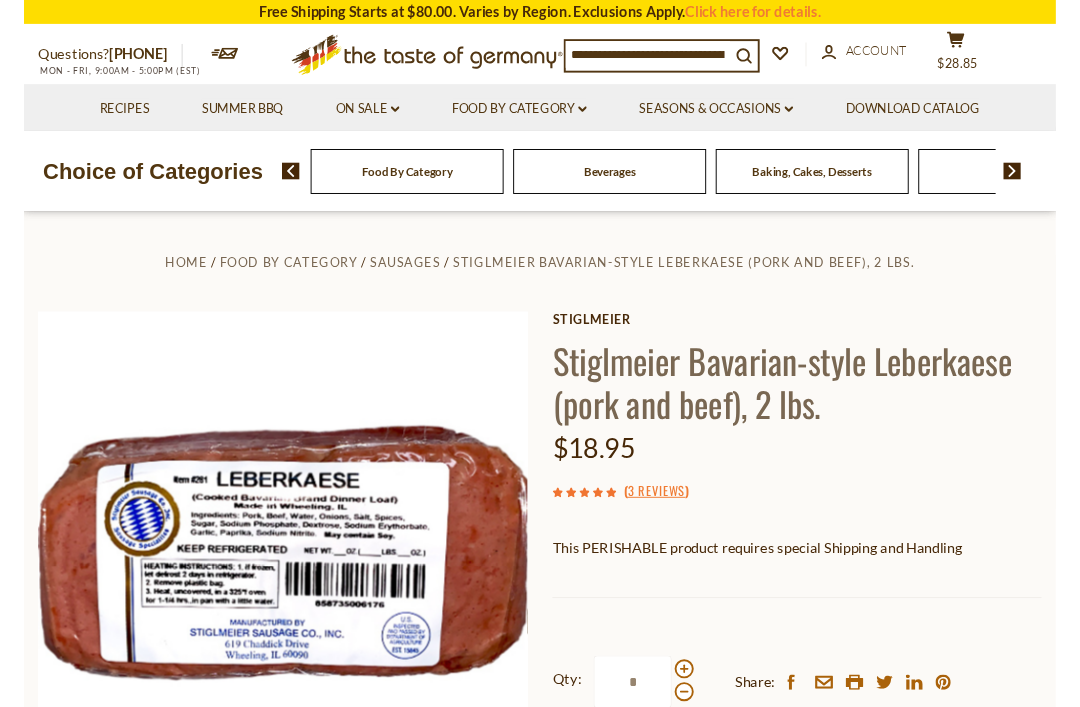 scroll, scrollTop: 18, scrollLeft: 0, axis: vertical 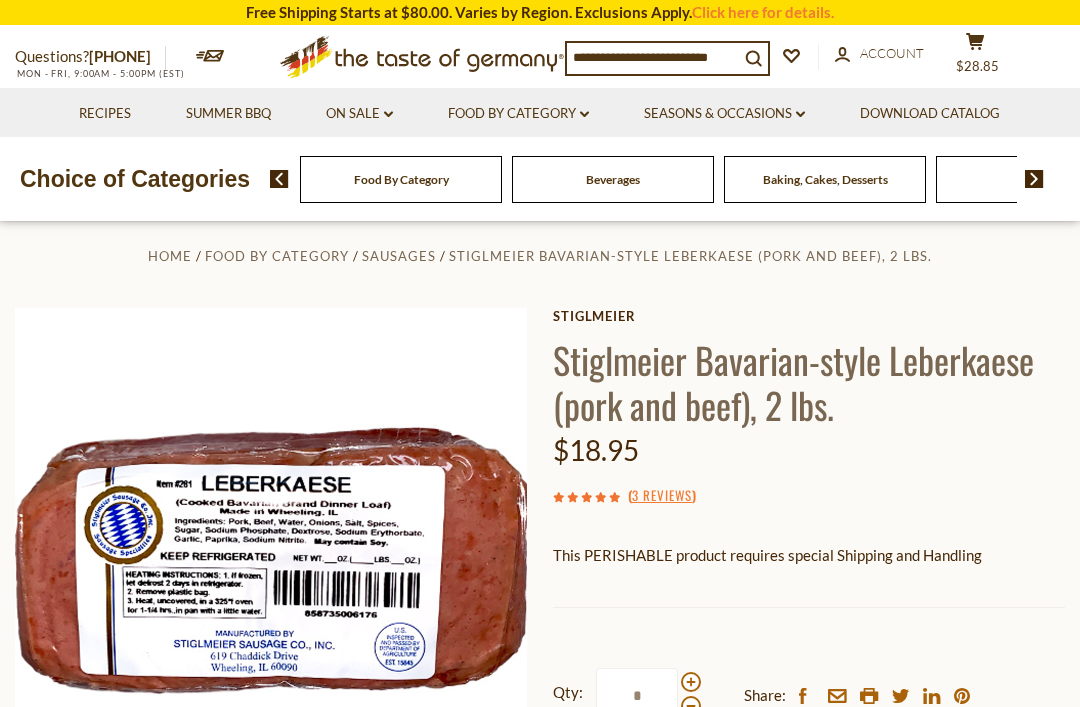 click on "account
Account" at bounding box center [879, 54] 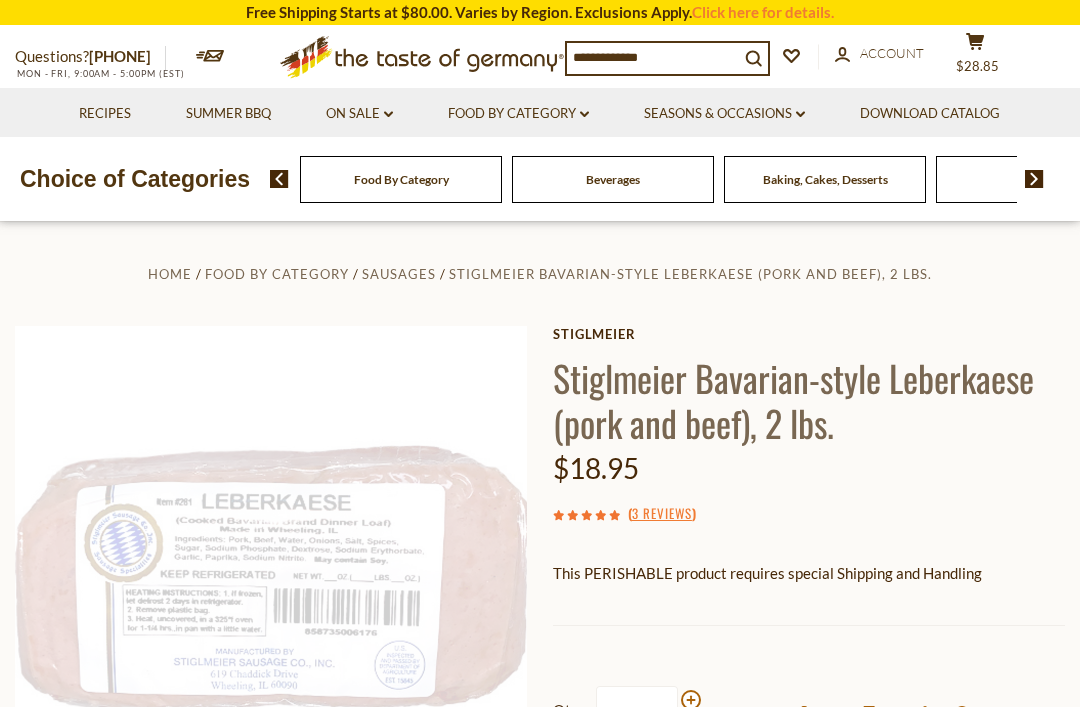 scroll, scrollTop: 0, scrollLeft: 0, axis: both 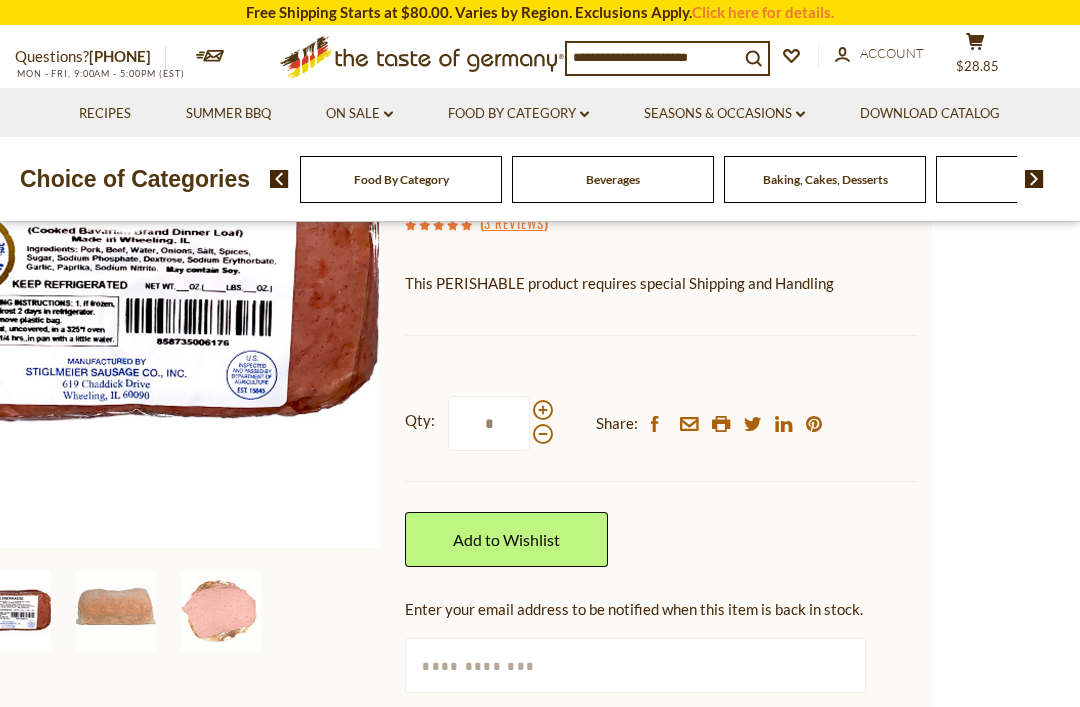 click at bounding box center [116, 611] 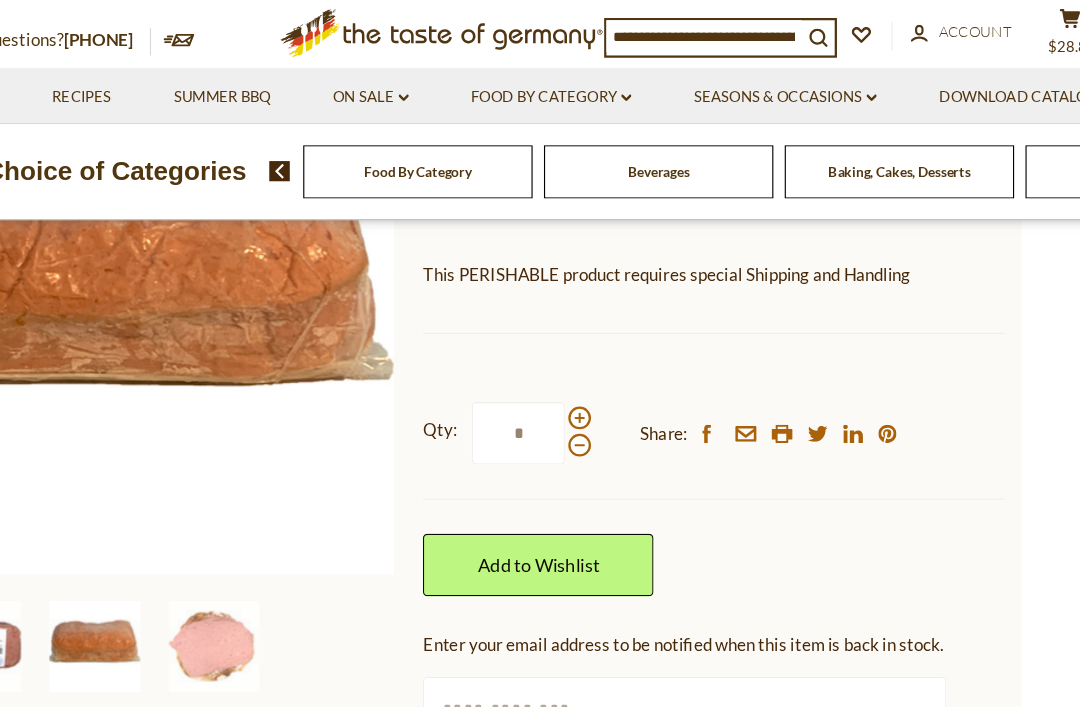 scroll, scrollTop: 302, scrollLeft: 0, axis: vertical 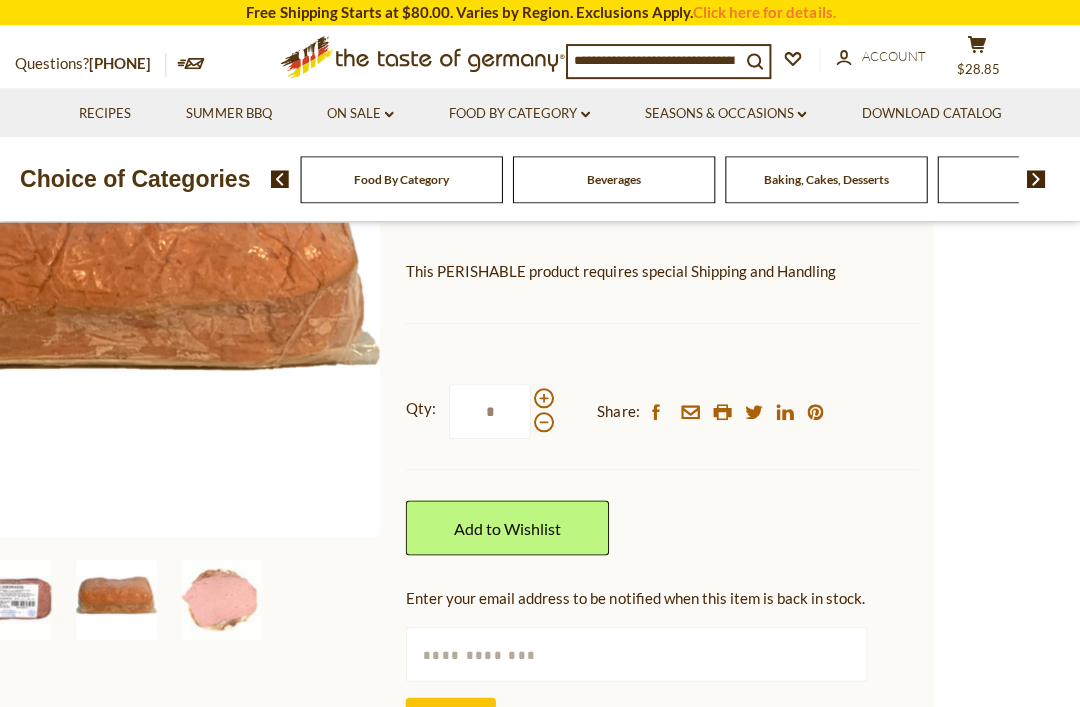 click at bounding box center (221, 599) 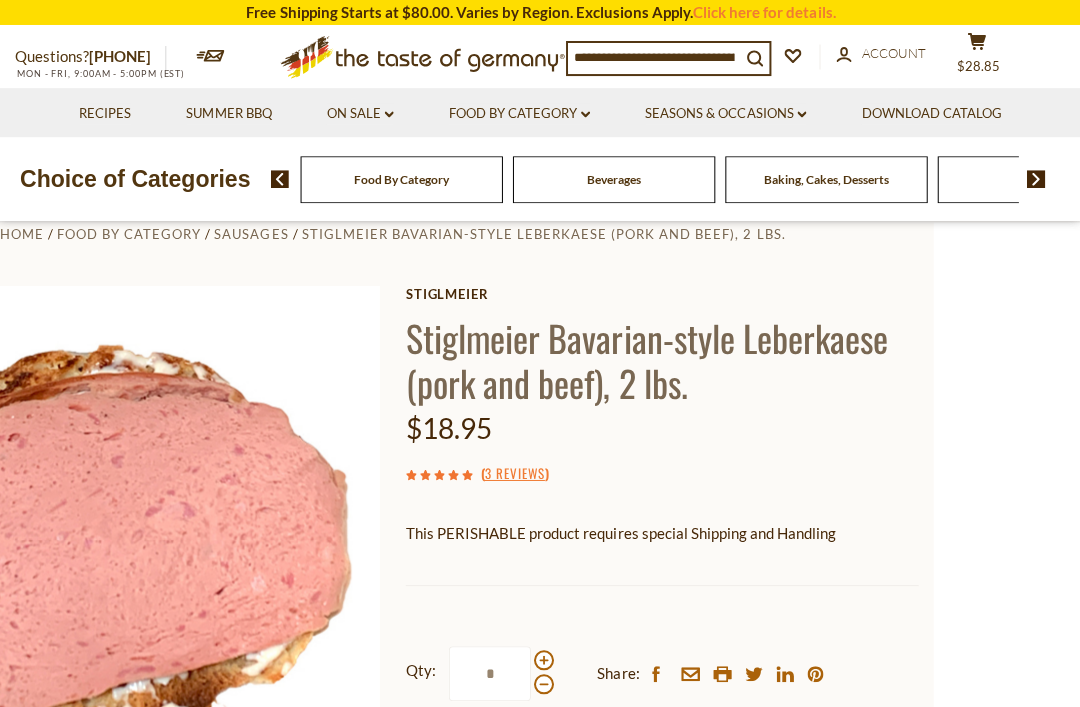 scroll, scrollTop: 0, scrollLeft: 0, axis: both 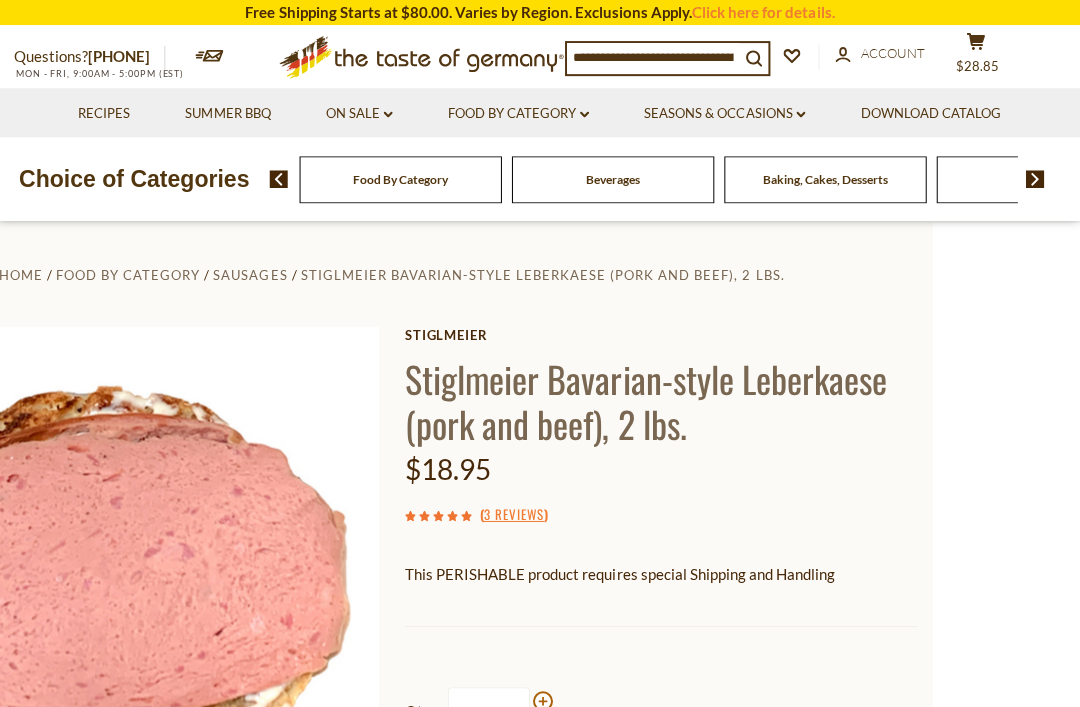 click on "cart
$28.85" at bounding box center [975, 57] 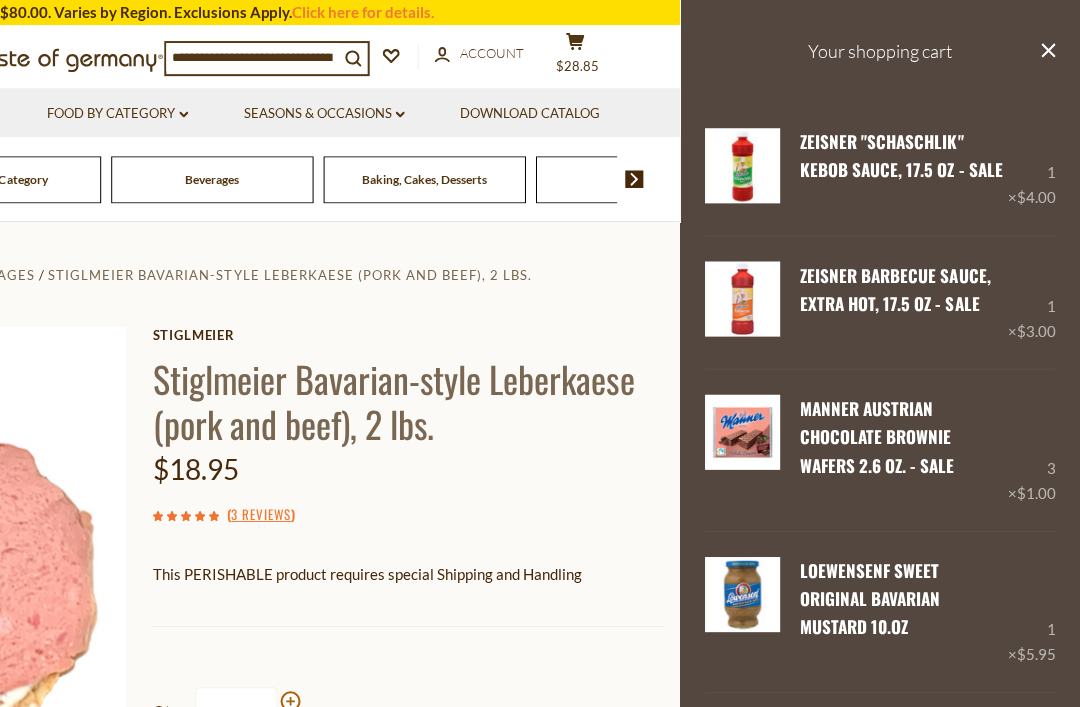 scroll, scrollTop: 0, scrollLeft: 0, axis: both 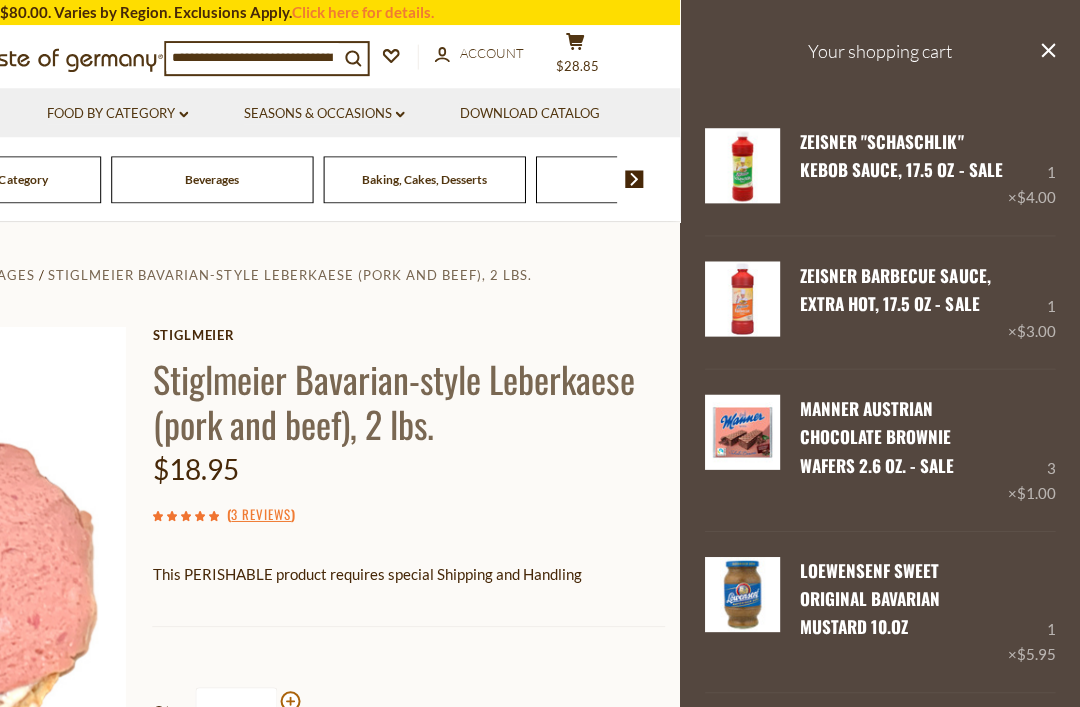 click on "close" 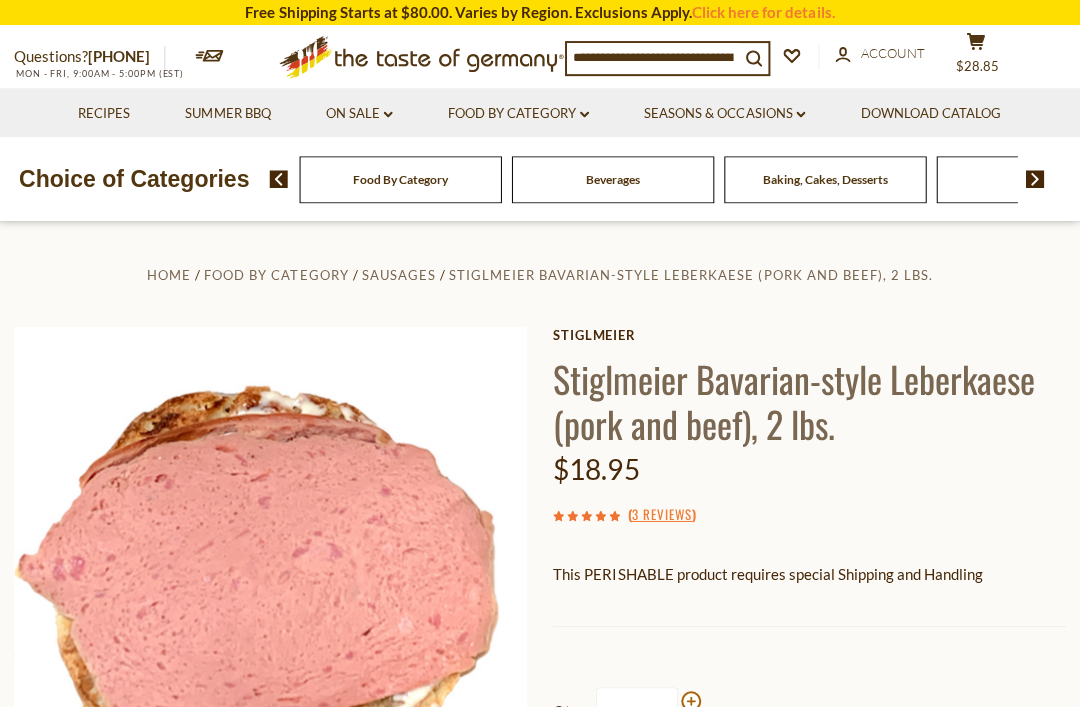 click on "Account" at bounding box center (892, 53) 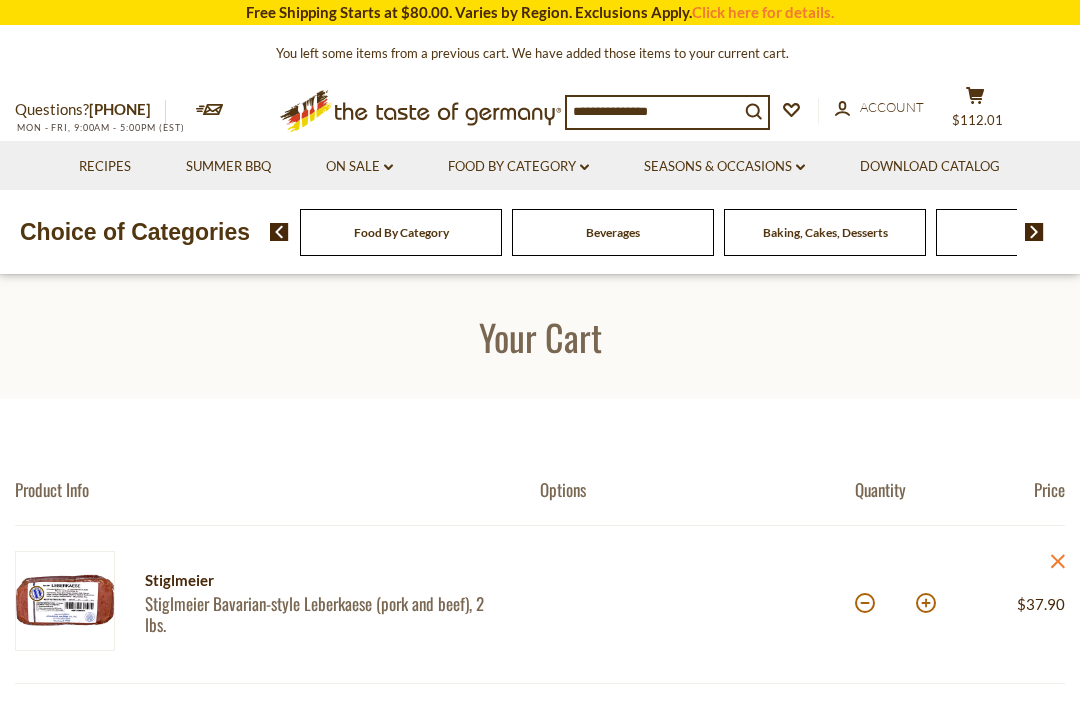 scroll, scrollTop: 0, scrollLeft: 0, axis: both 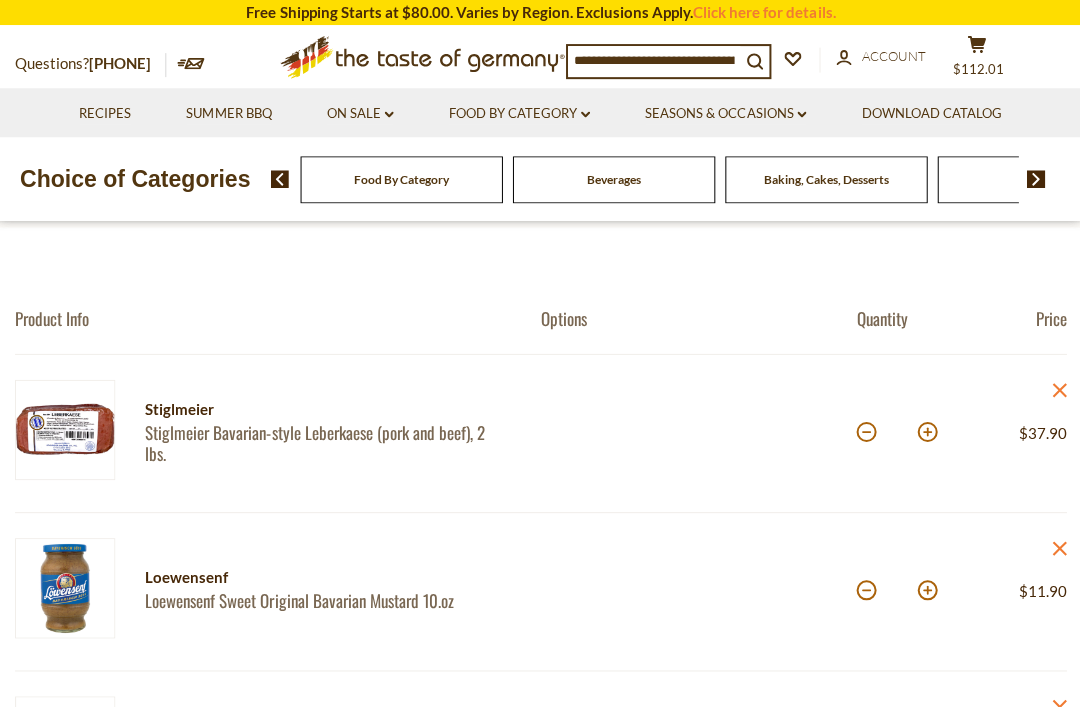 click 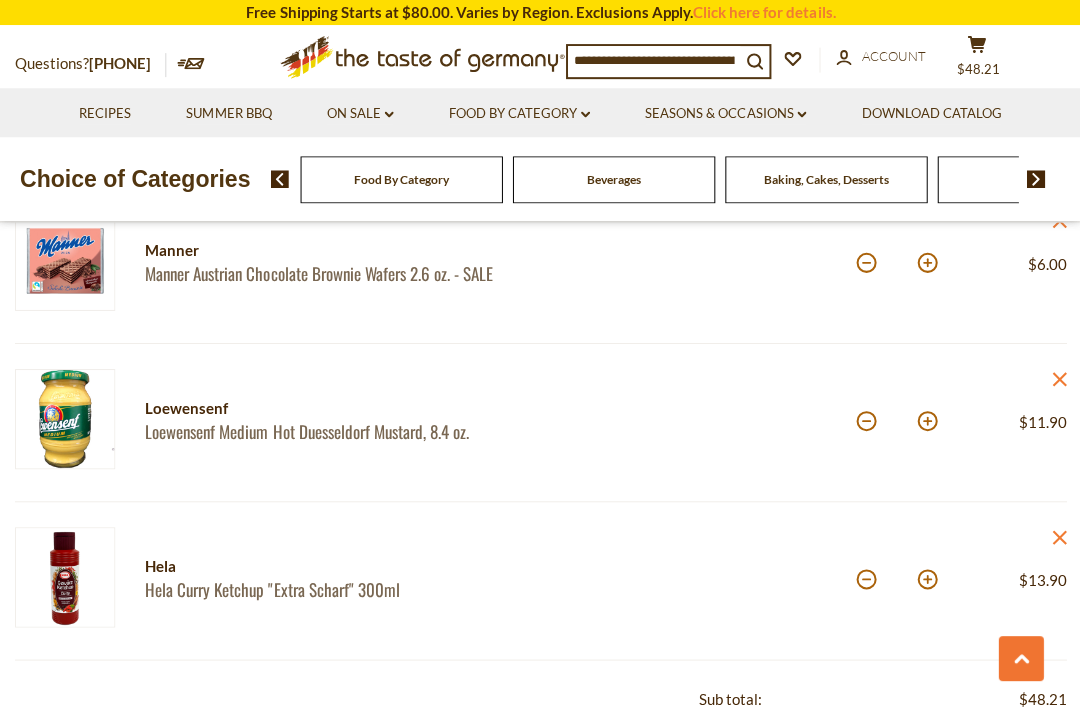scroll, scrollTop: 743, scrollLeft: 0, axis: vertical 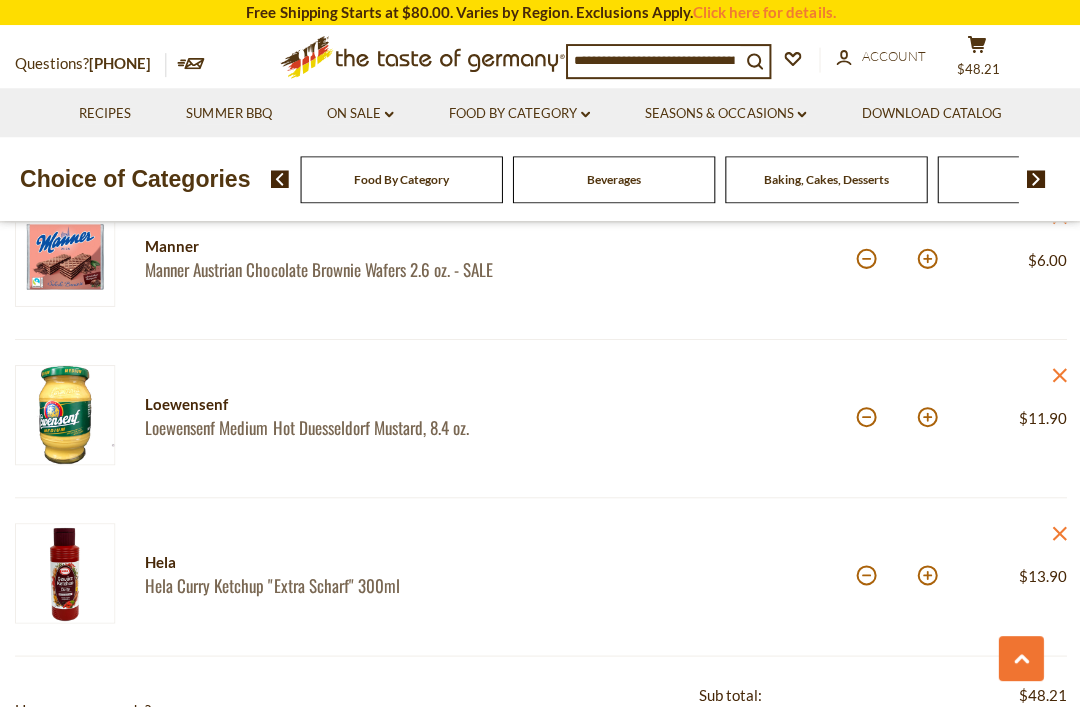 click on "close" 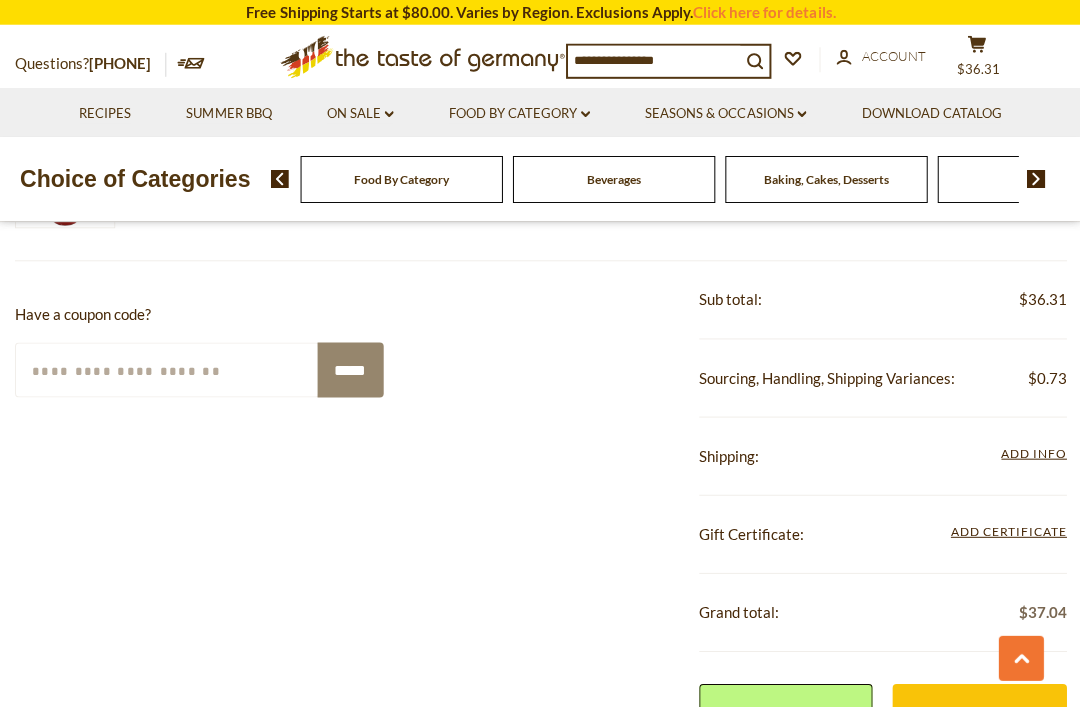 scroll, scrollTop: 969, scrollLeft: 0, axis: vertical 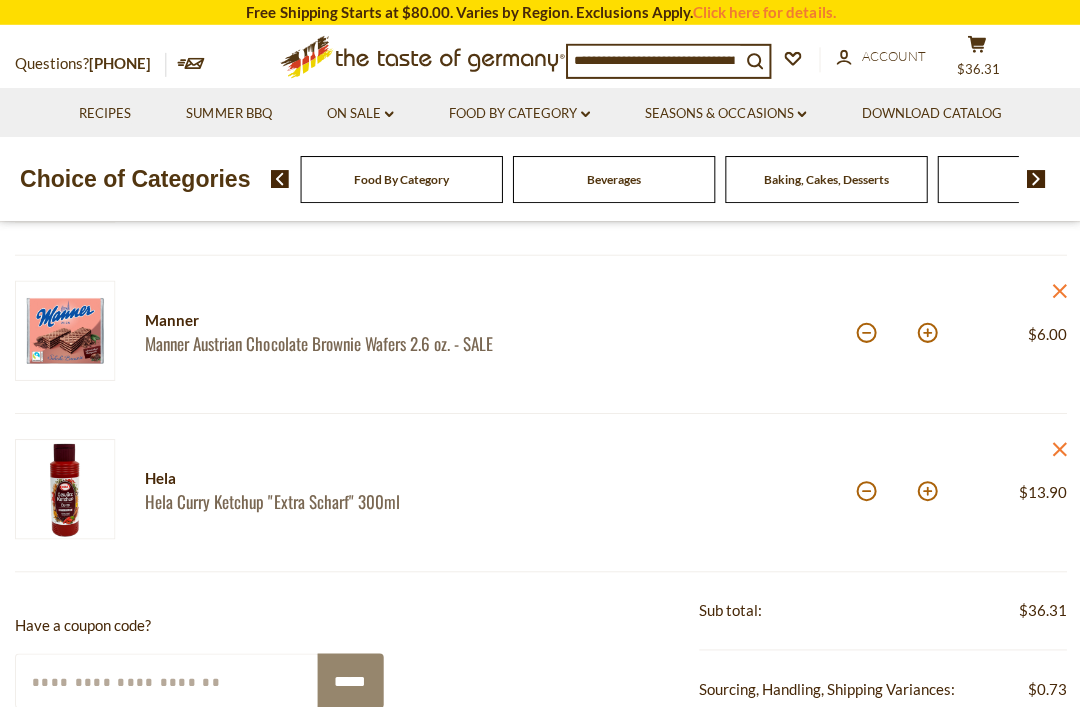 click at bounding box center (865, 490) 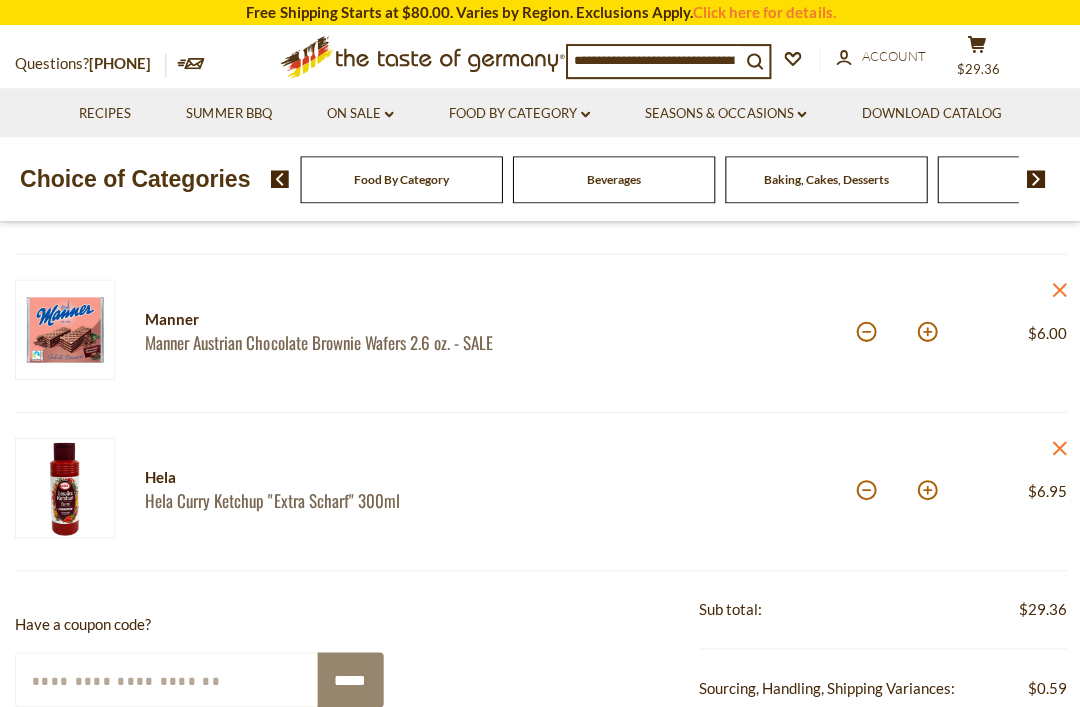 click at bounding box center [865, 331] 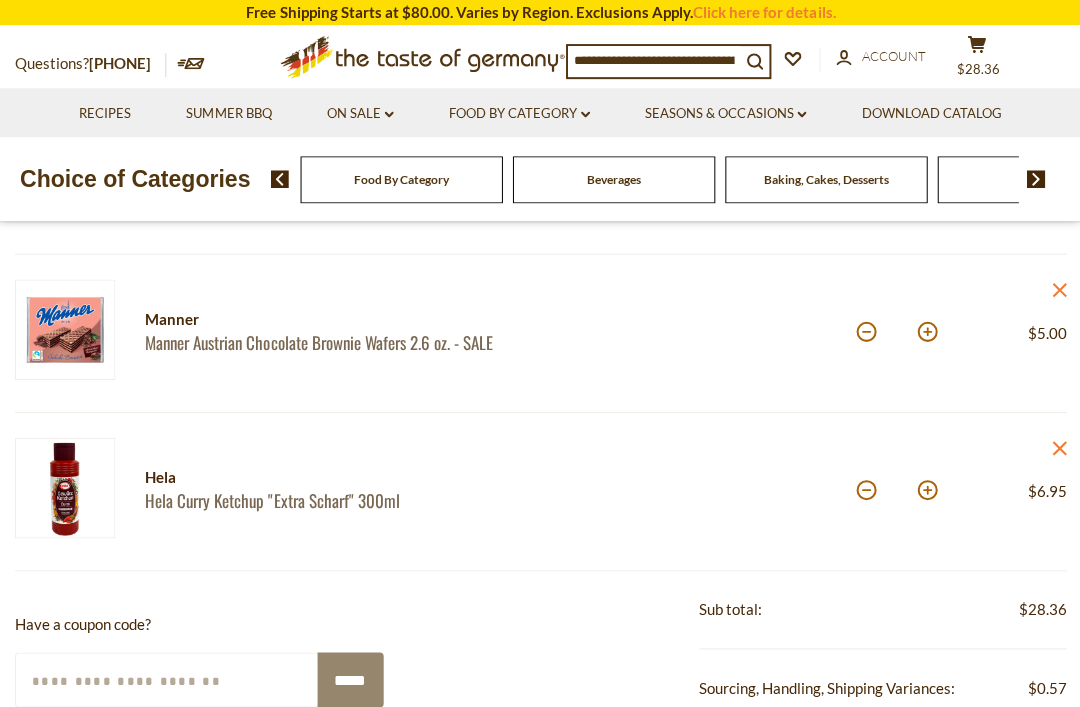 click at bounding box center [865, 331] 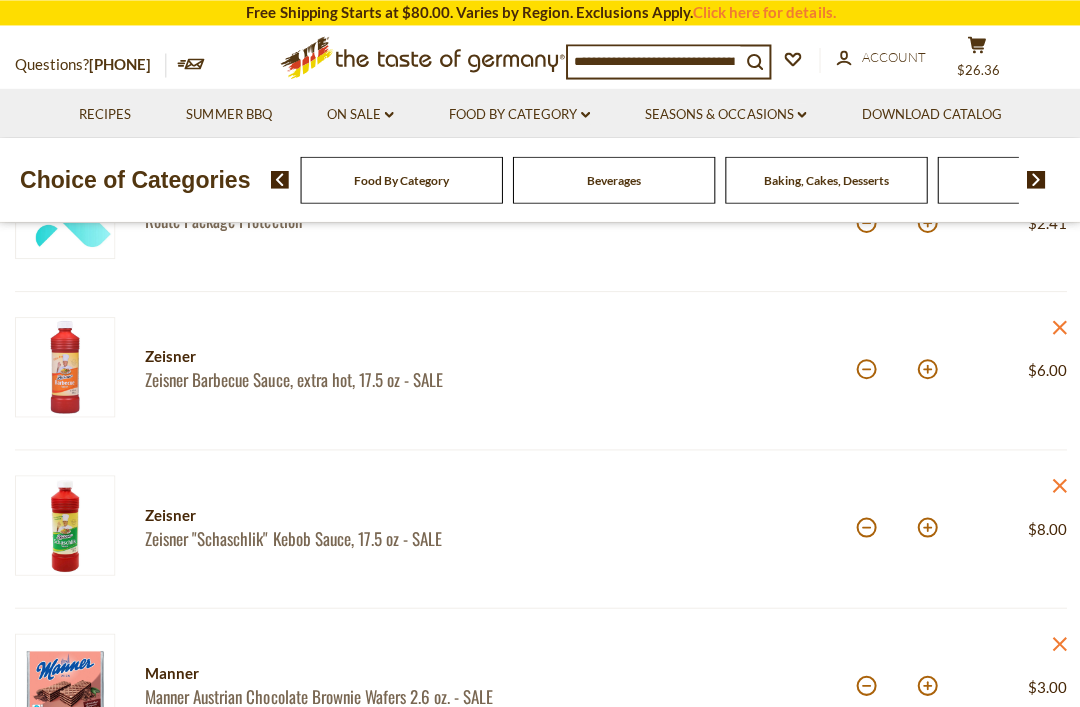 scroll, scrollTop: 312, scrollLeft: 0, axis: vertical 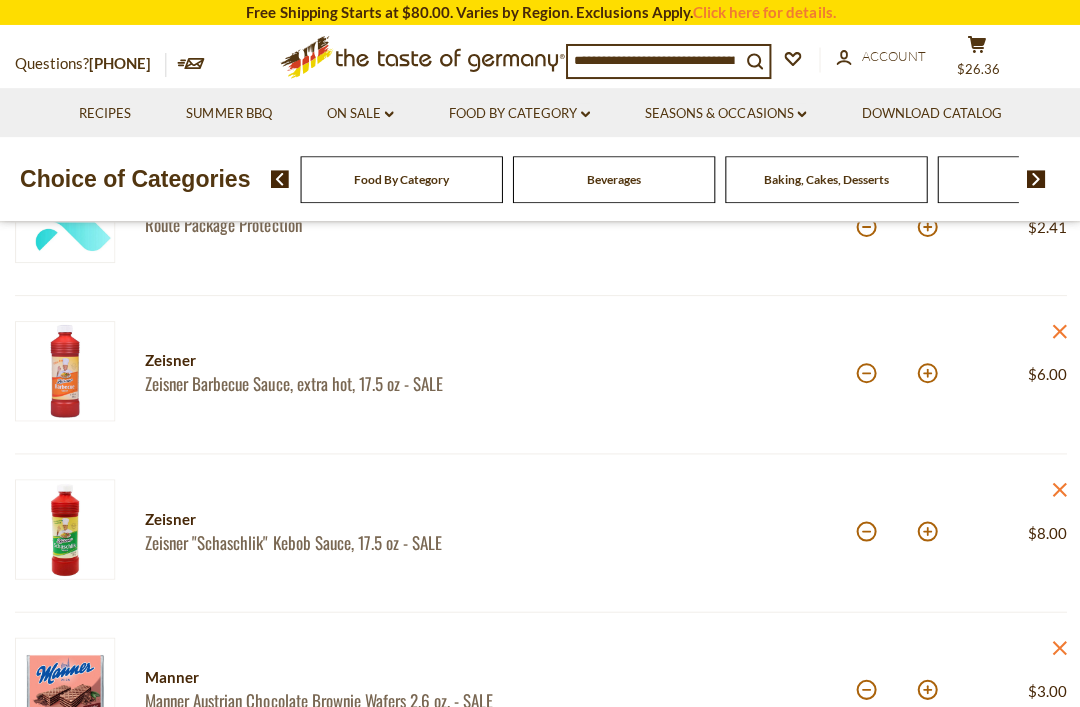 click at bounding box center [865, 373] 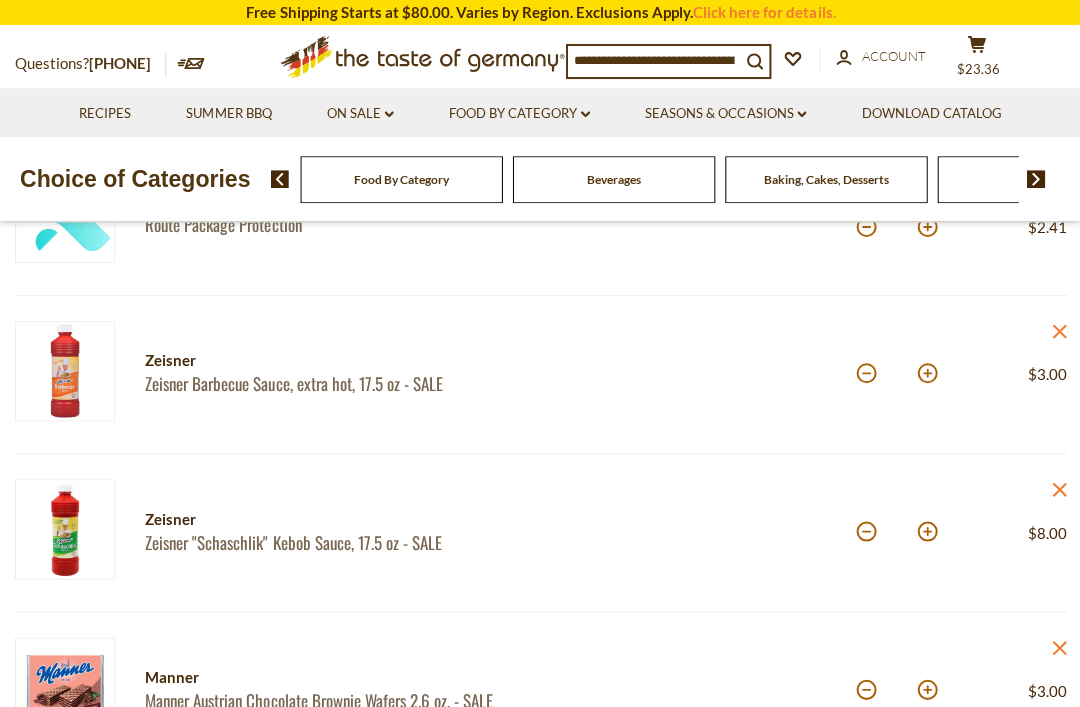 click on "*" at bounding box center (895, 532) 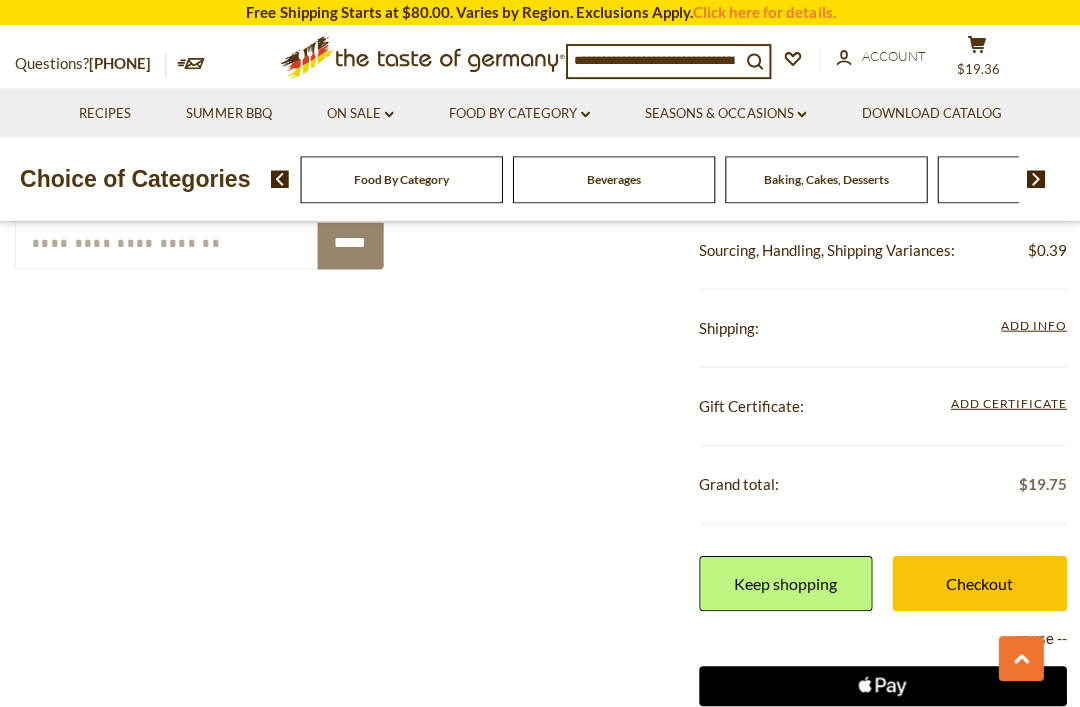 scroll, scrollTop: 1108, scrollLeft: 0, axis: vertical 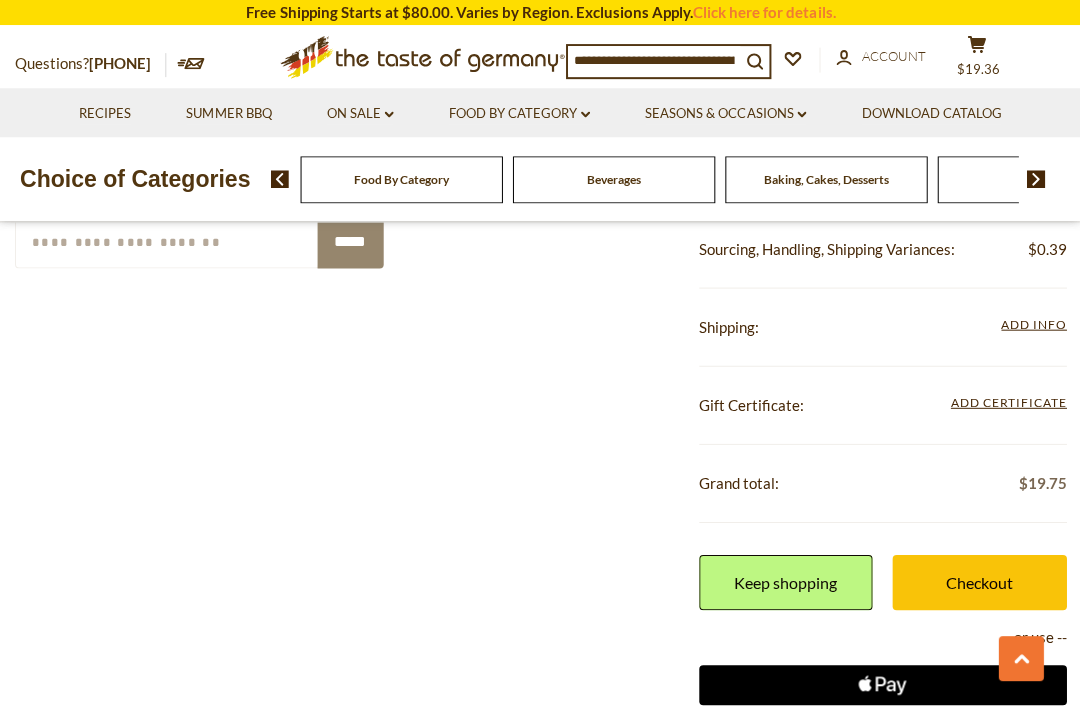 click on "Checkout" at bounding box center [978, 581] 